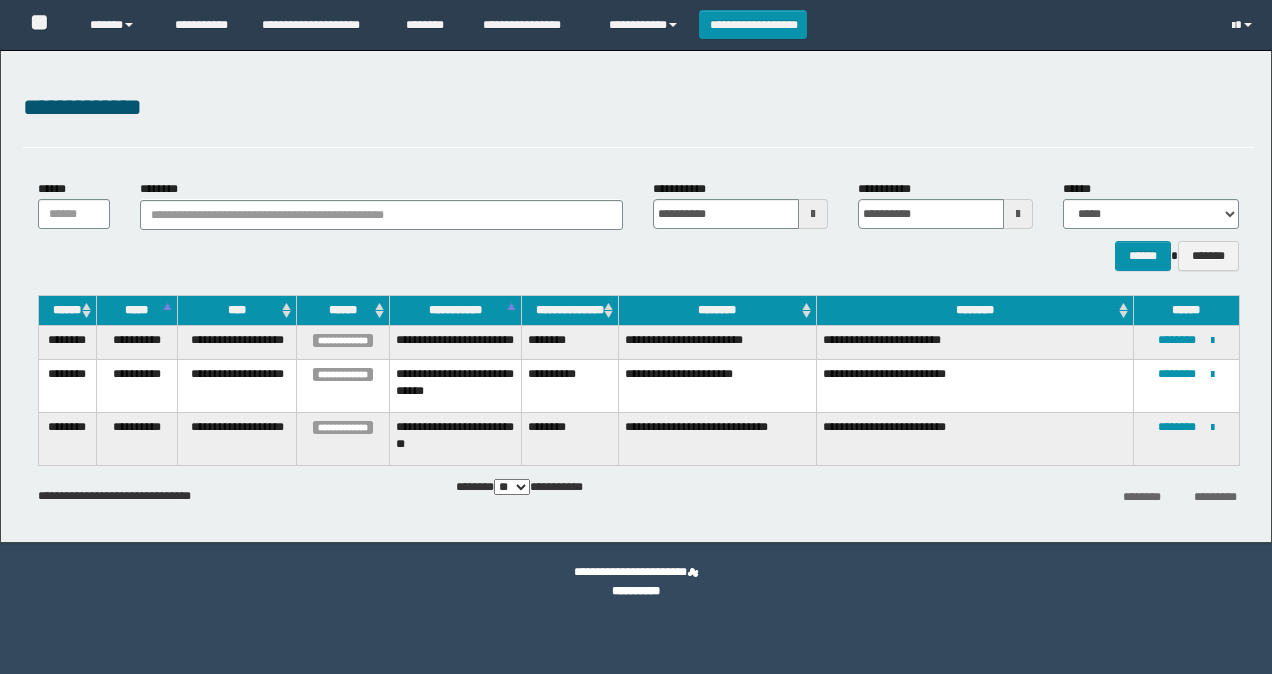 scroll, scrollTop: 0, scrollLeft: 0, axis: both 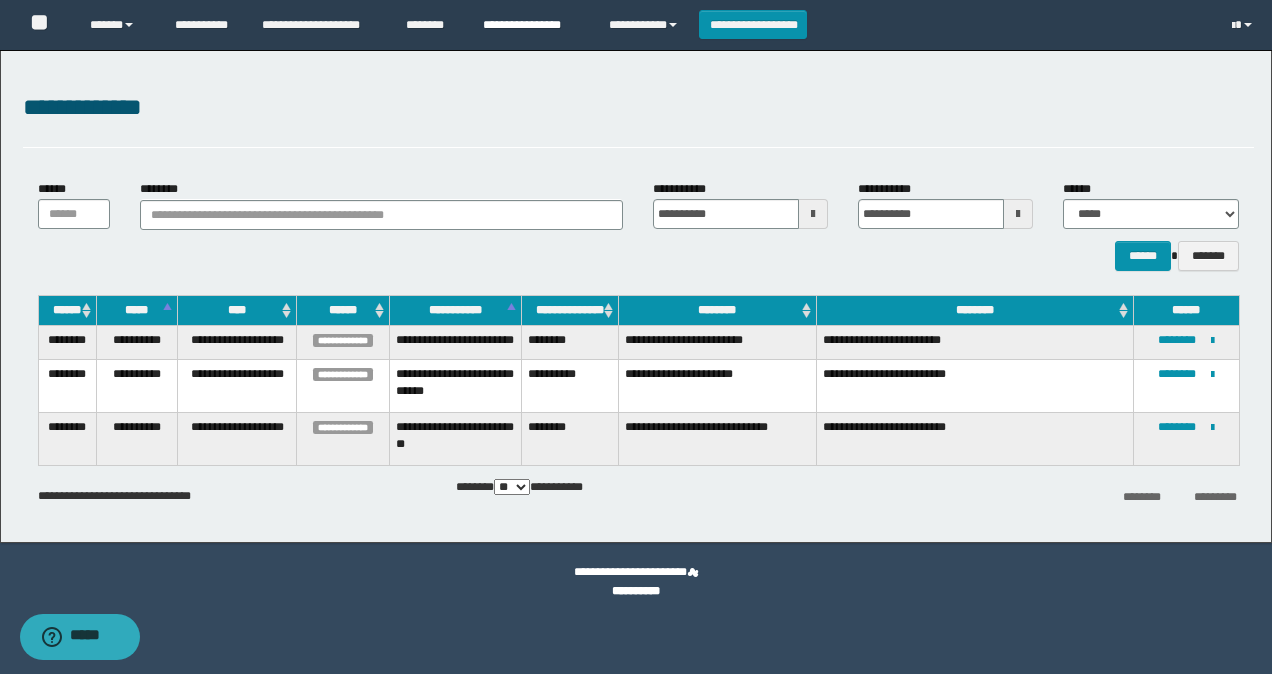 click on "**********" at bounding box center (531, 25) 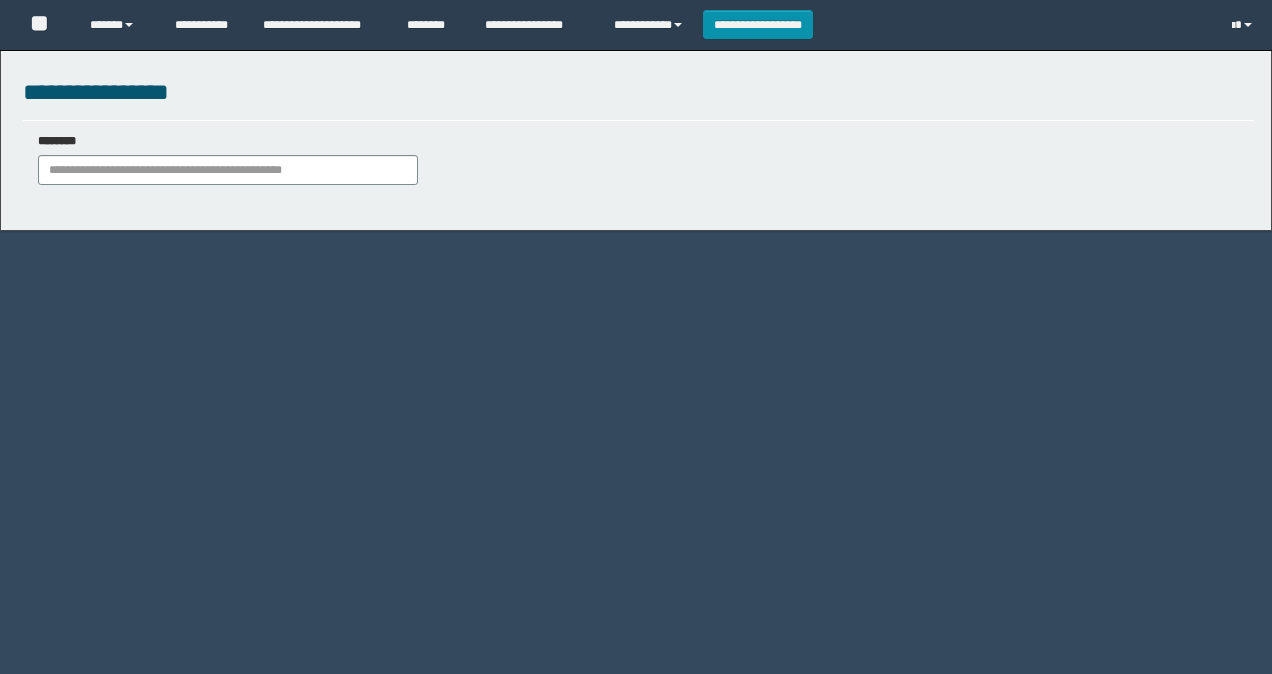 scroll, scrollTop: 0, scrollLeft: 0, axis: both 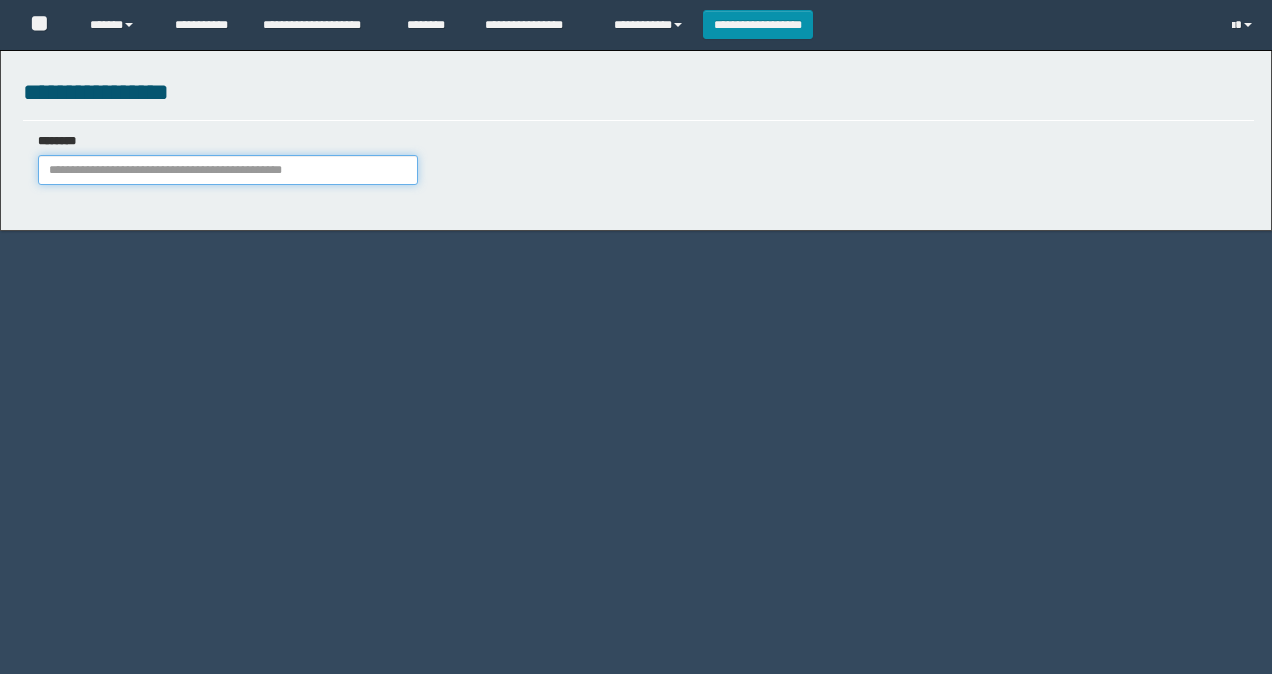 click on "********" at bounding box center [228, 170] 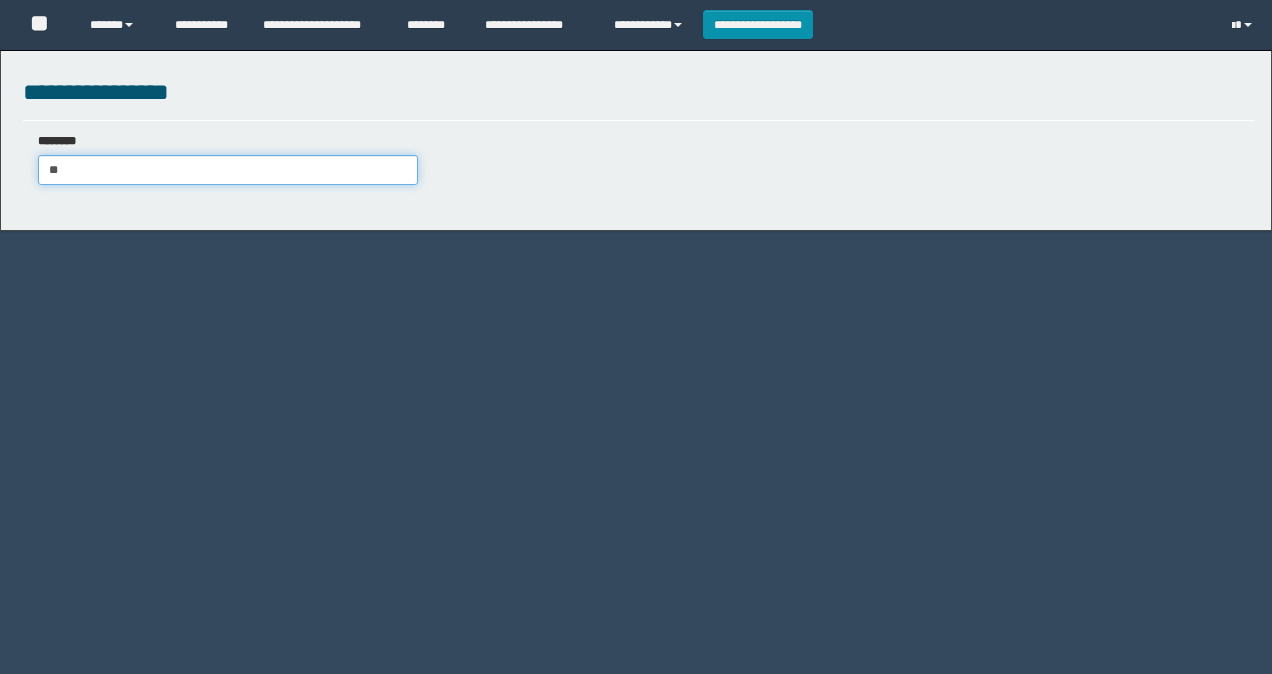 type on "**" 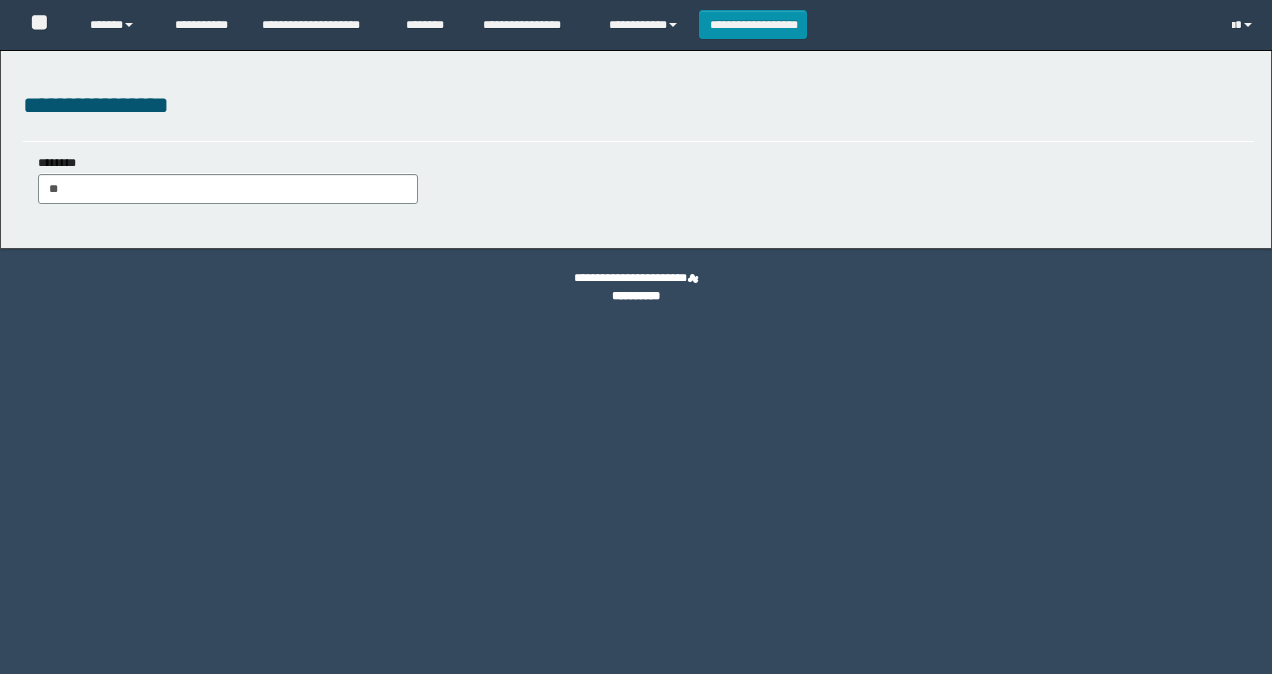 scroll, scrollTop: 0, scrollLeft: 0, axis: both 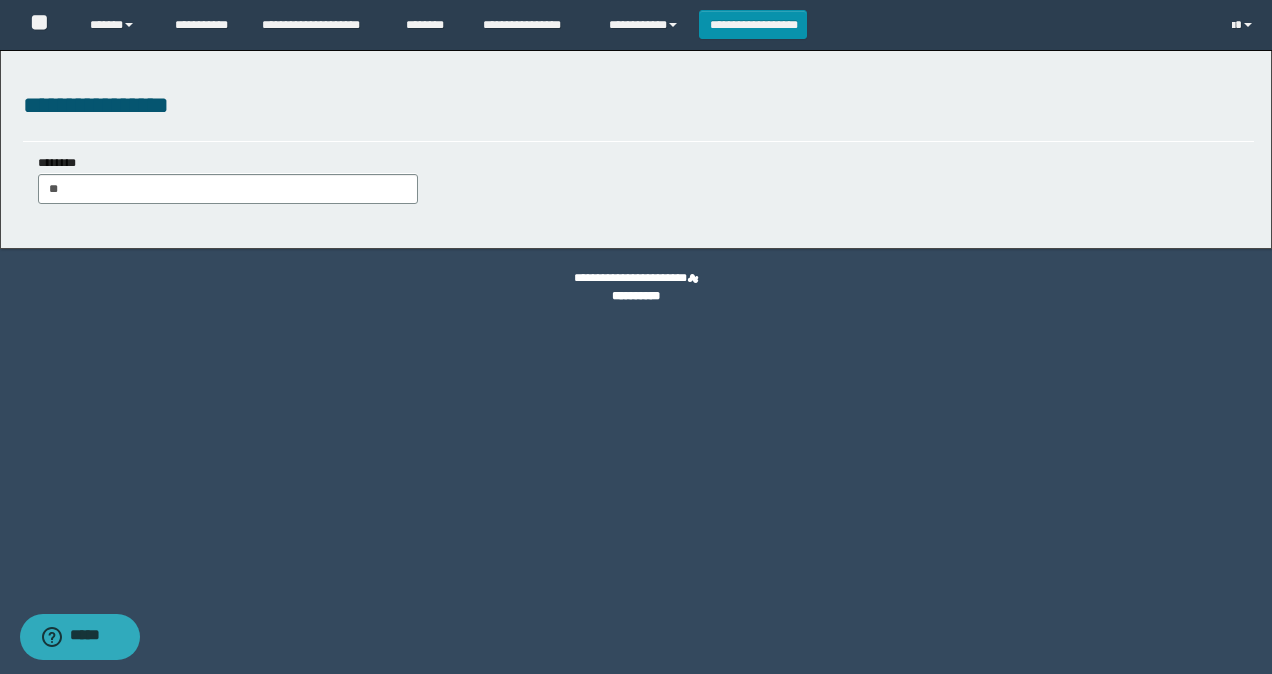 click on "********
**" at bounding box center (228, 178) 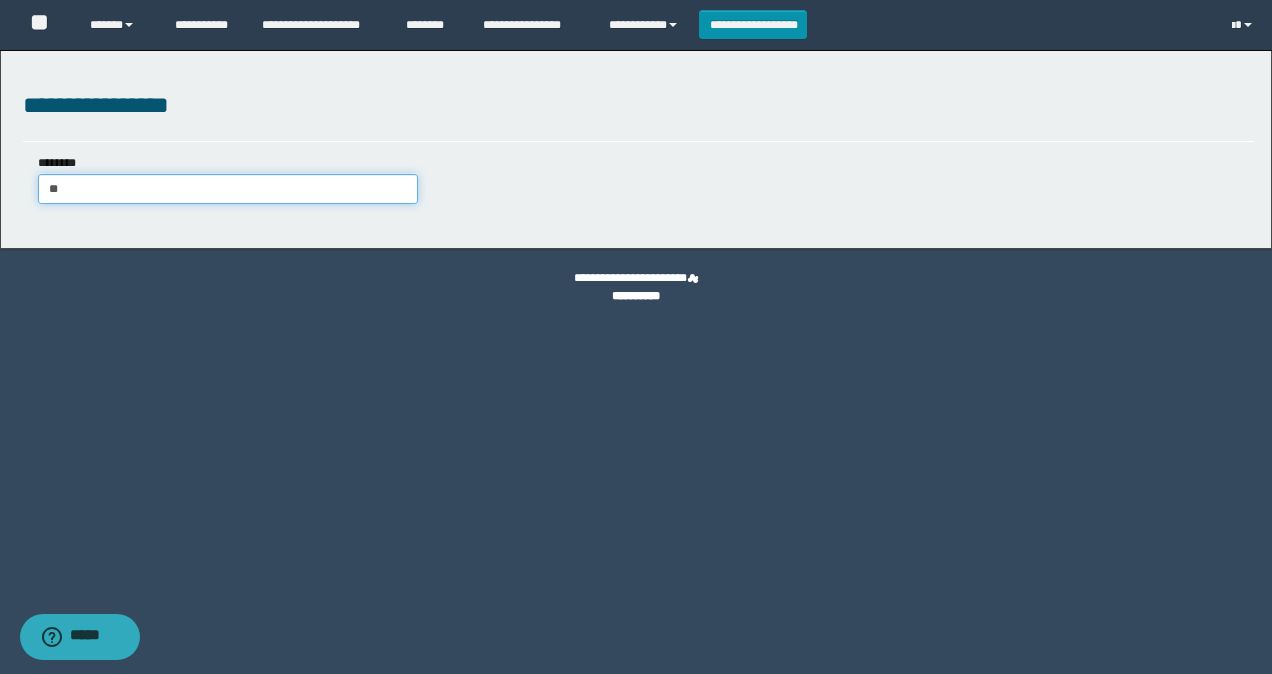 click on "**" at bounding box center (228, 189) 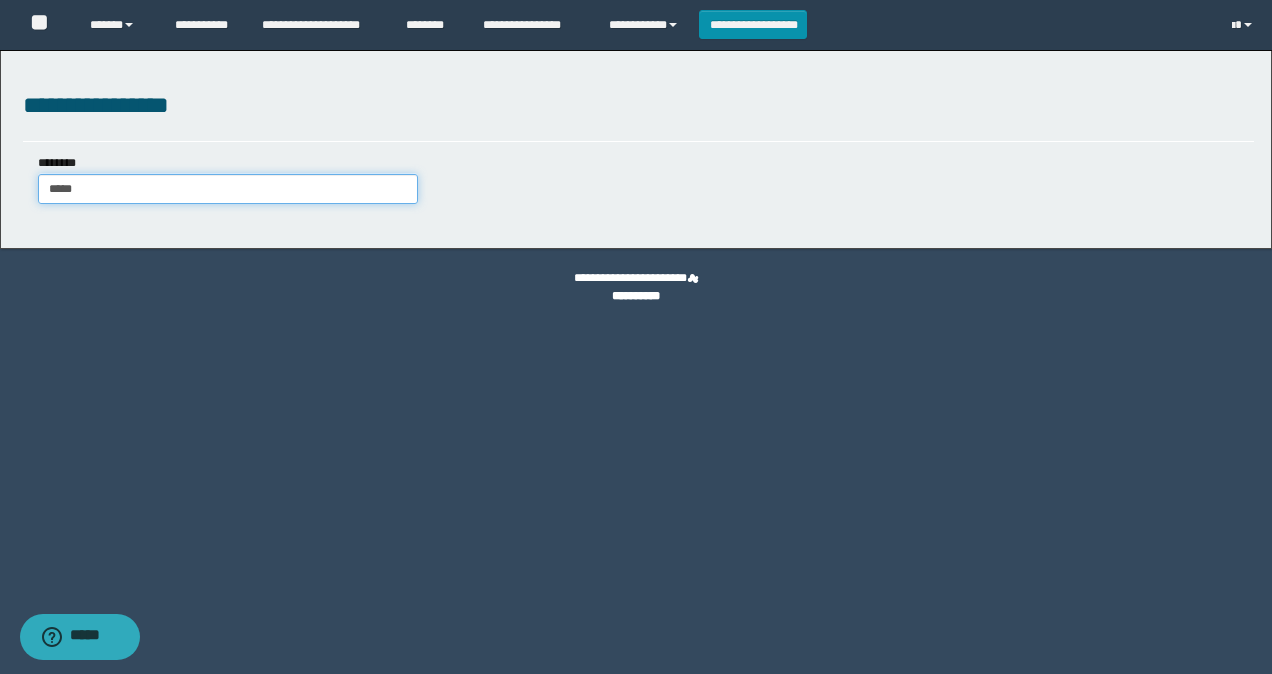 type on "******" 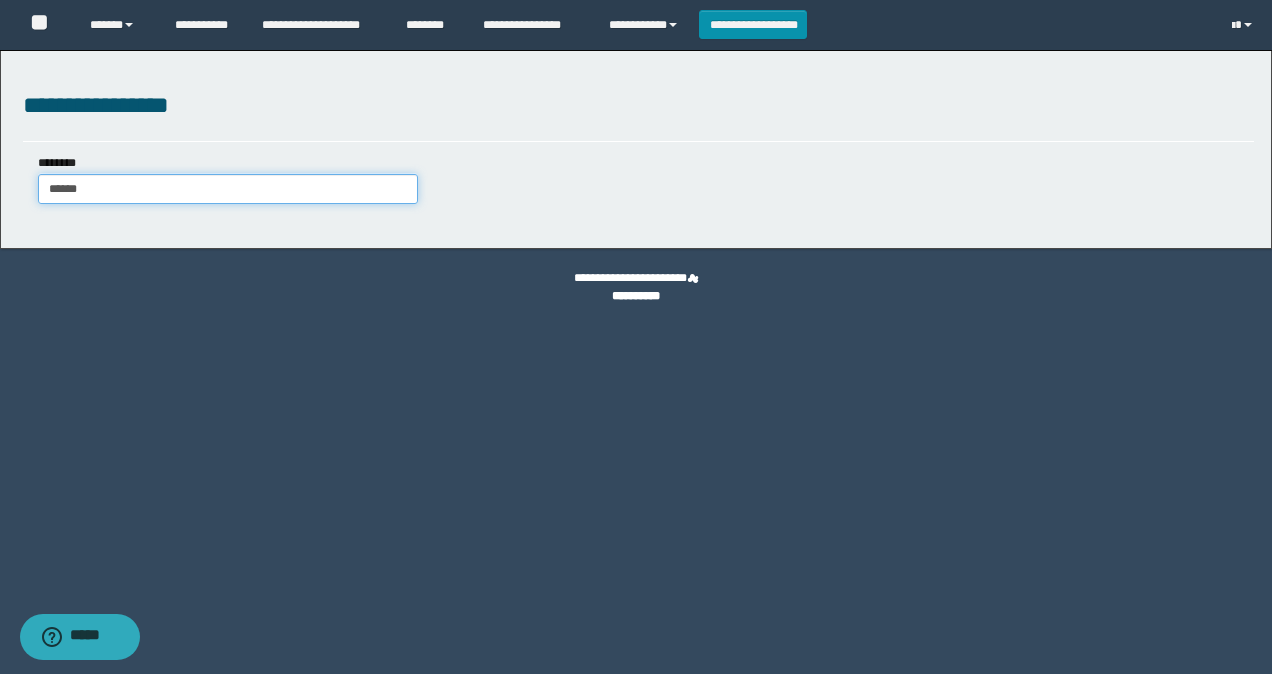 type on "******" 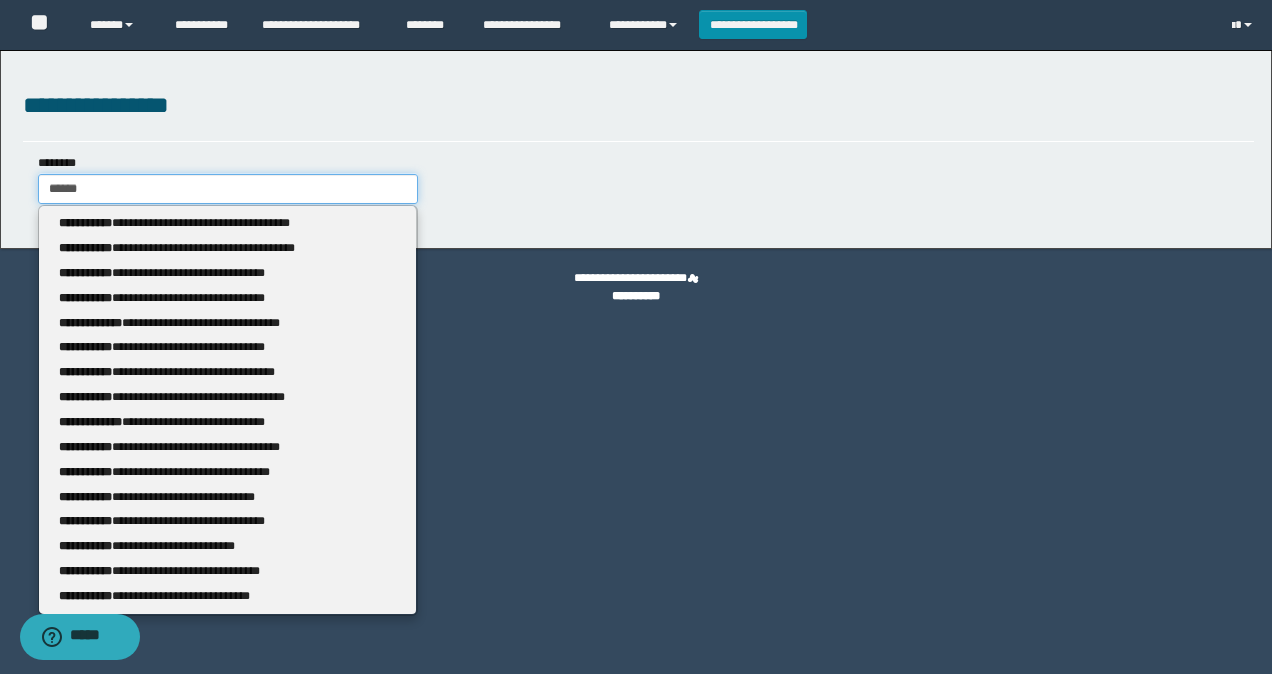 type 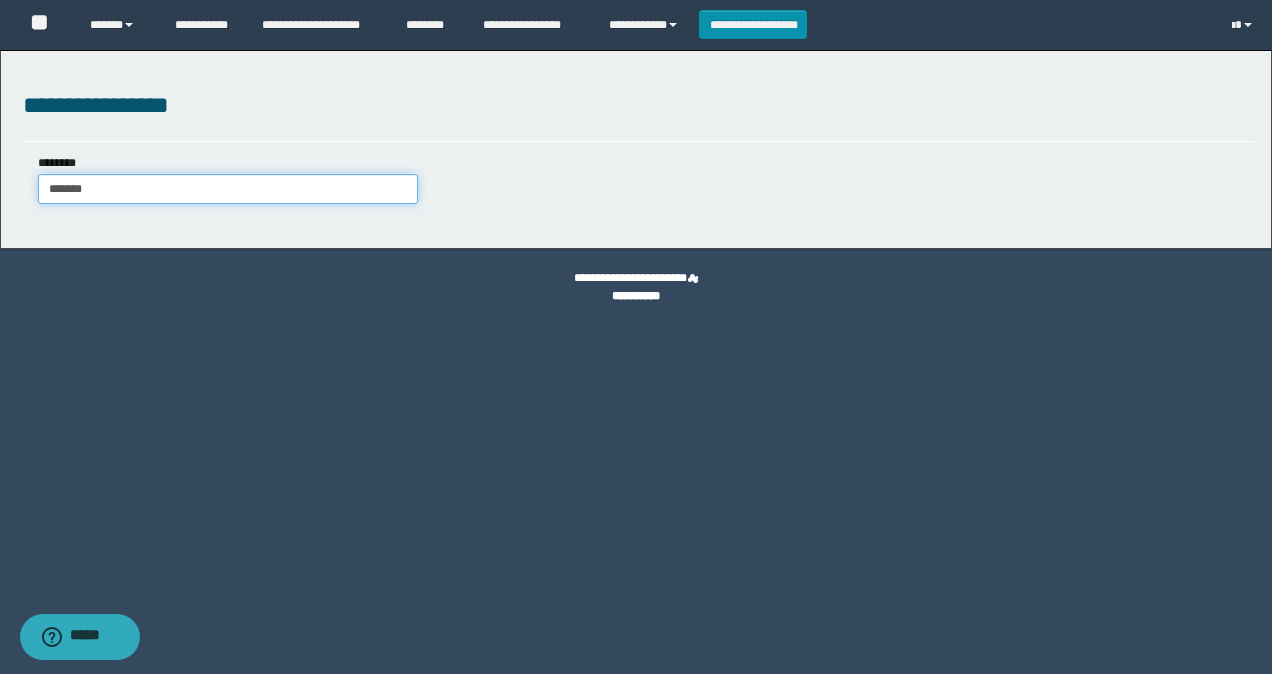 type on "******" 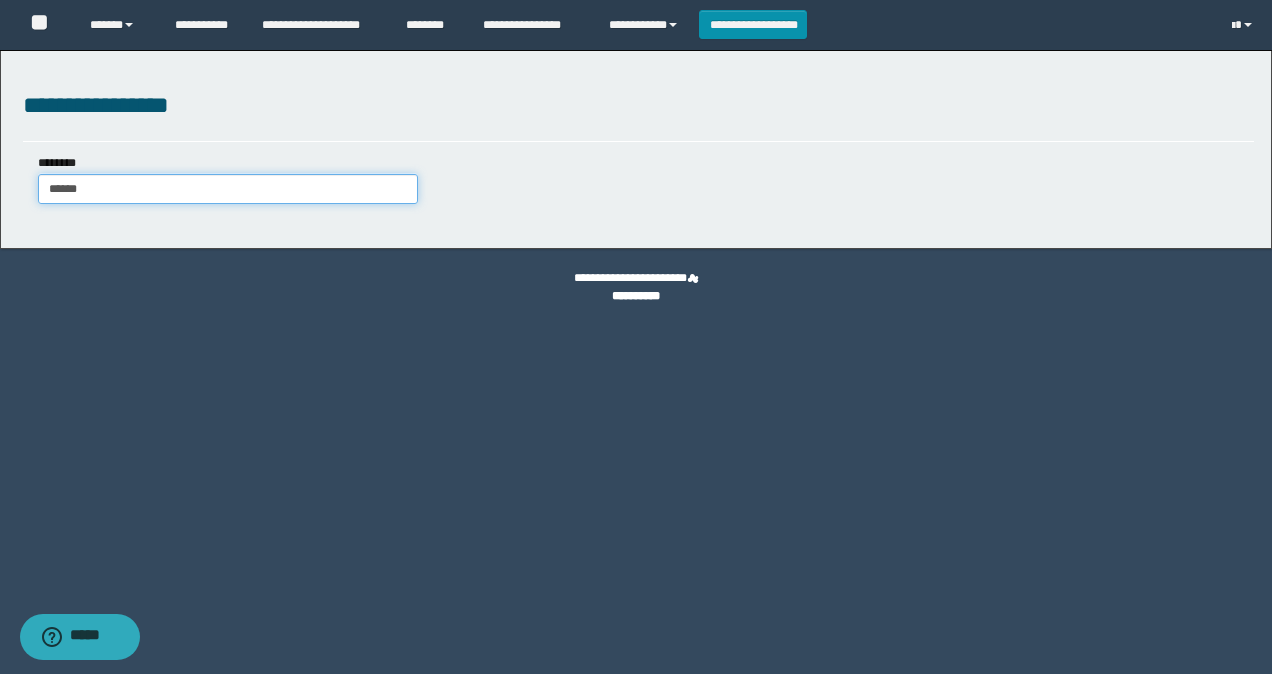 type on "******" 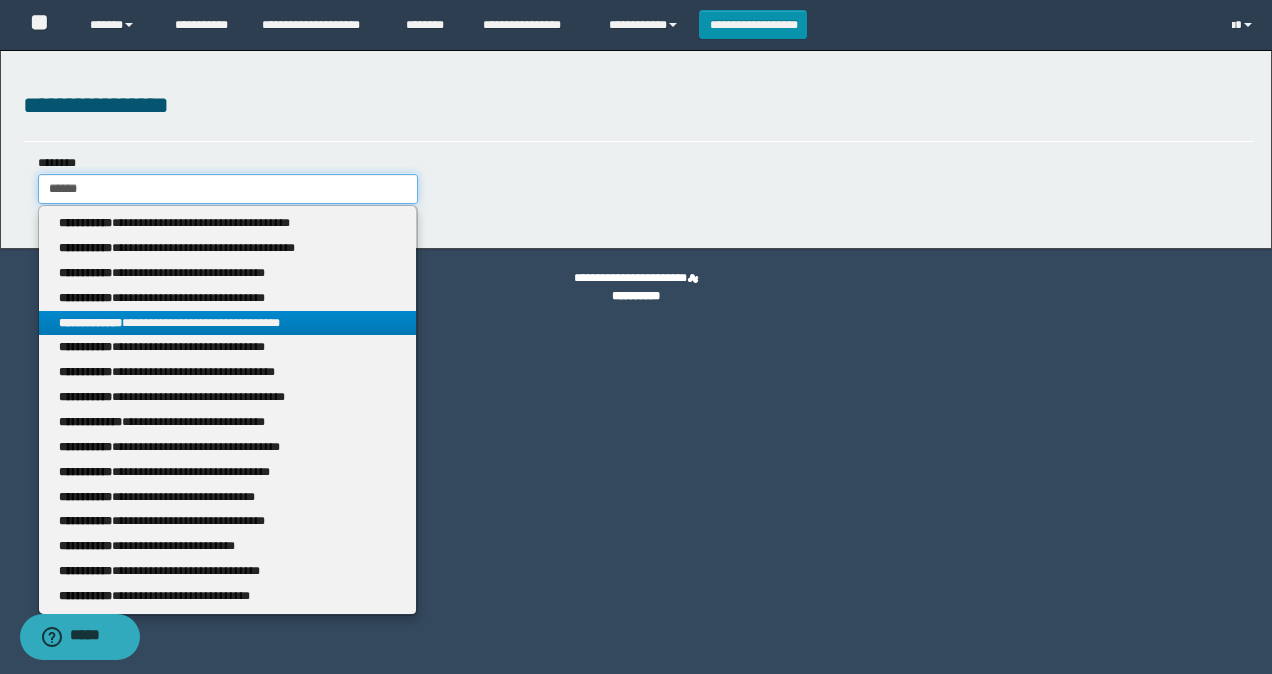 type on "******" 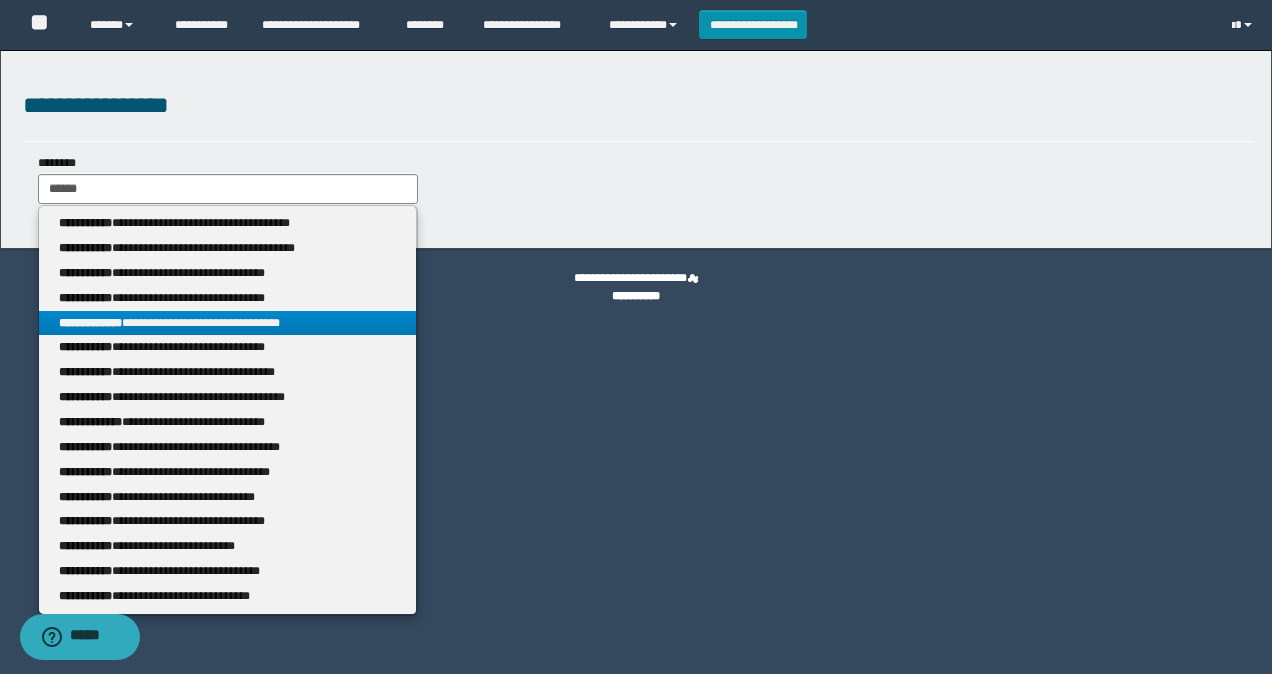 click on "**********" at bounding box center [228, 323] 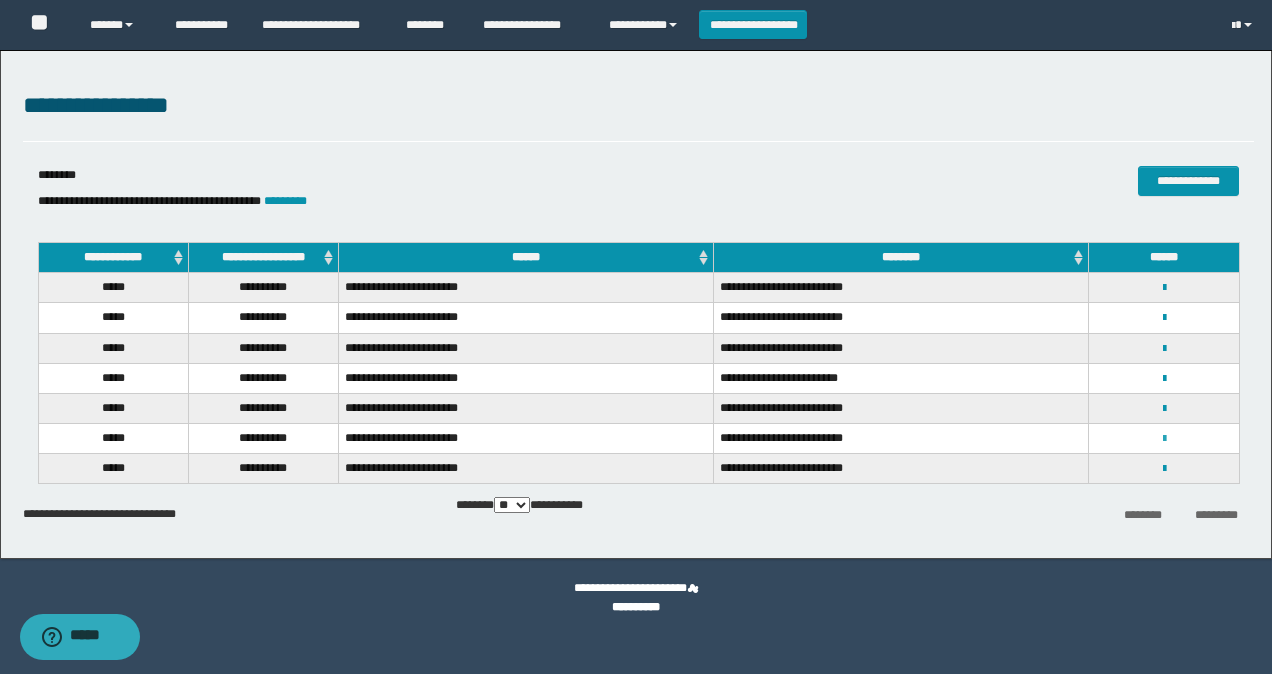 click at bounding box center [1164, 439] 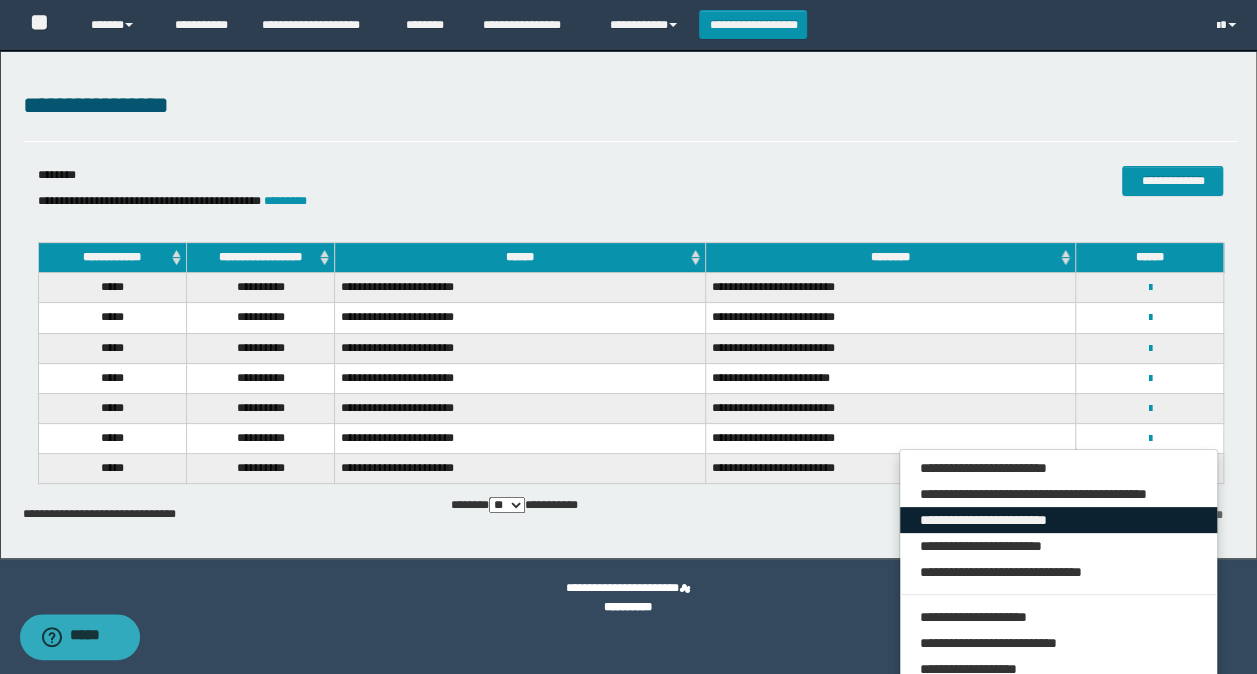 click on "**********" at bounding box center (1059, 520) 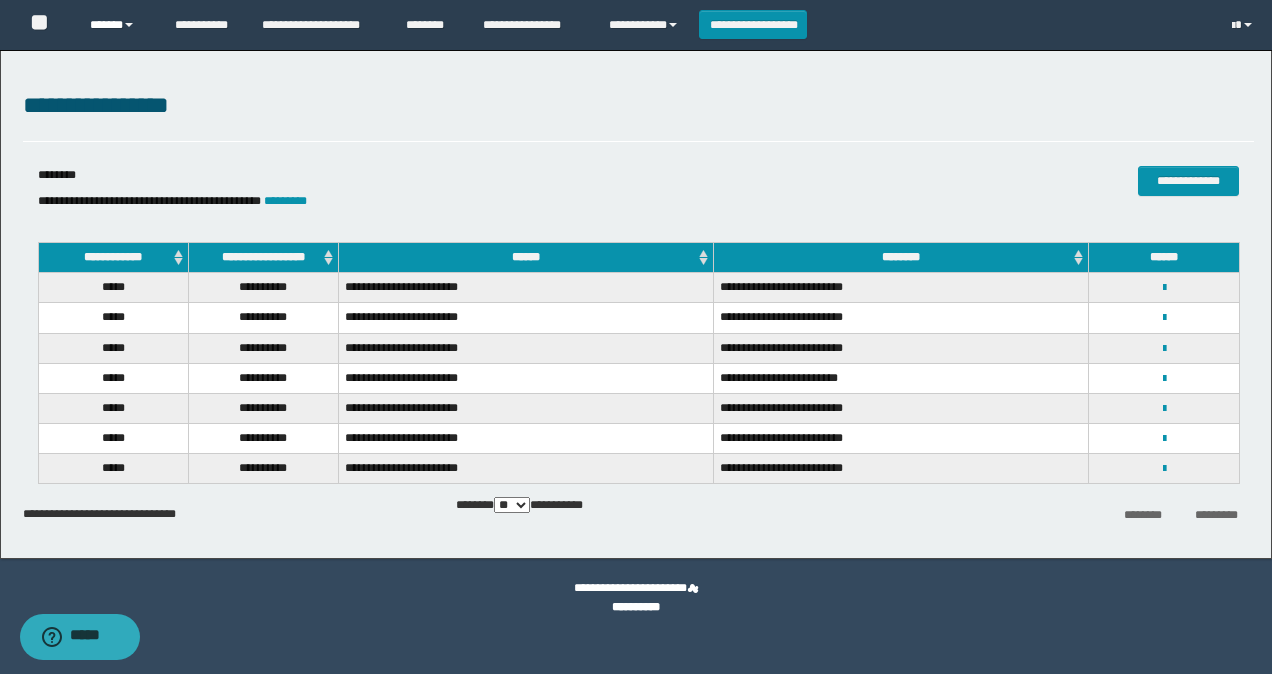 click on "******" at bounding box center (117, 25) 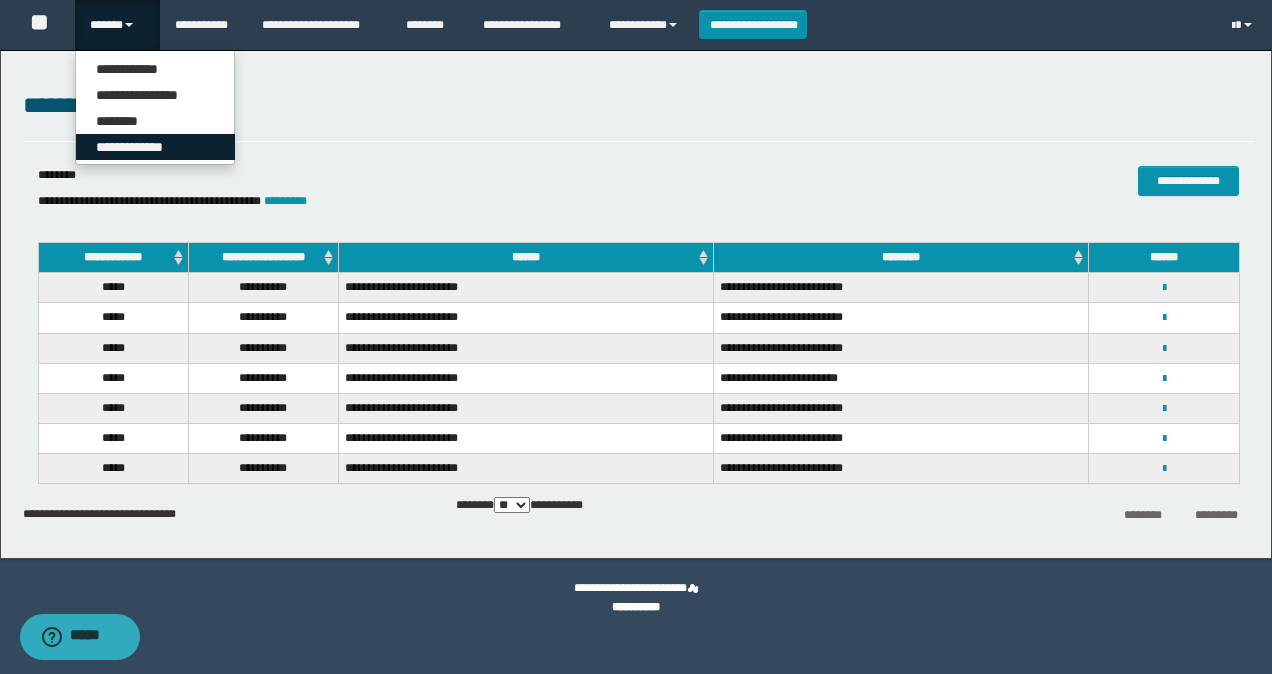 click on "**********" at bounding box center [155, 147] 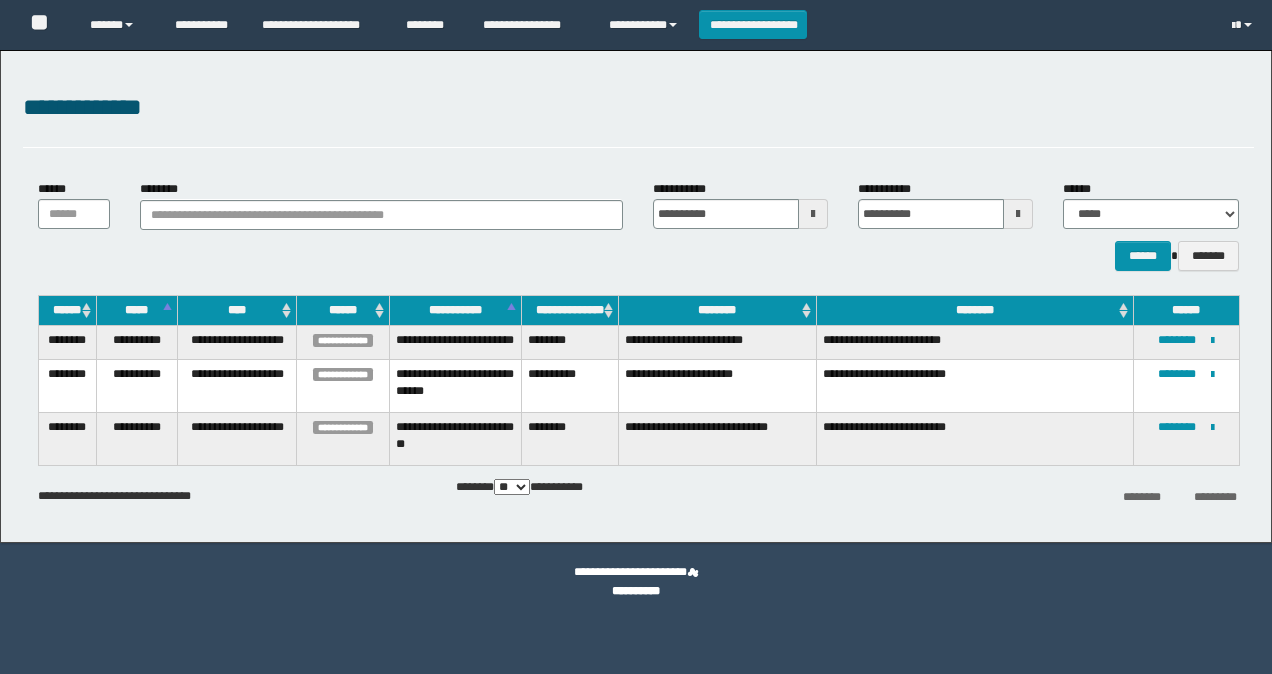 scroll, scrollTop: 0, scrollLeft: 0, axis: both 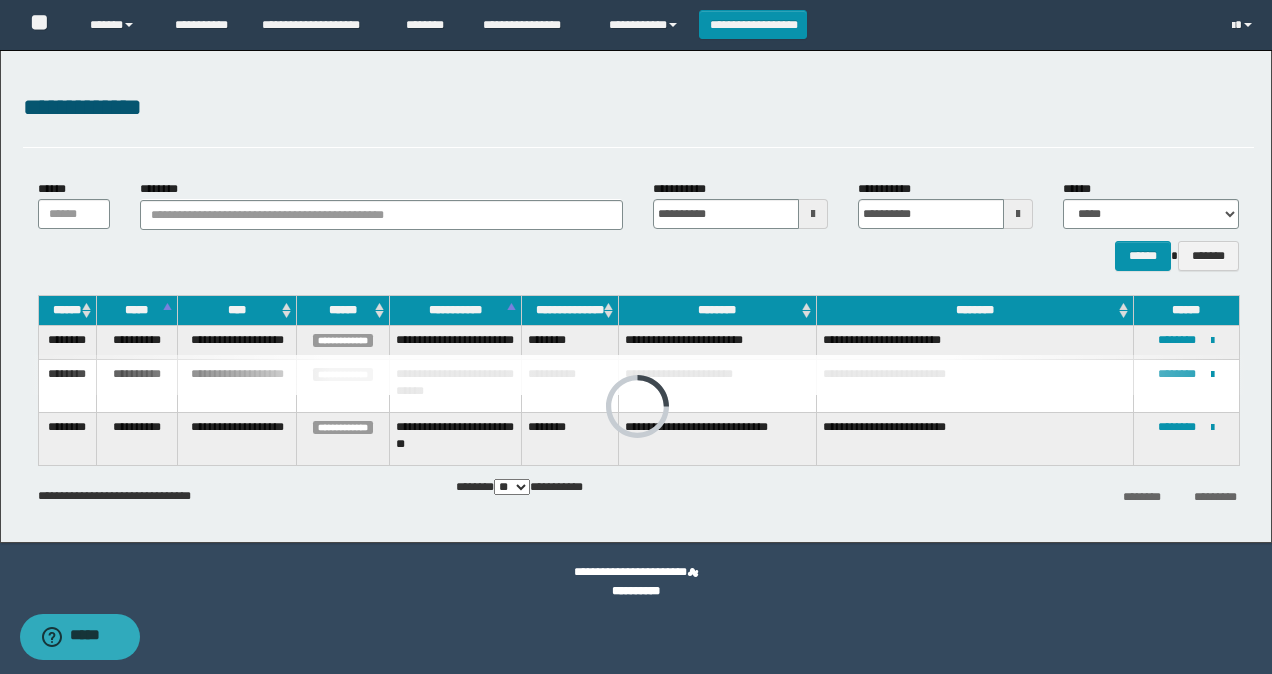 click on "**********" at bounding box center (974, 438) 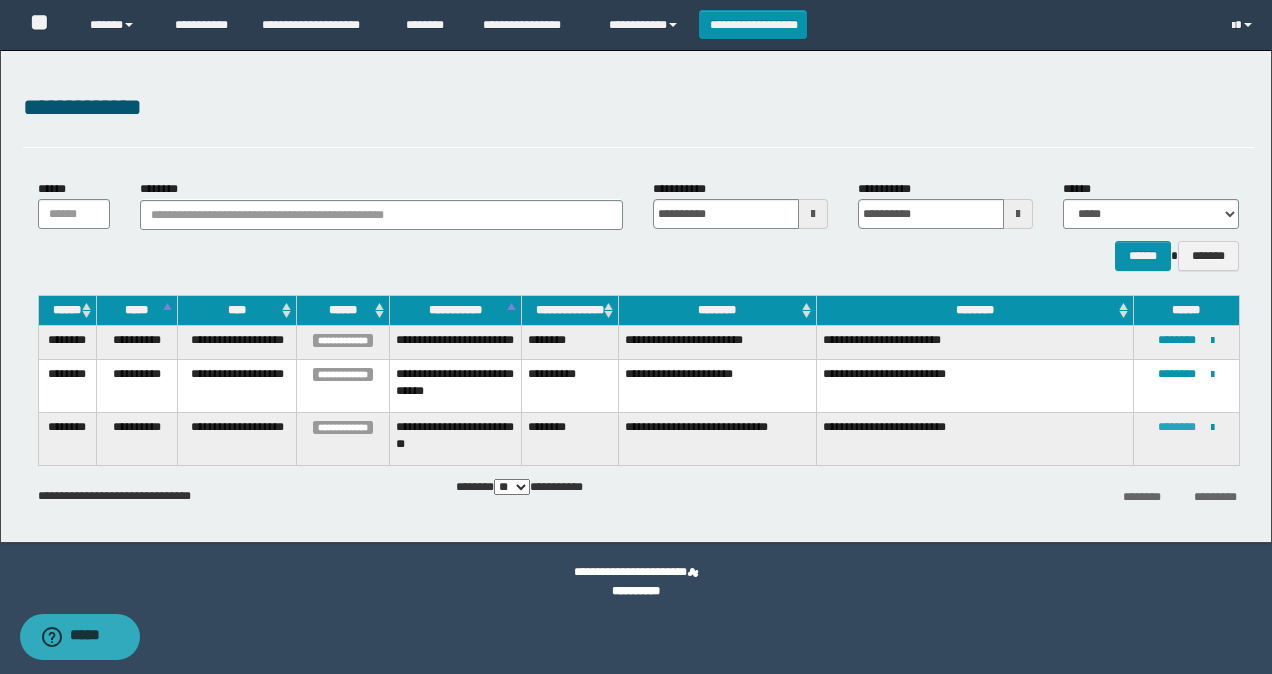 click on "********" at bounding box center (1177, 427) 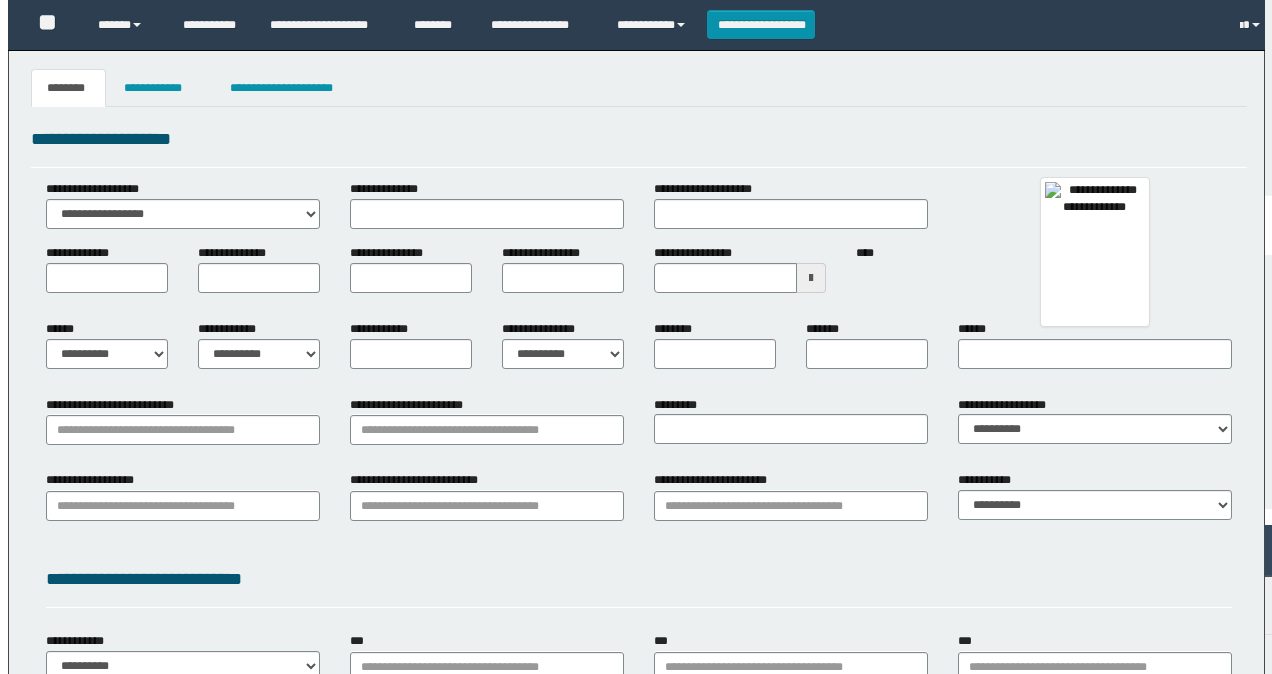 scroll, scrollTop: 0, scrollLeft: 0, axis: both 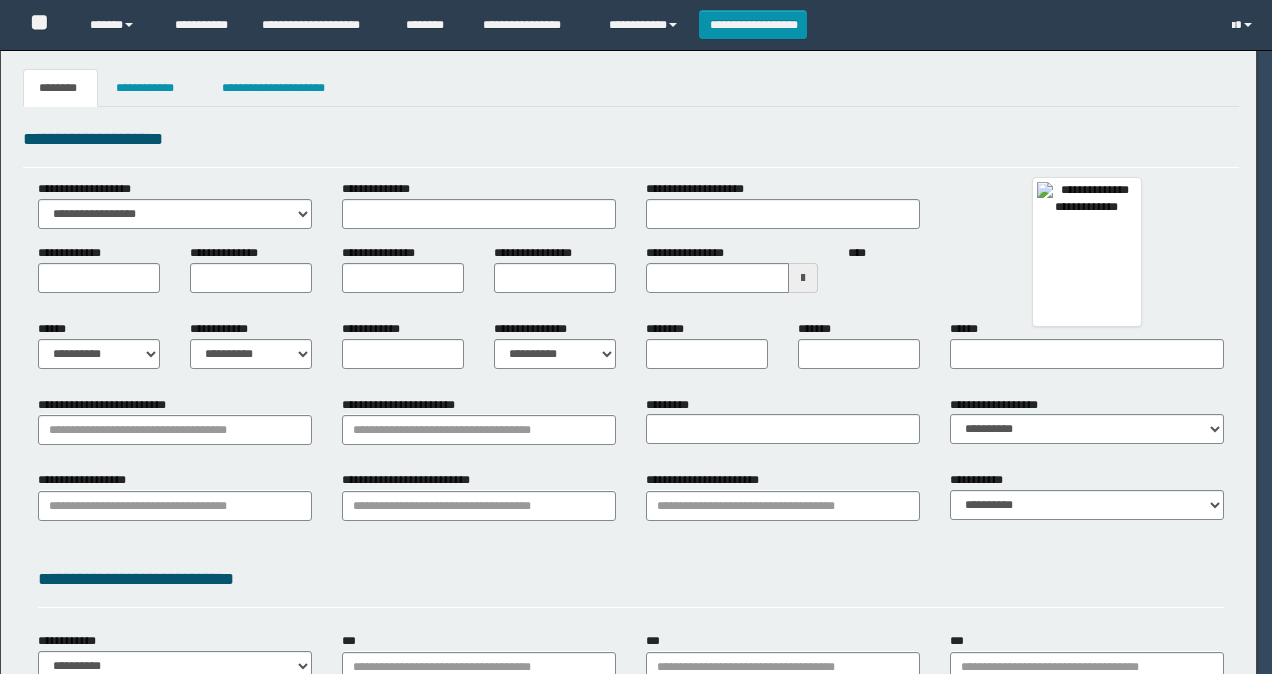 type on "*********" 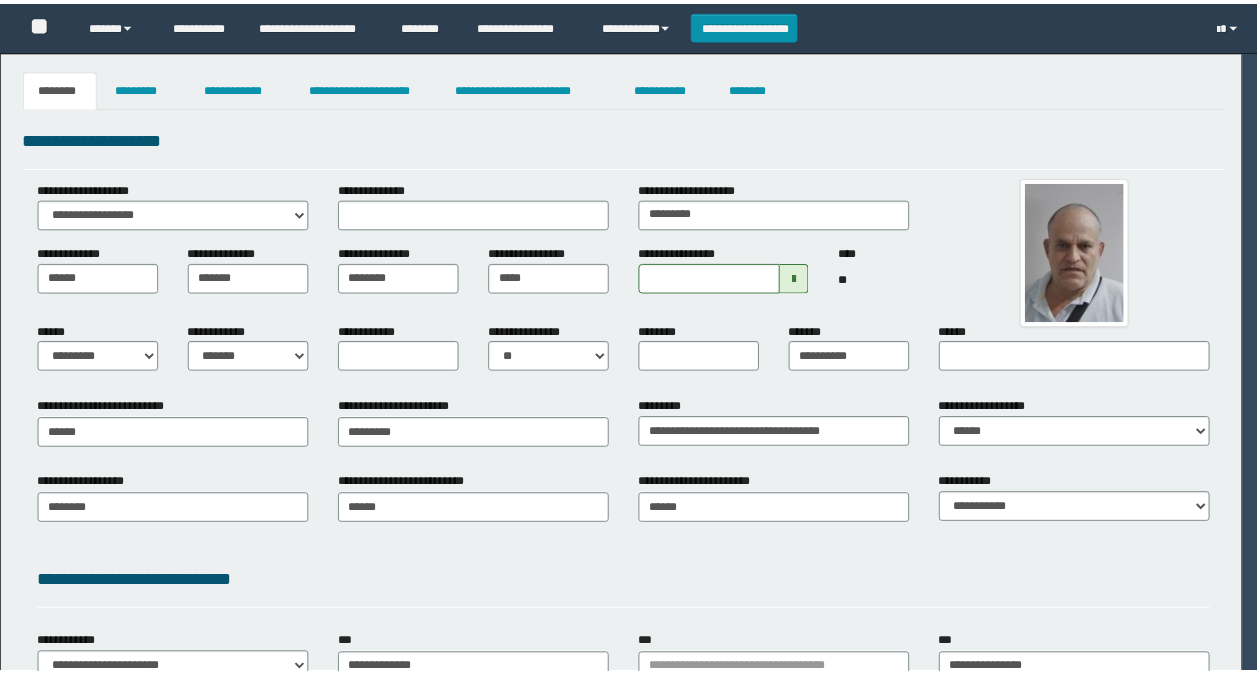 scroll, scrollTop: 0, scrollLeft: 0, axis: both 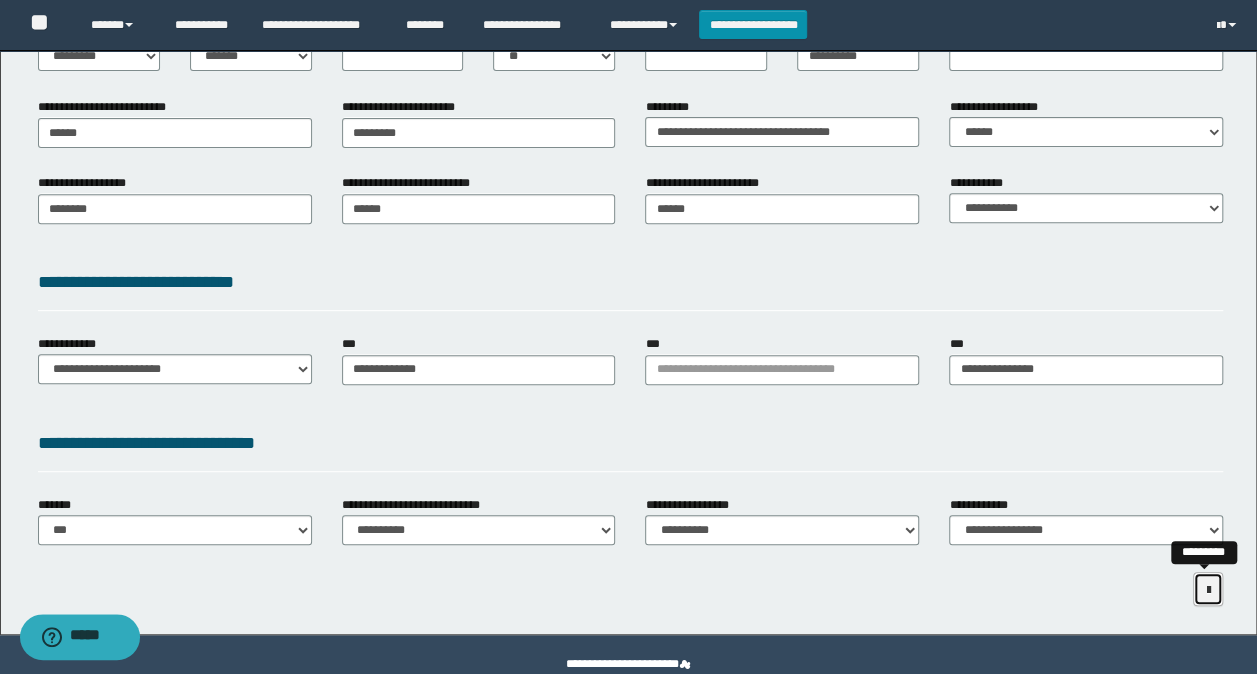 click at bounding box center (1208, 589) 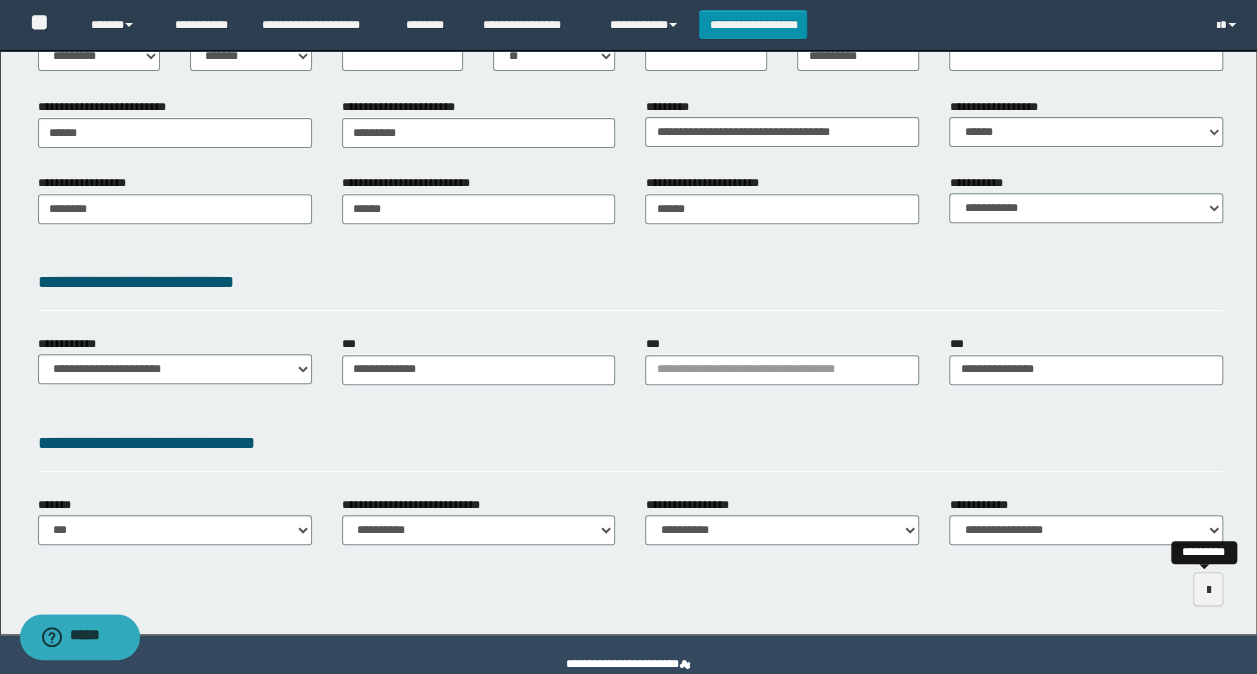 scroll, scrollTop: 269, scrollLeft: 0, axis: vertical 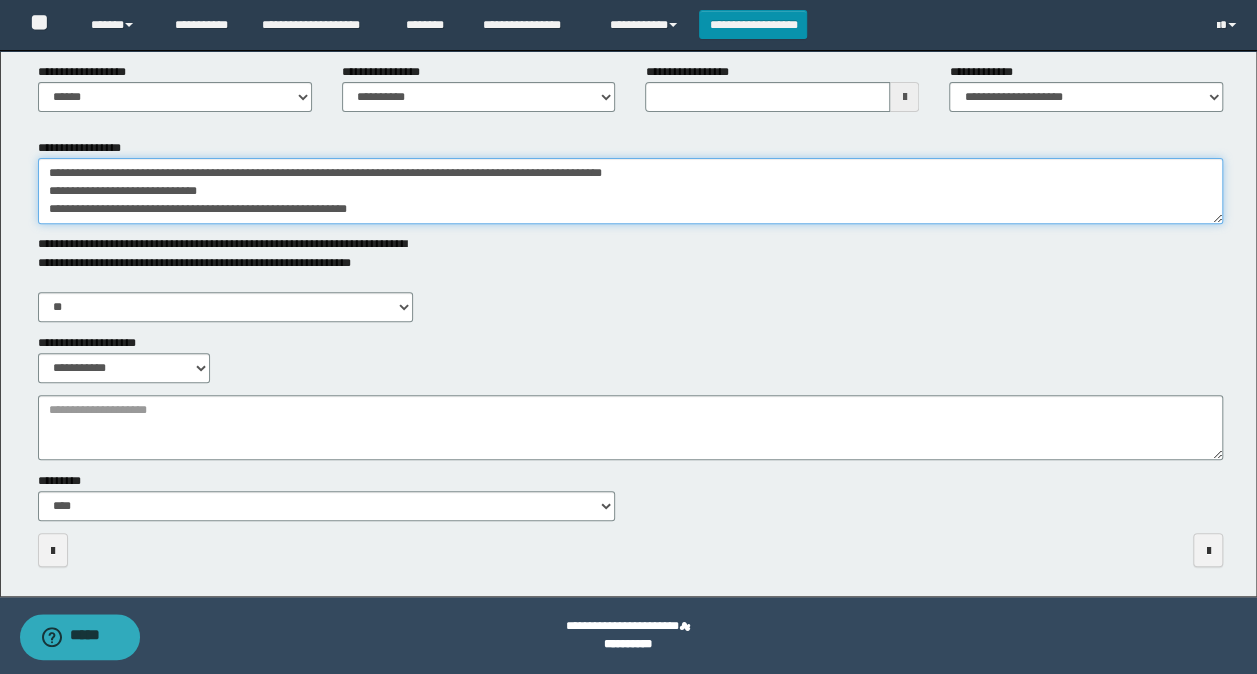 click on "**********" at bounding box center (631, 191) 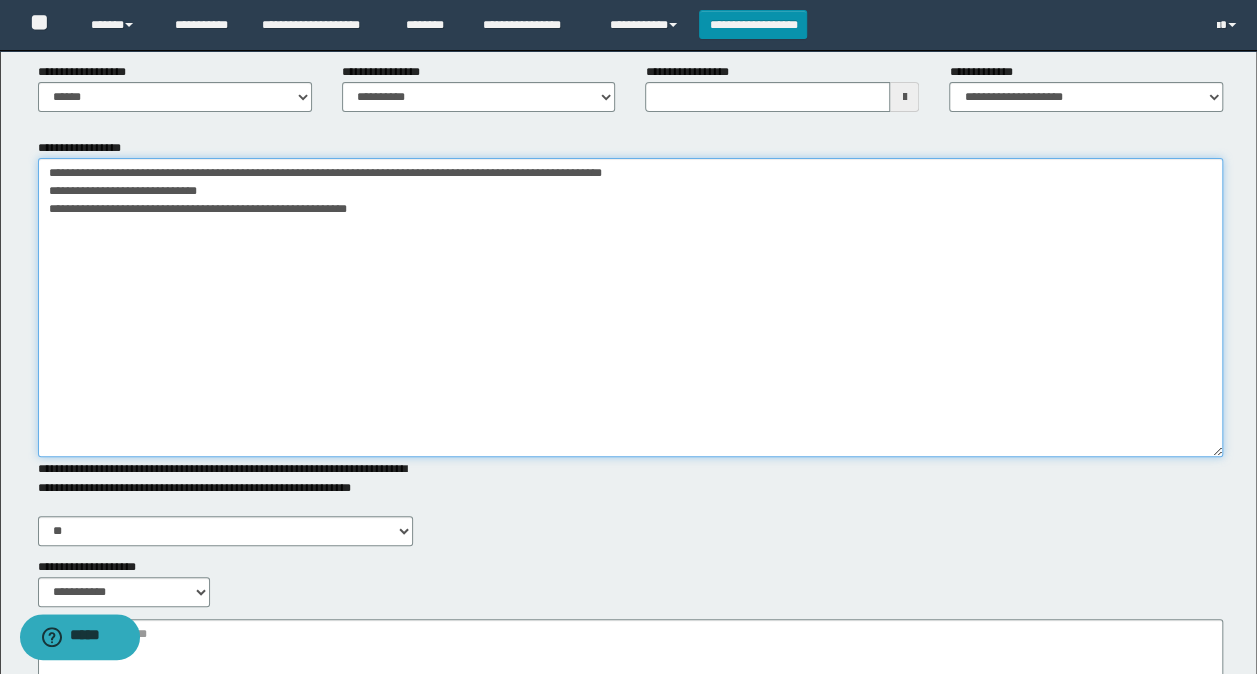 drag, startPoint x: 1214, startPoint y: 222, endPoint x: 1183, endPoint y: 499, distance: 278.72925 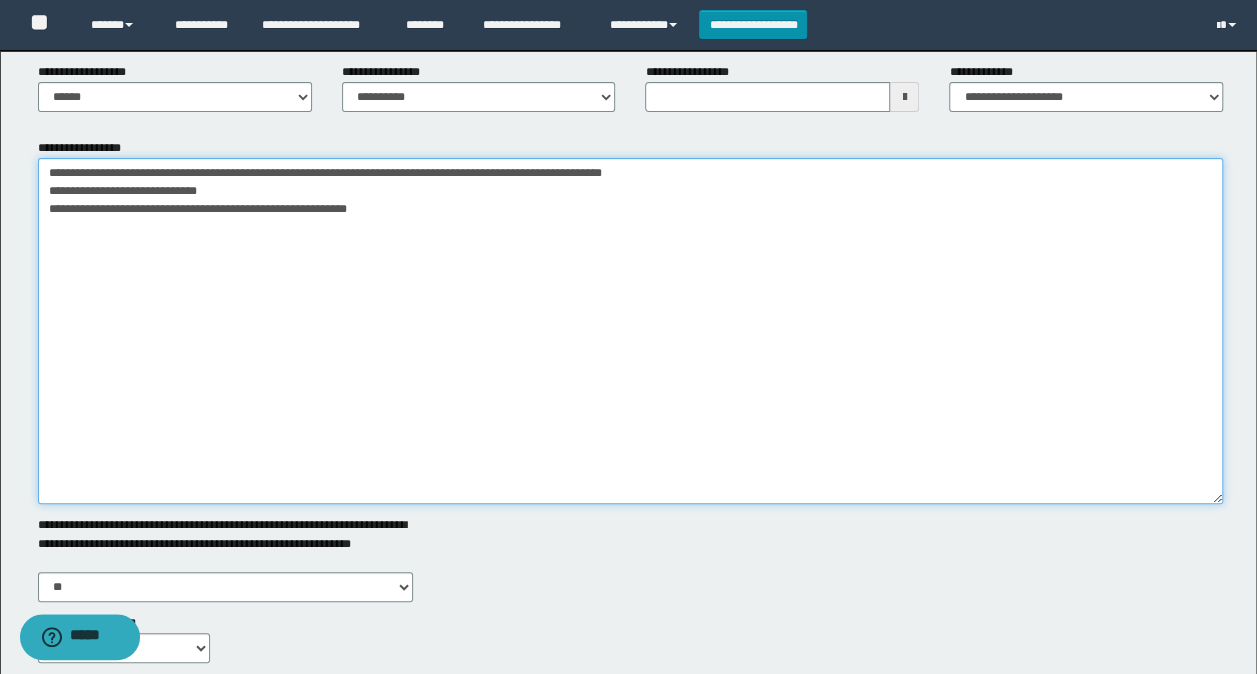click on "**********" at bounding box center (631, 331) 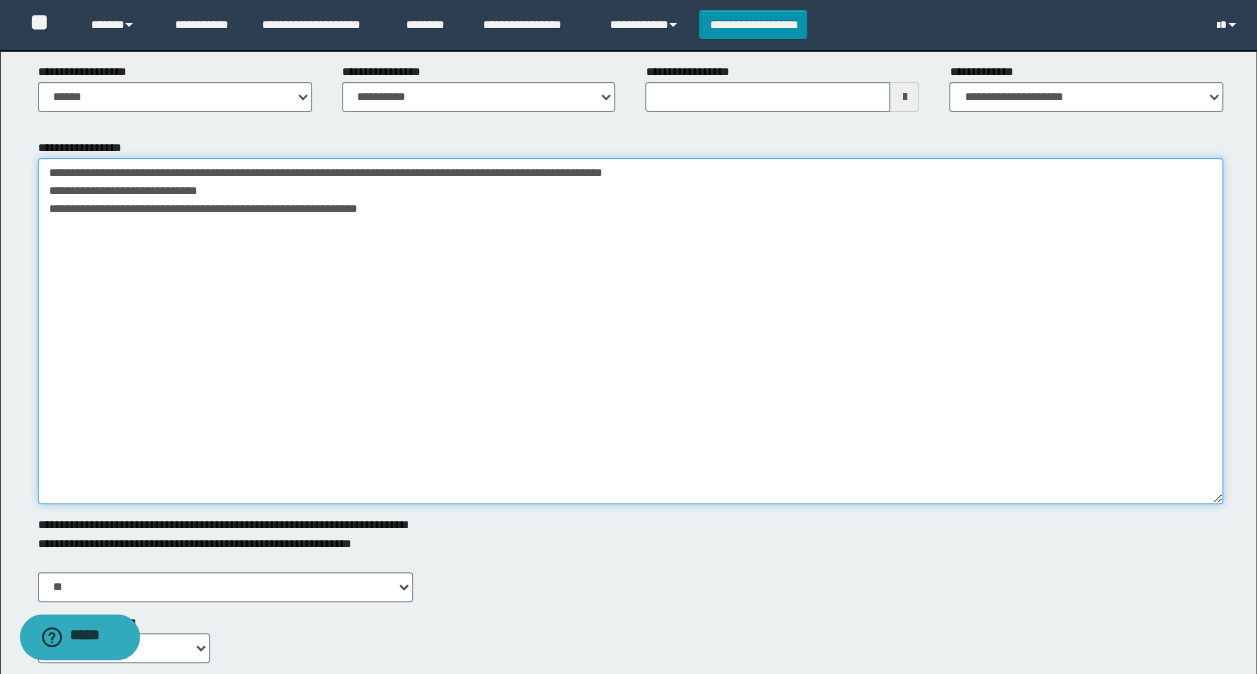 paste on "**********" 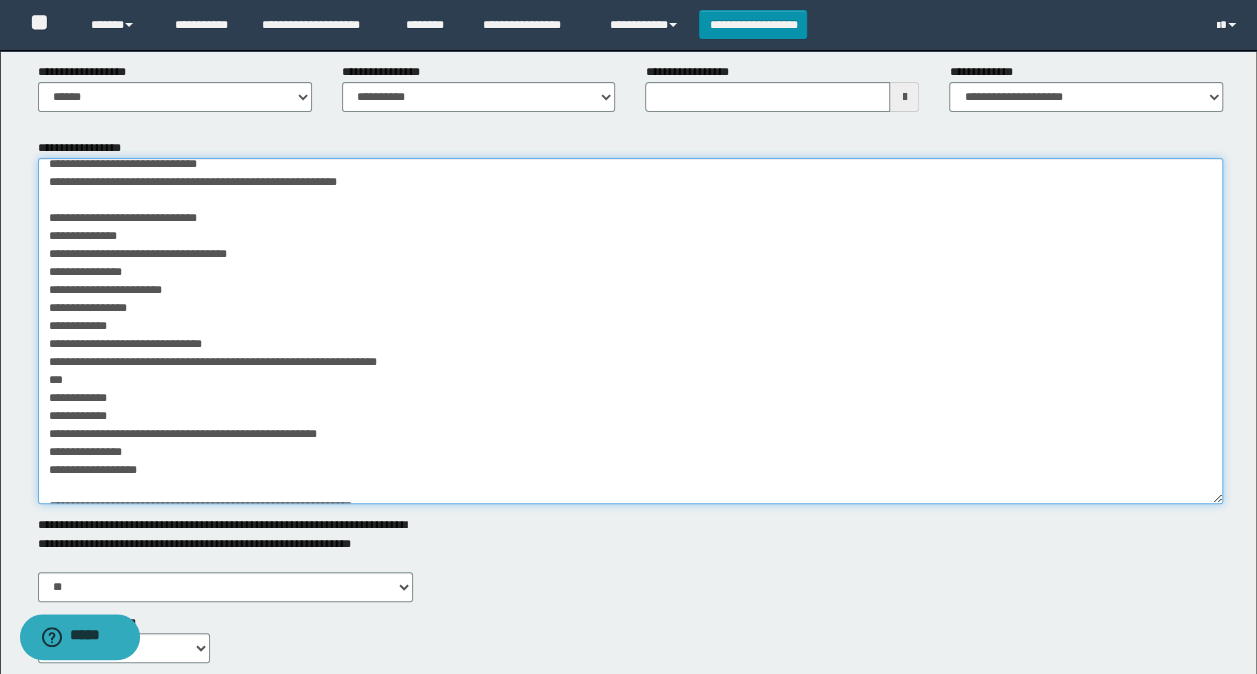 scroll, scrollTop: 0, scrollLeft: 0, axis: both 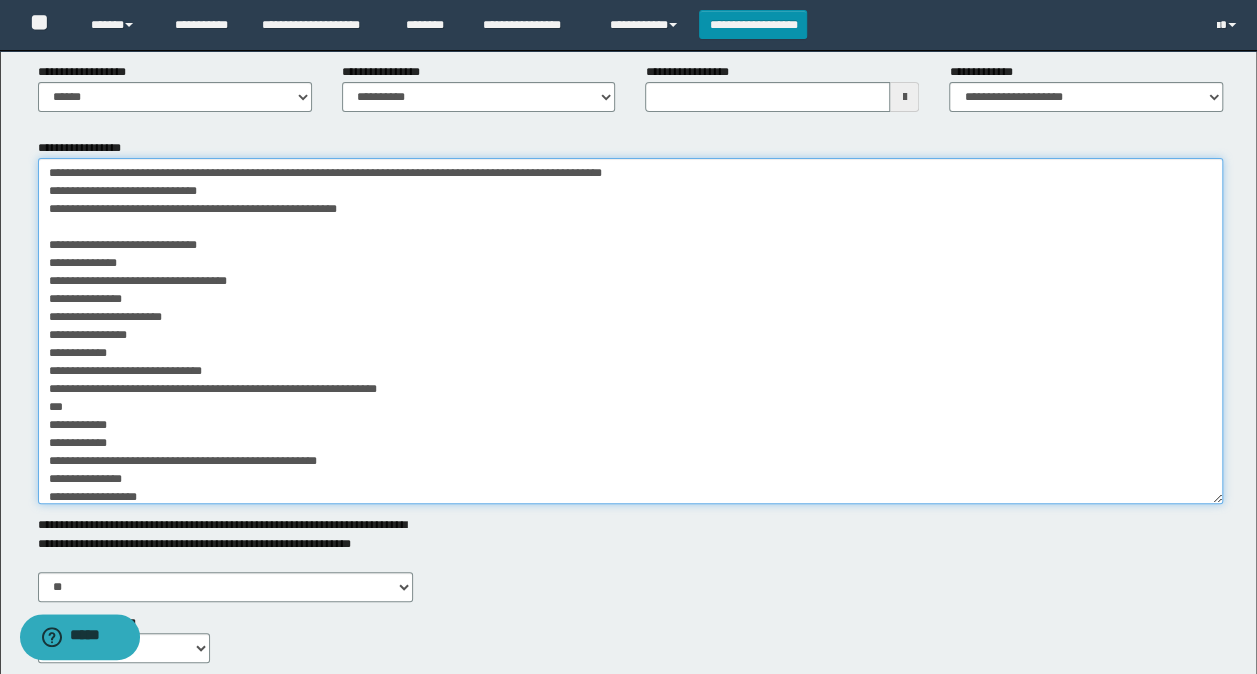 click on "**********" at bounding box center (631, 331) 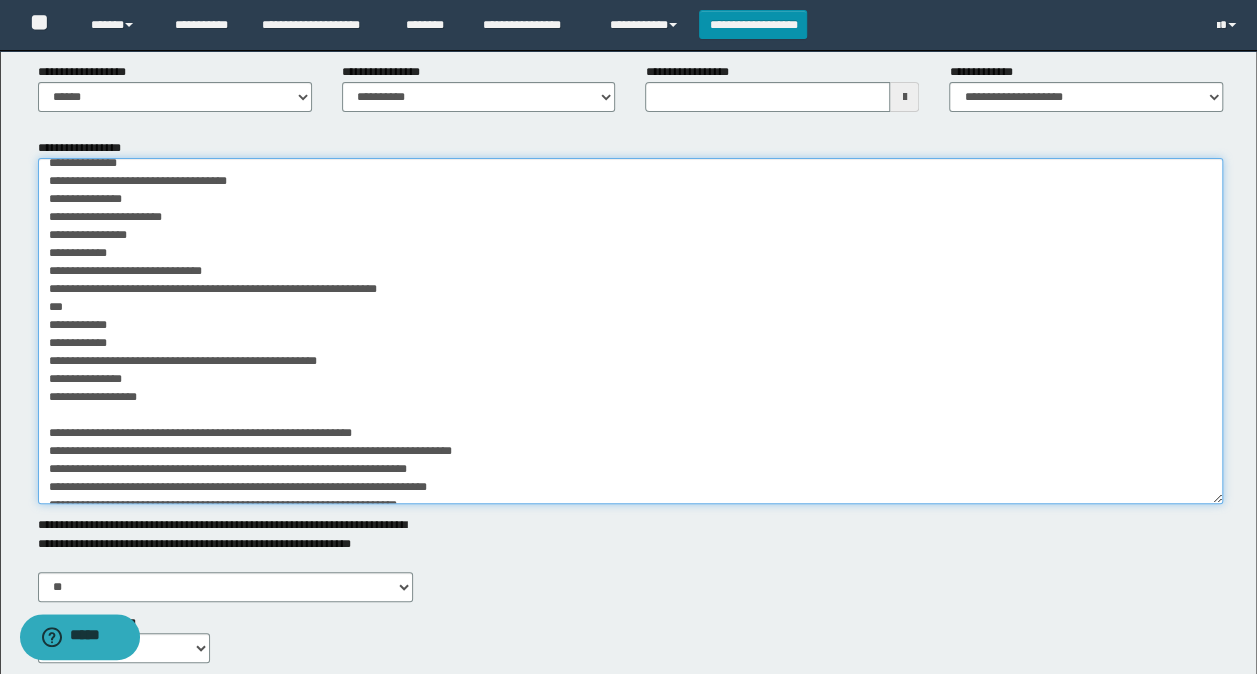 scroll, scrollTop: 187, scrollLeft: 0, axis: vertical 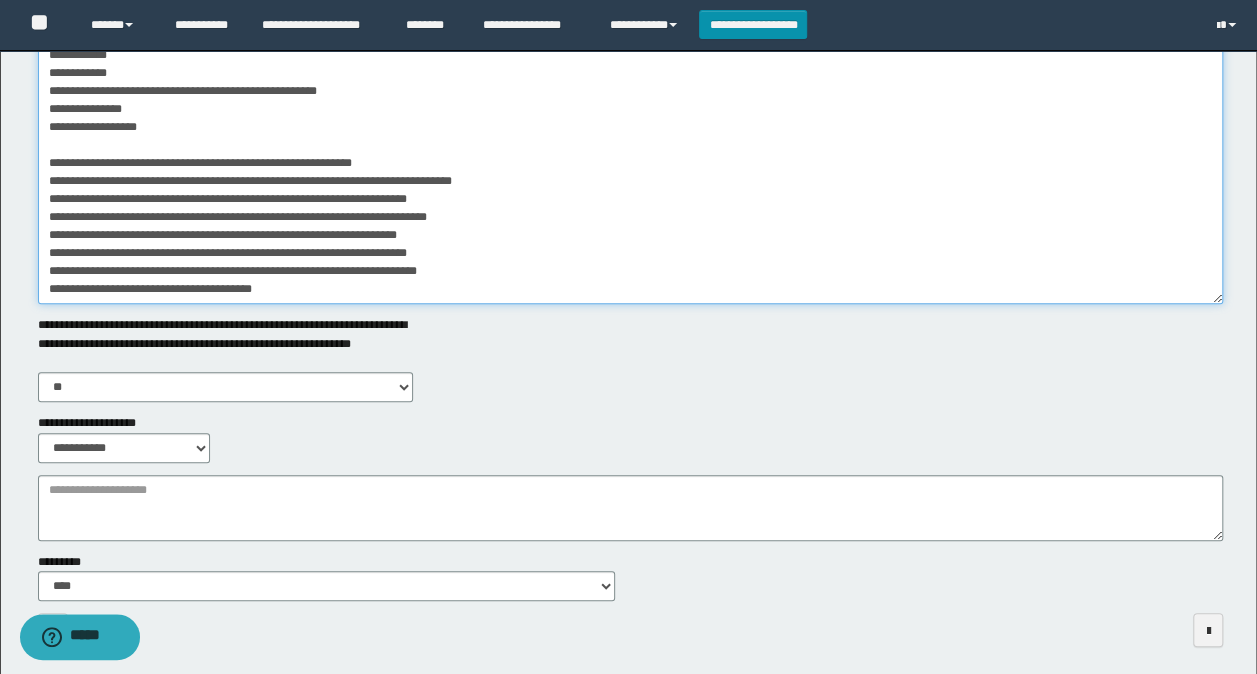 click on "**********" at bounding box center (631, 131) 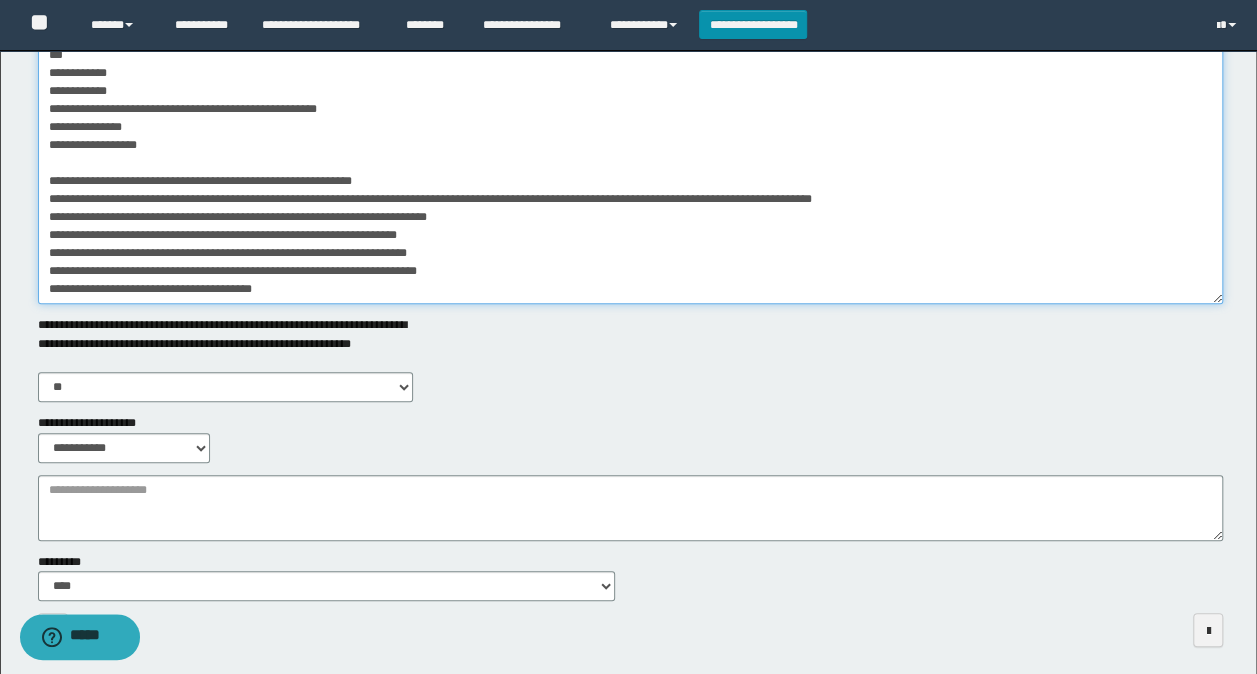 scroll, scrollTop: 169, scrollLeft: 0, axis: vertical 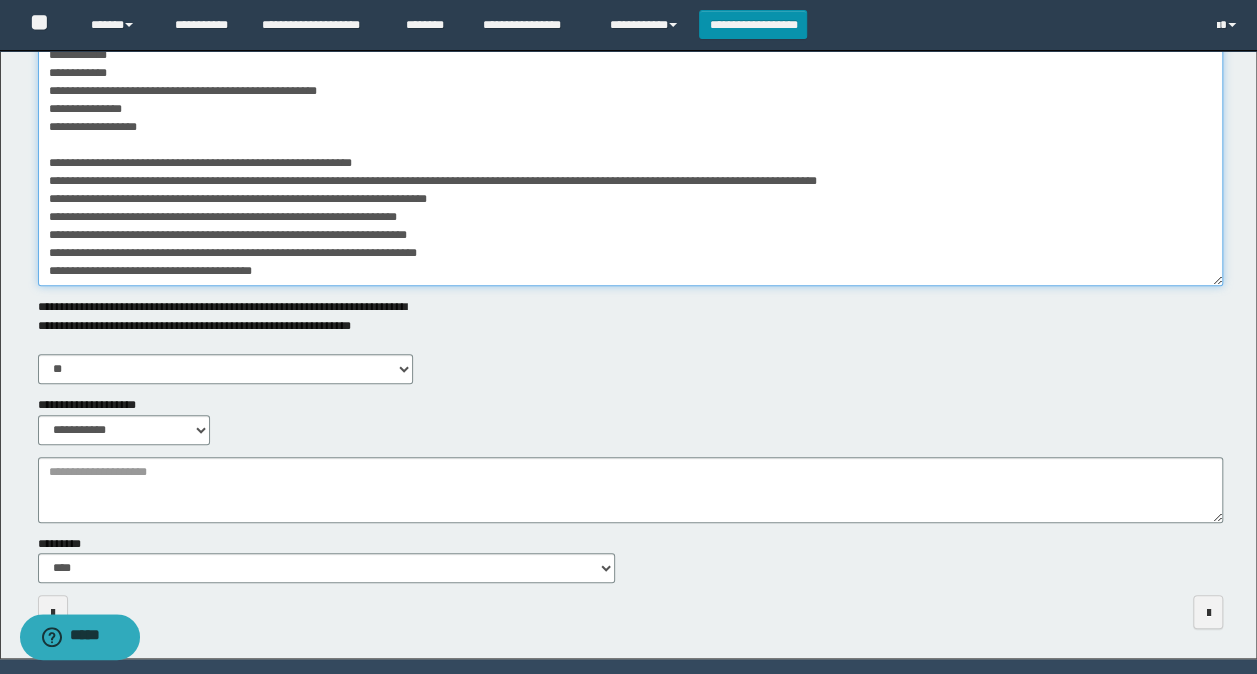 click on "**********" at bounding box center [631, 113] 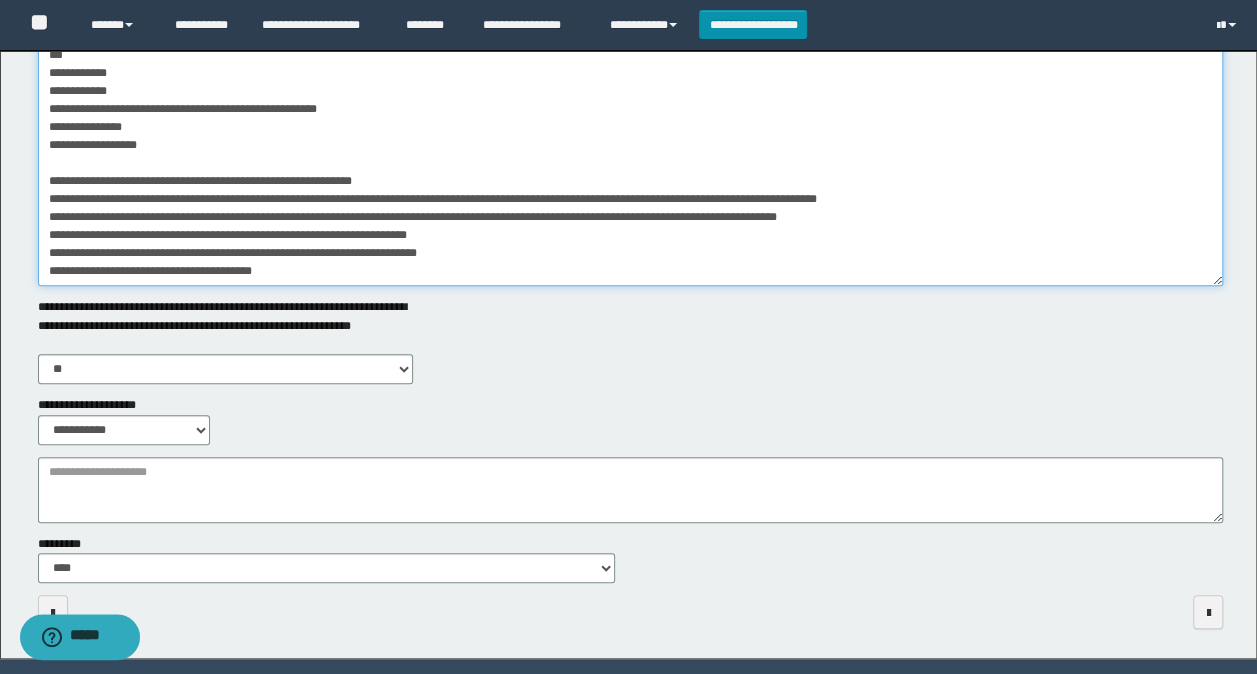 scroll, scrollTop: 151, scrollLeft: 0, axis: vertical 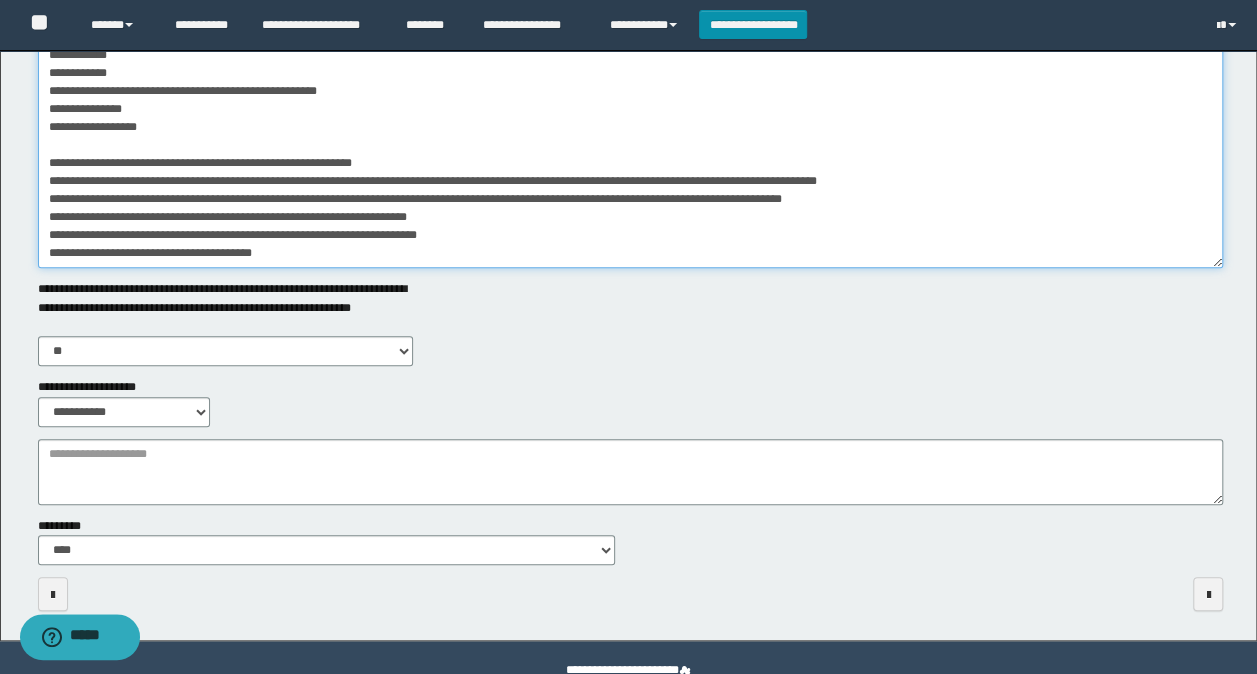 click on "**********" at bounding box center [631, 95] 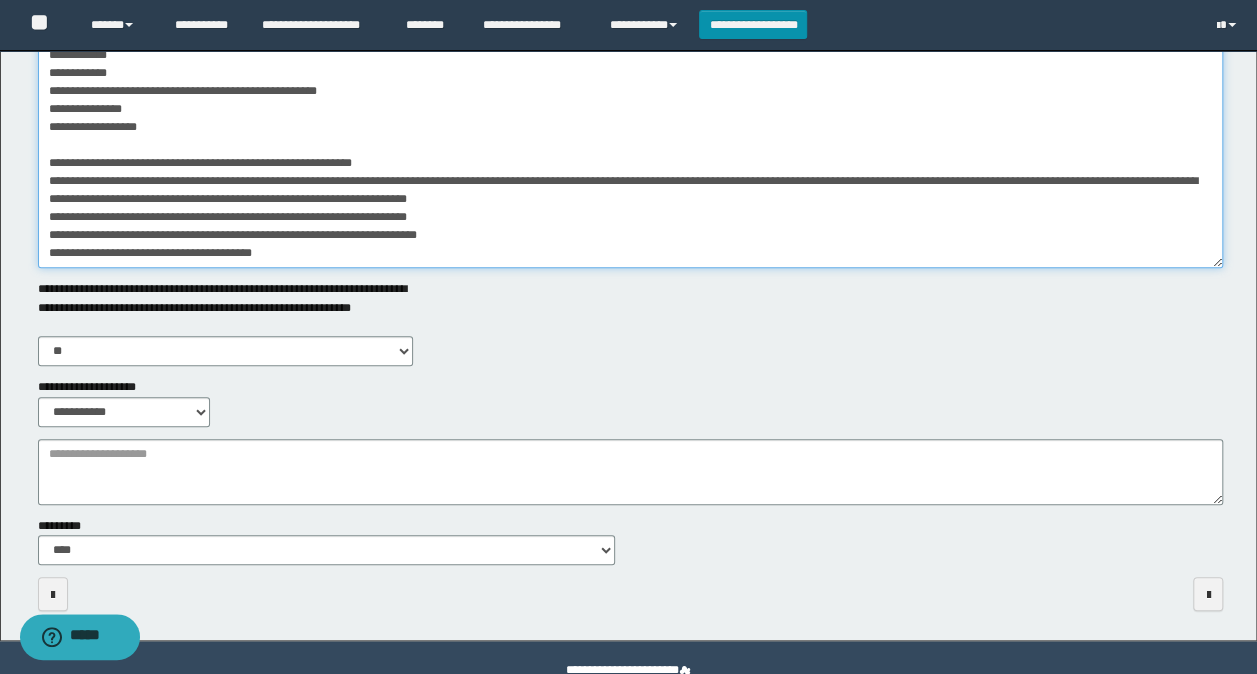 click on "**********" at bounding box center (631, 95) 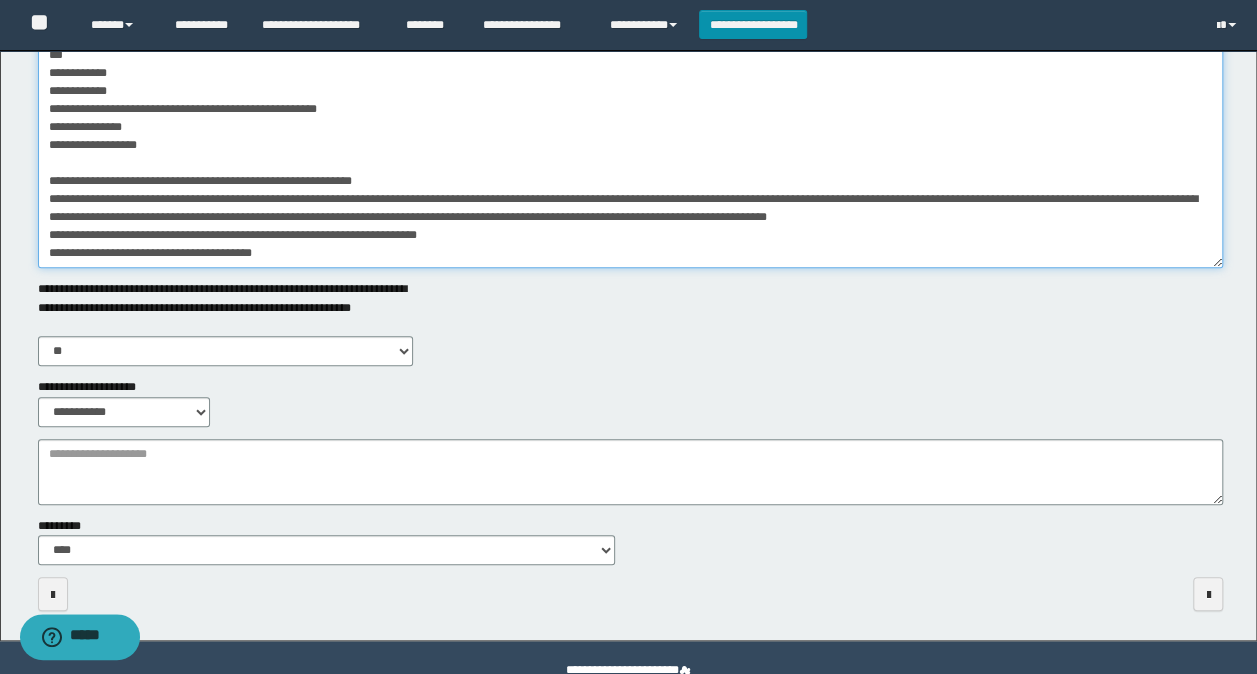 scroll, scrollTop: 133, scrollLeft: 0, axis: vertical 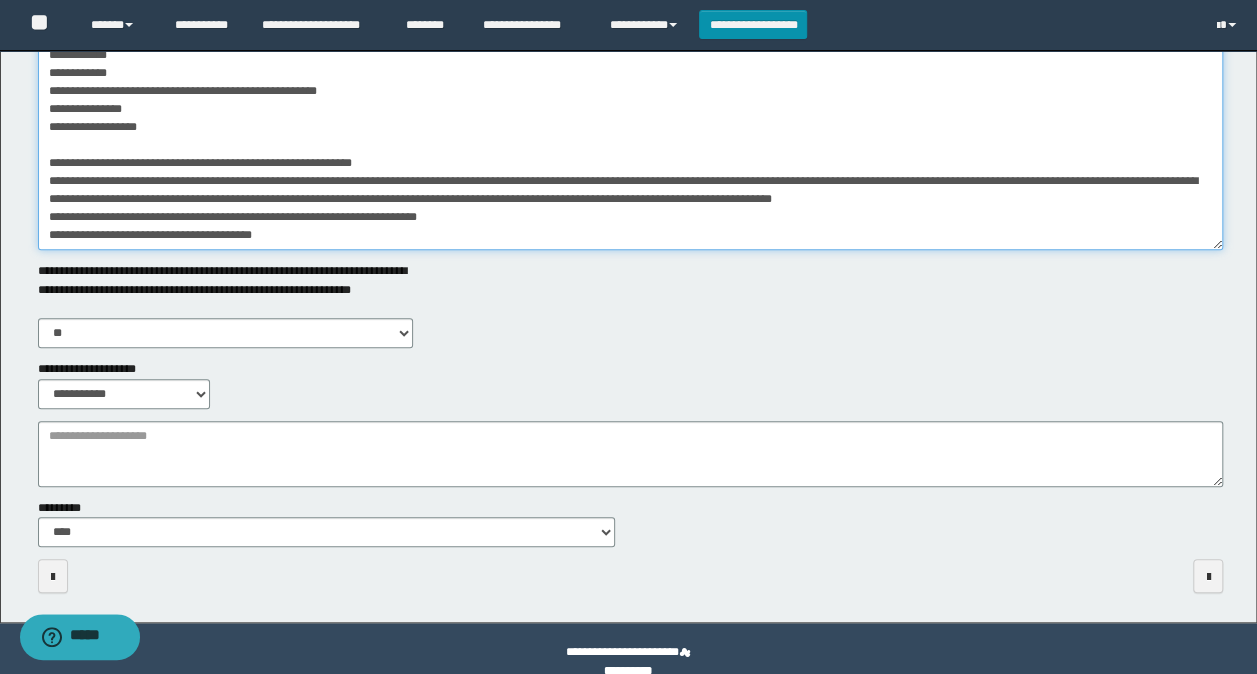 click on "**********" at bounding box center [631, 77] 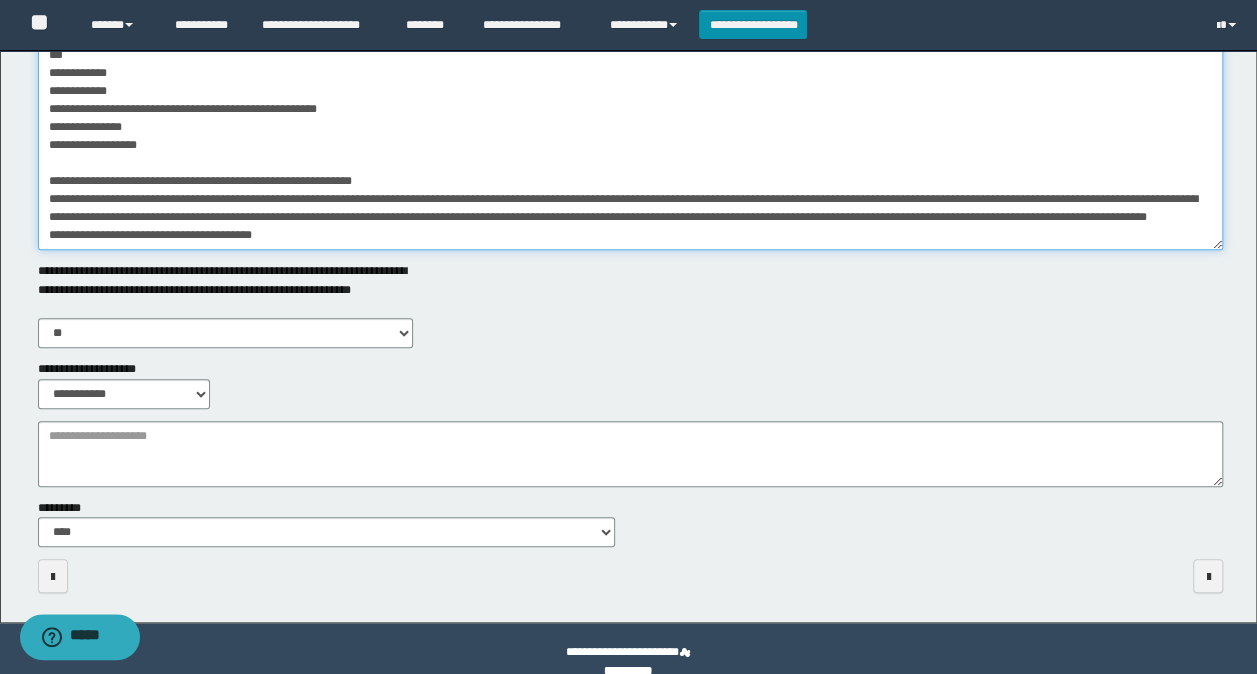click on "**********" at bounding box center [631, 77] 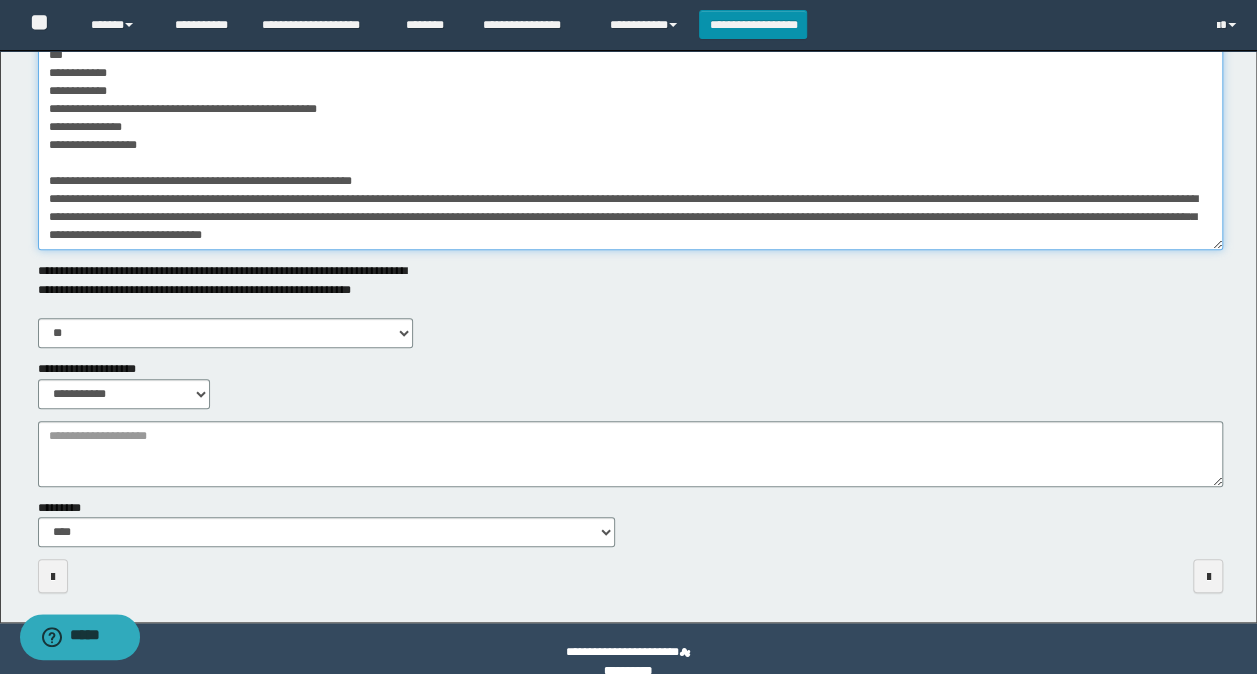 scroll, scrollTop: 115, scrollLeft: 0, axis: vertical 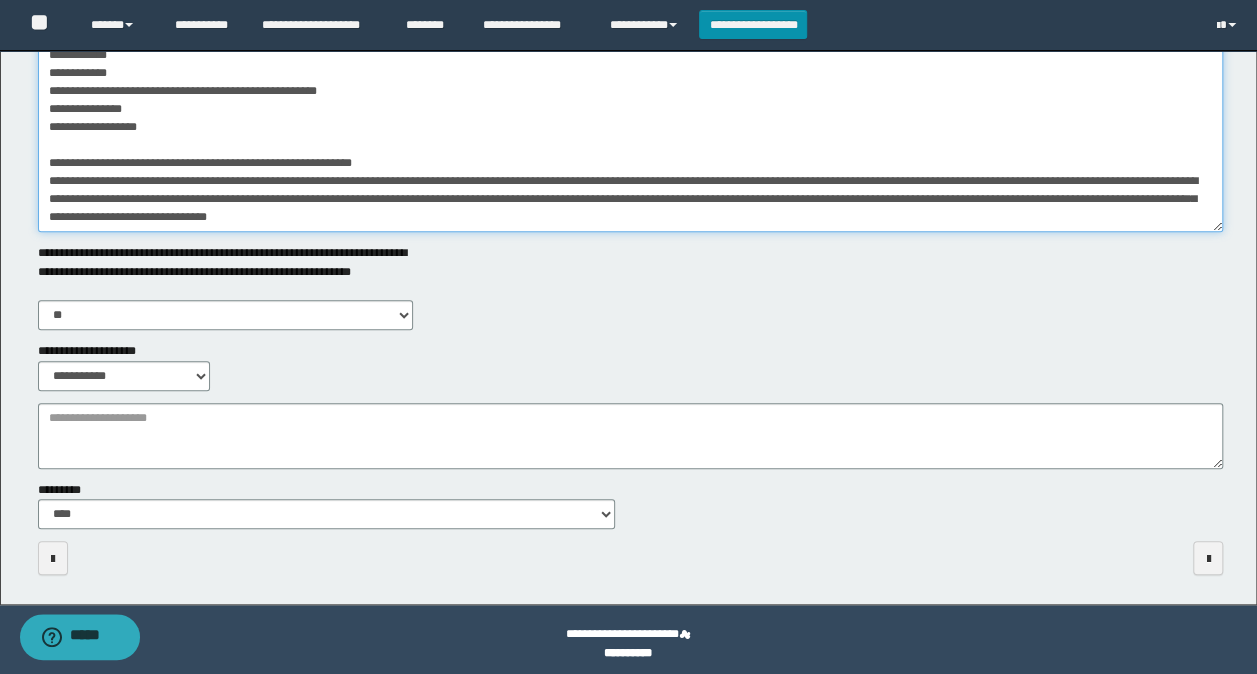 click on "**********" at bounding box center (631, 59) 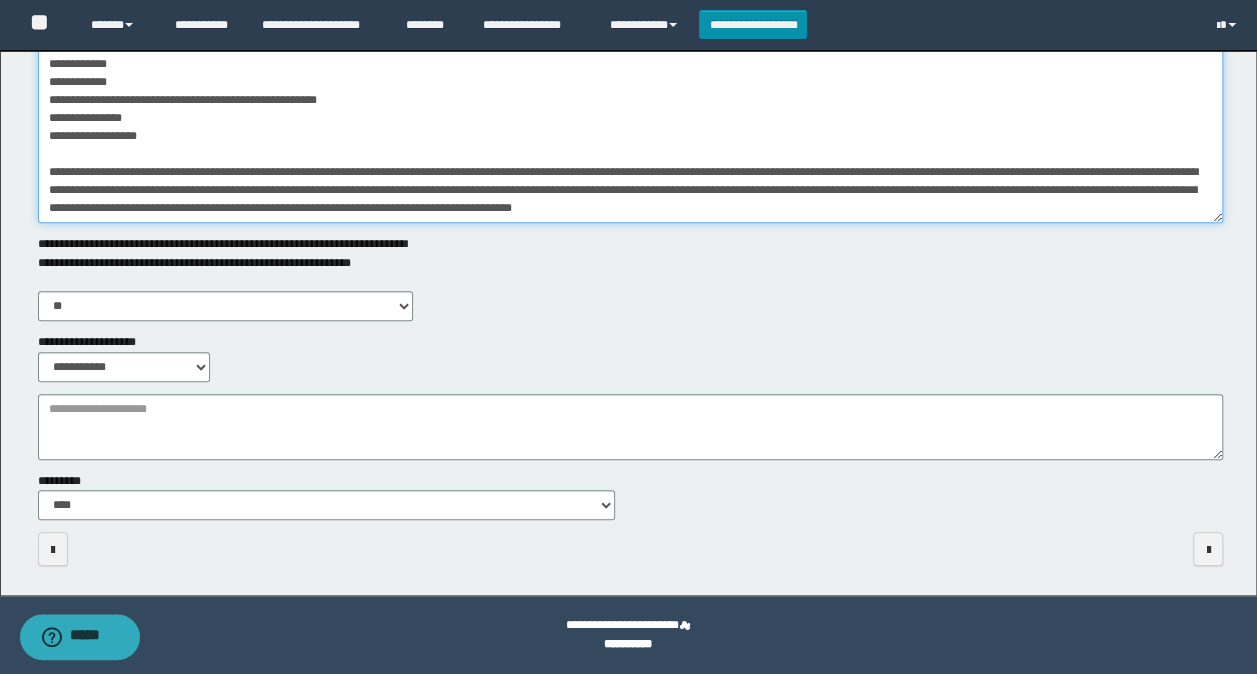 scroll, scrollTop: 97, scrollLeft: 0, axis: vertical 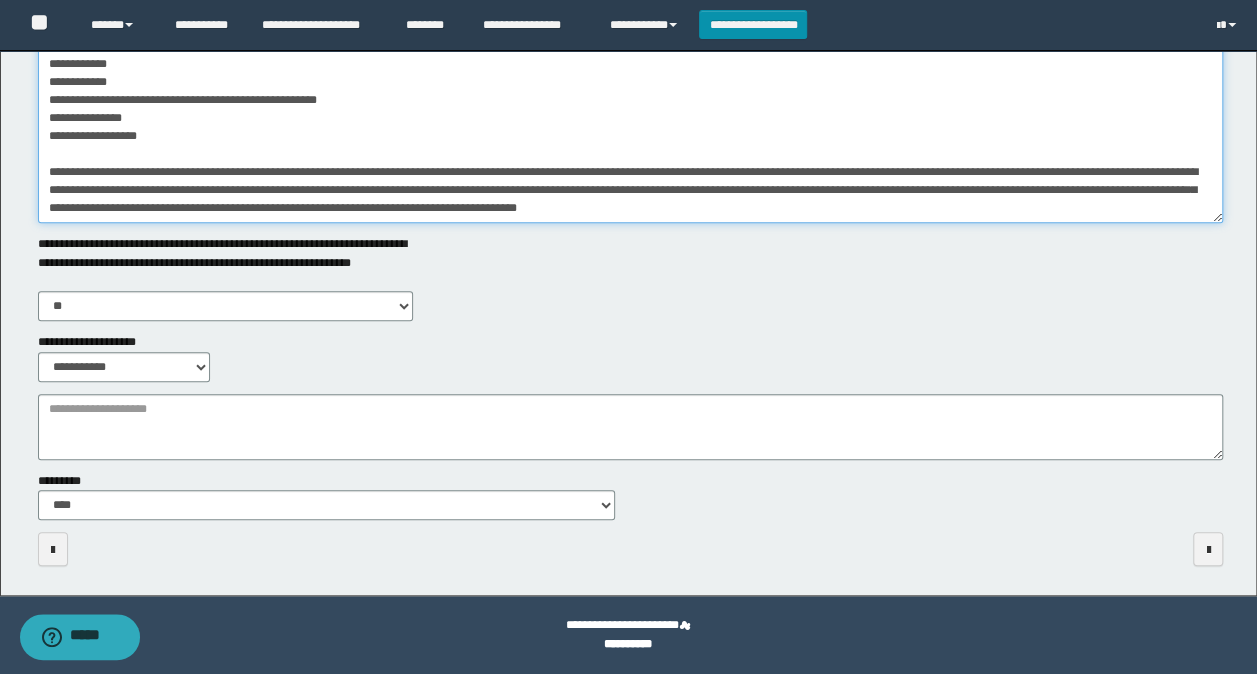 click on "**********" at bounding box center (631, 50) 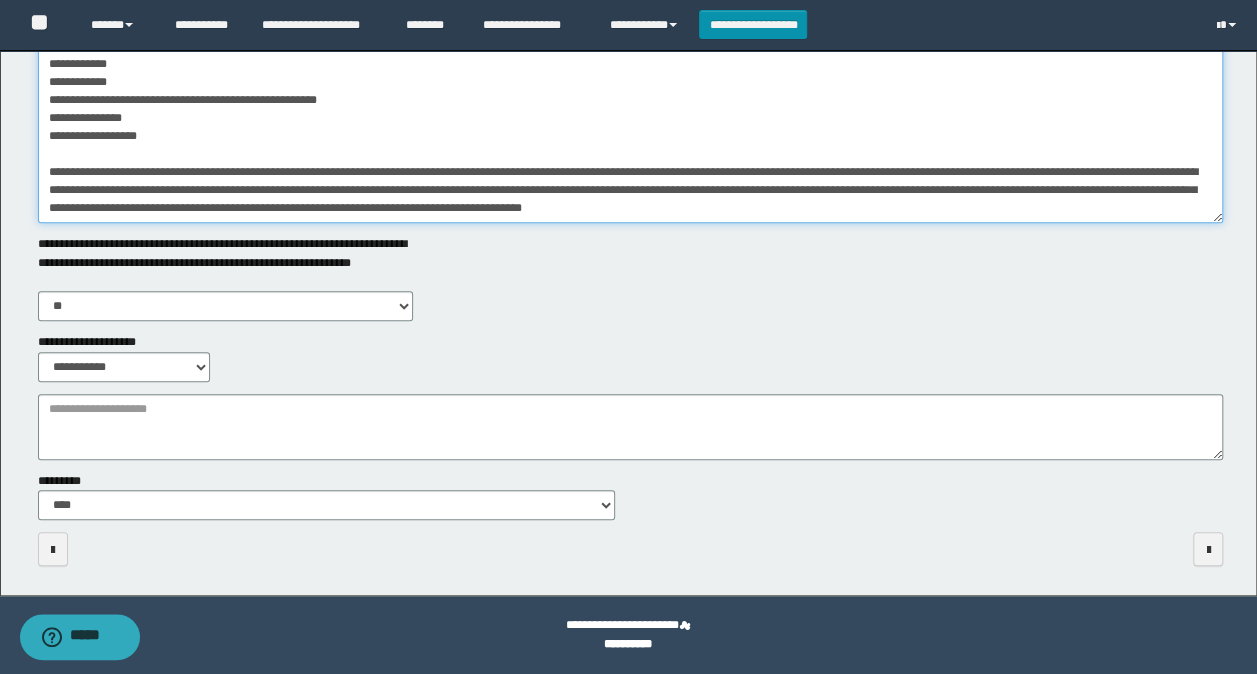 scroll, scrollTop: 115, scrollLeft: 0, axis: vertical 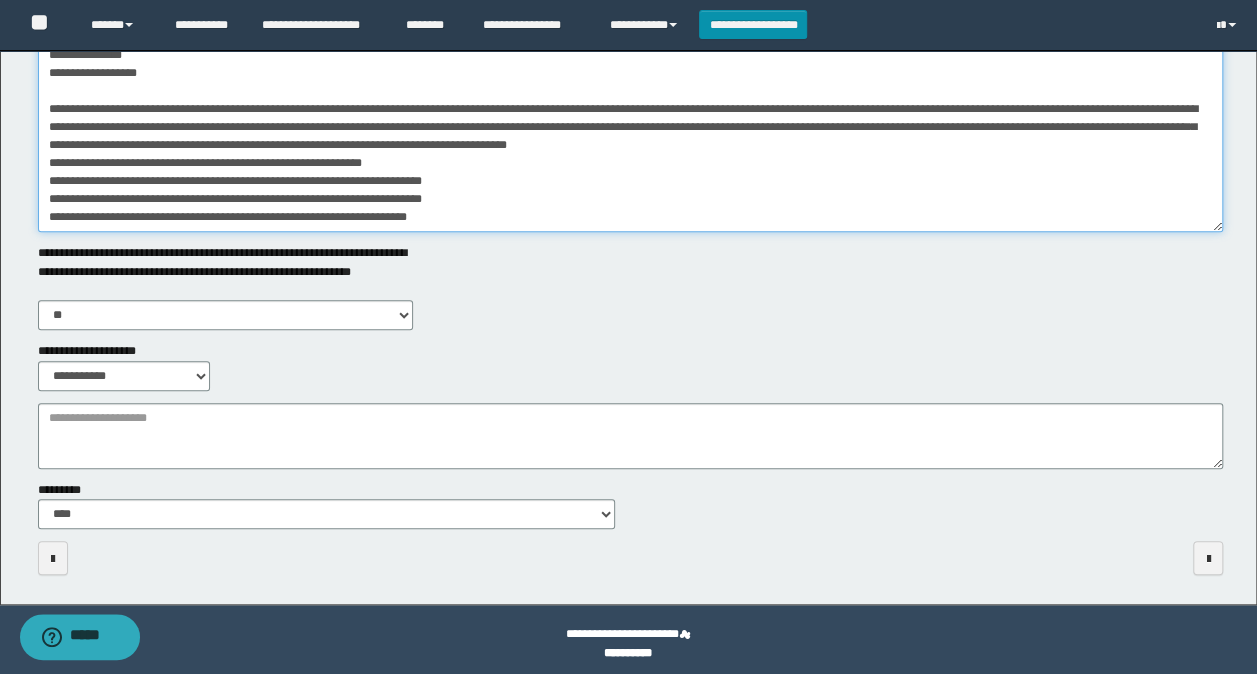 click on "**********" at bounding box center (631, 59) 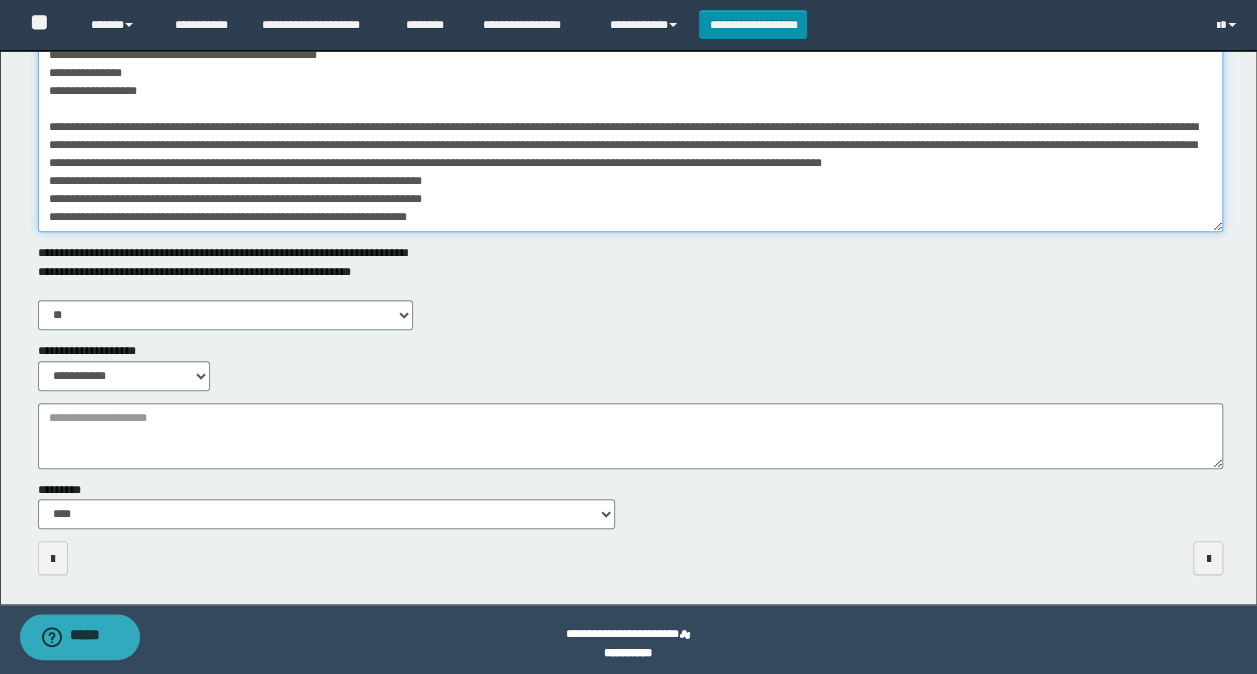 scroll, scrollTop: 151, scrollLeft: 0, axis: vertical 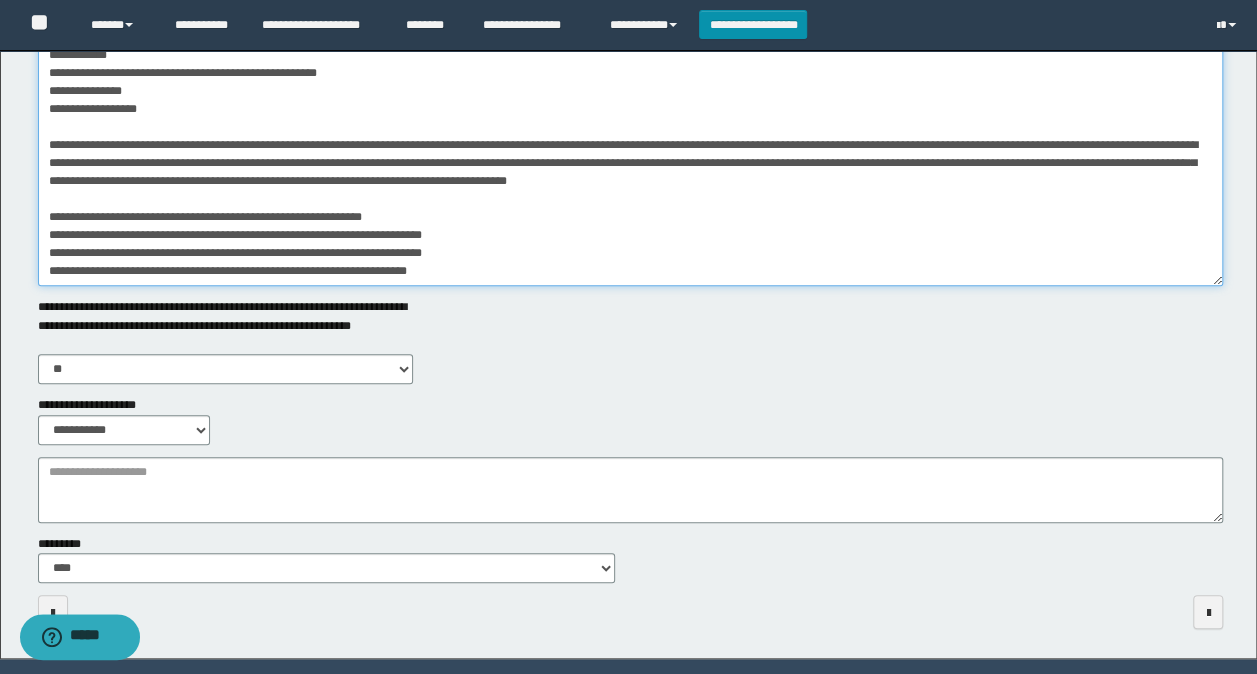 click on "**********" at bounding box center [631, 113] 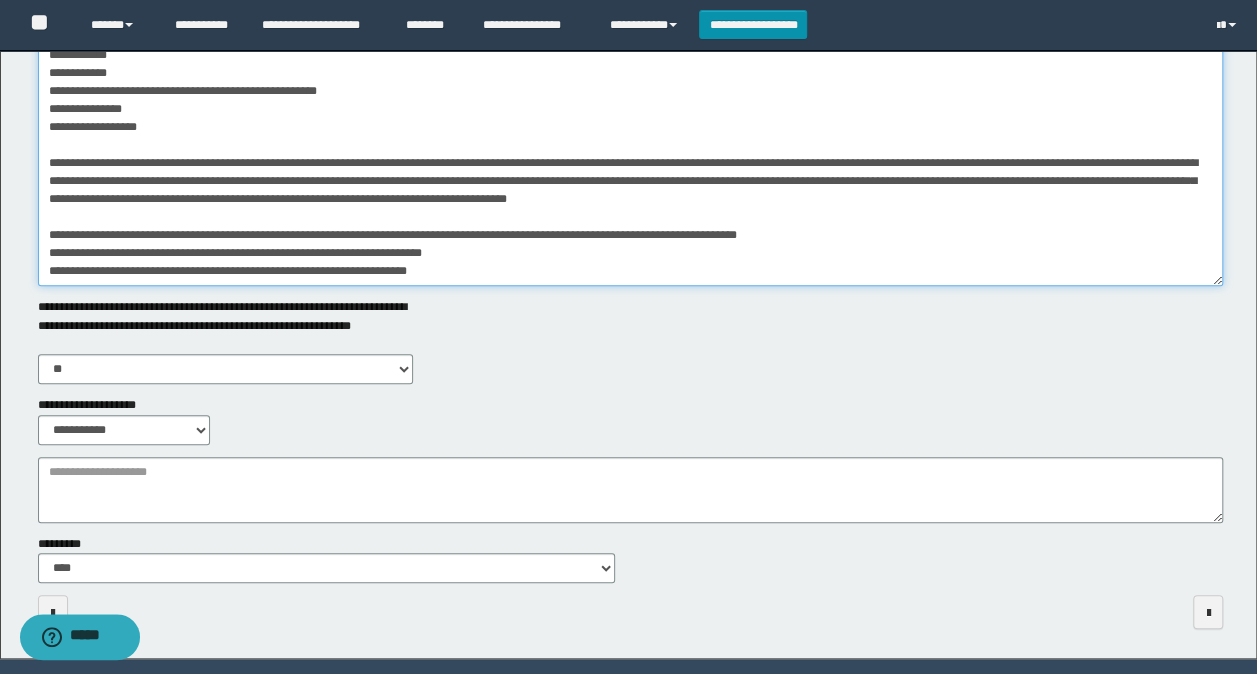 scroll, scrollTop: 169, scrollLeft: 0, axis: vertical 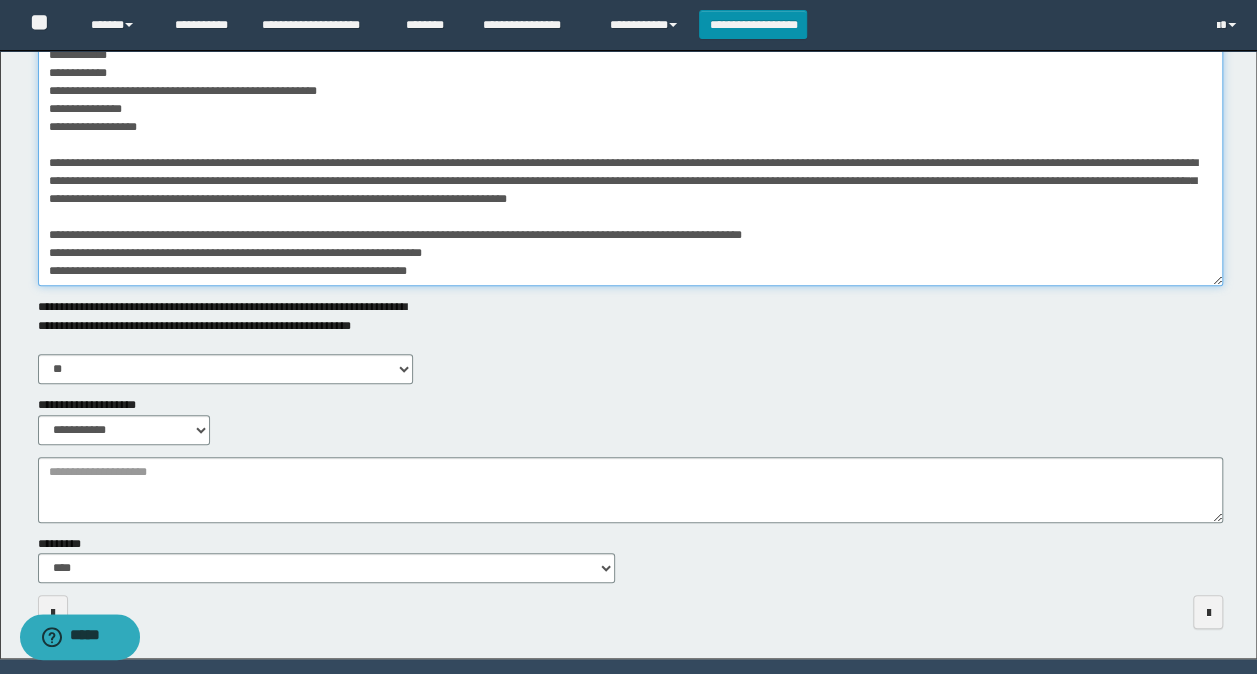click on "**********" at bounding box center (631, 113) 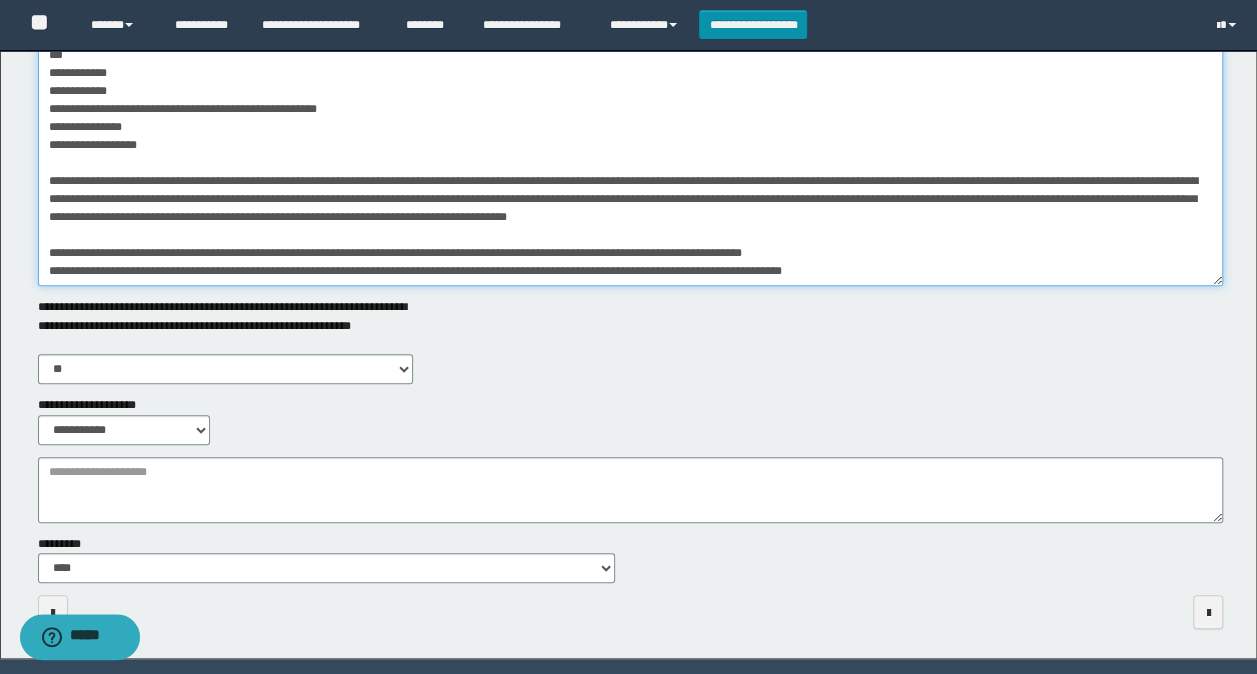 scroll, scrollTop: 505, scrollLeft: 0, axis: vertical 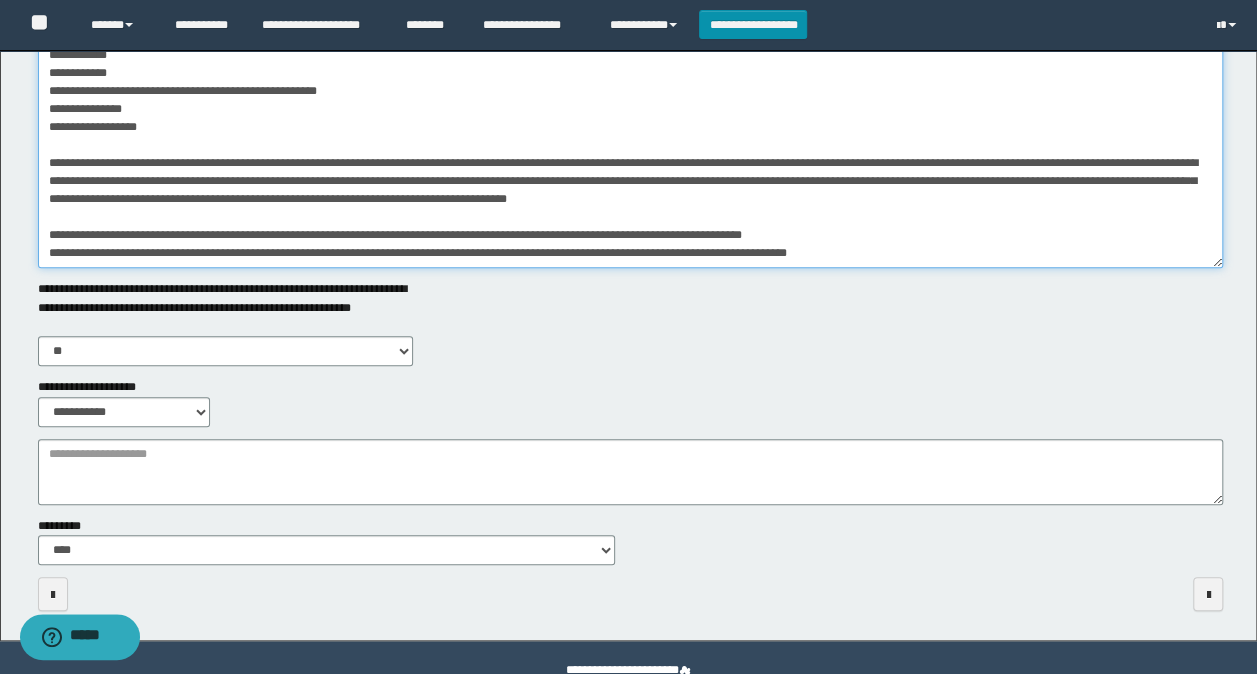 click on "**********" at bounding box center [631, 95] 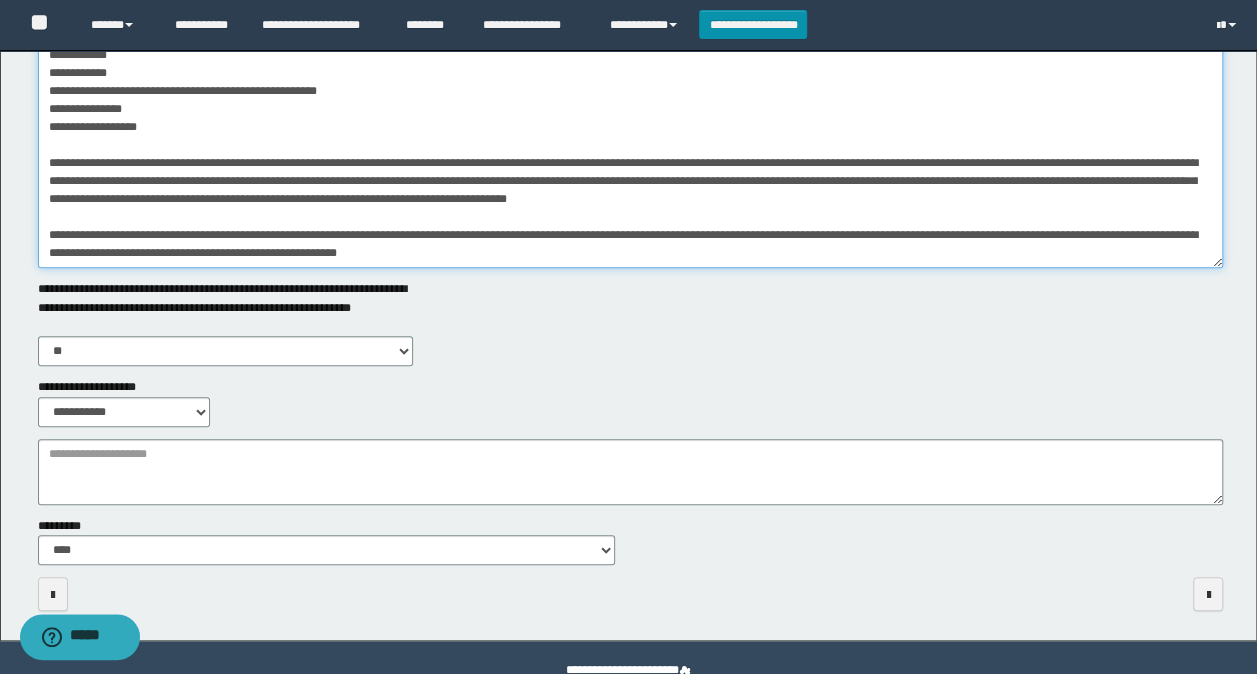 drag, startPoint x: 501, startPoint y: 238, endPoint x: 318, endPoint y: 242, distance: 183.04372 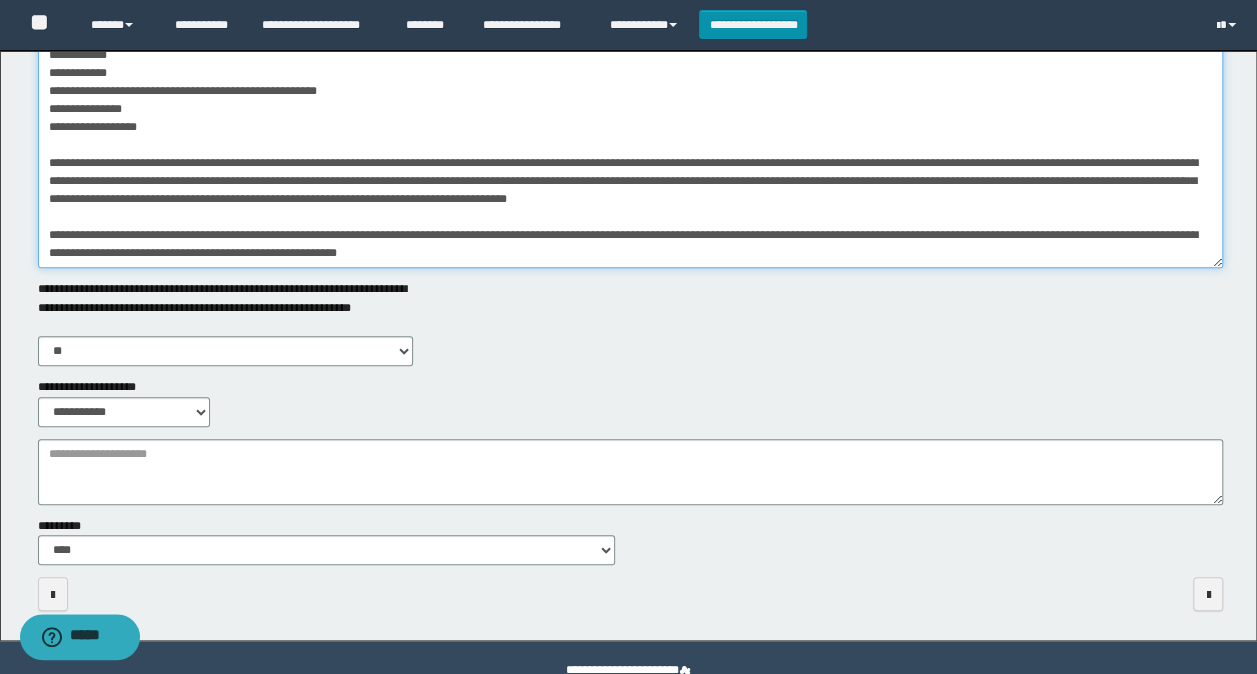click on "**********" at bounding box center (631, 95) 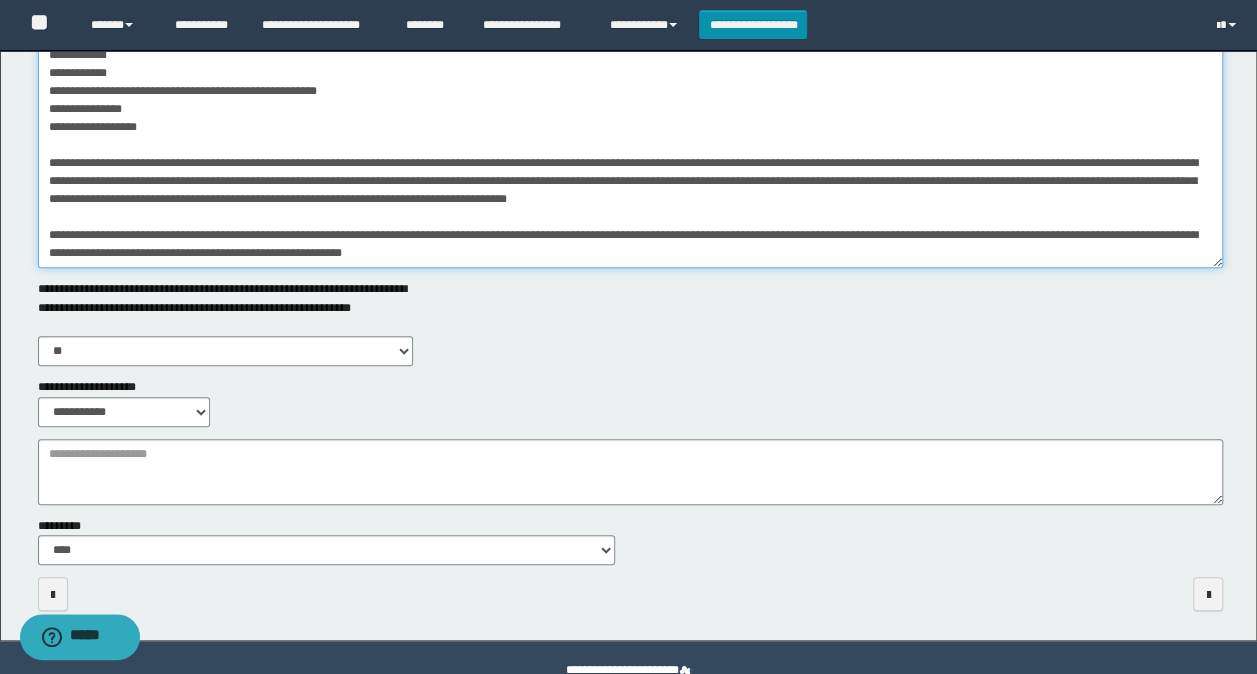 scroll, scrollTop: 169, scrollLeft: 0, axis: vertical 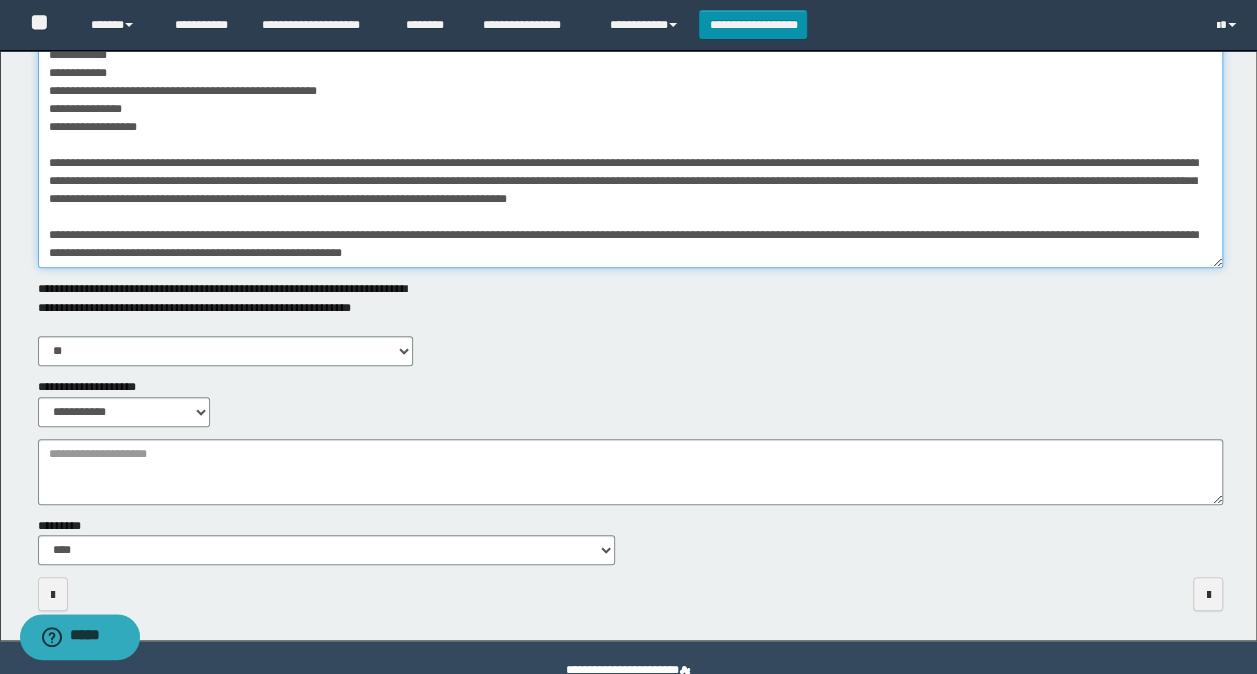 click on "**********" at bounding box center (631, 95) 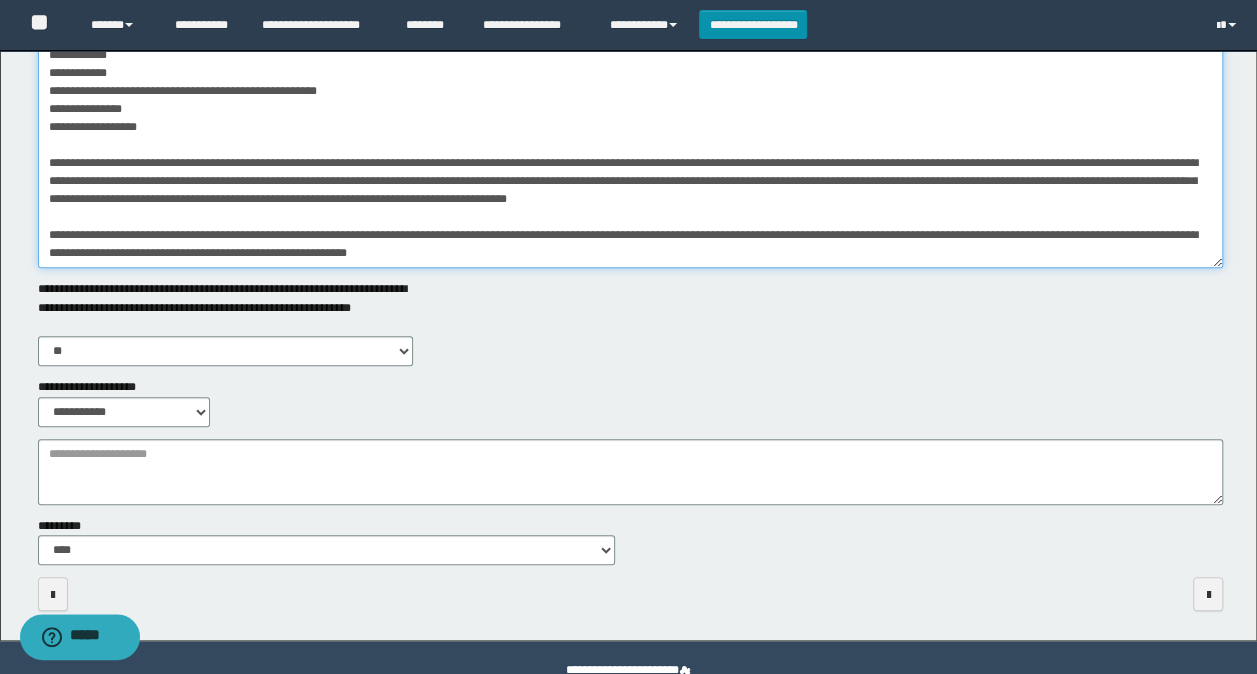 scroll, scrollTop: 487, scrollLeft: 0, axis: vertical 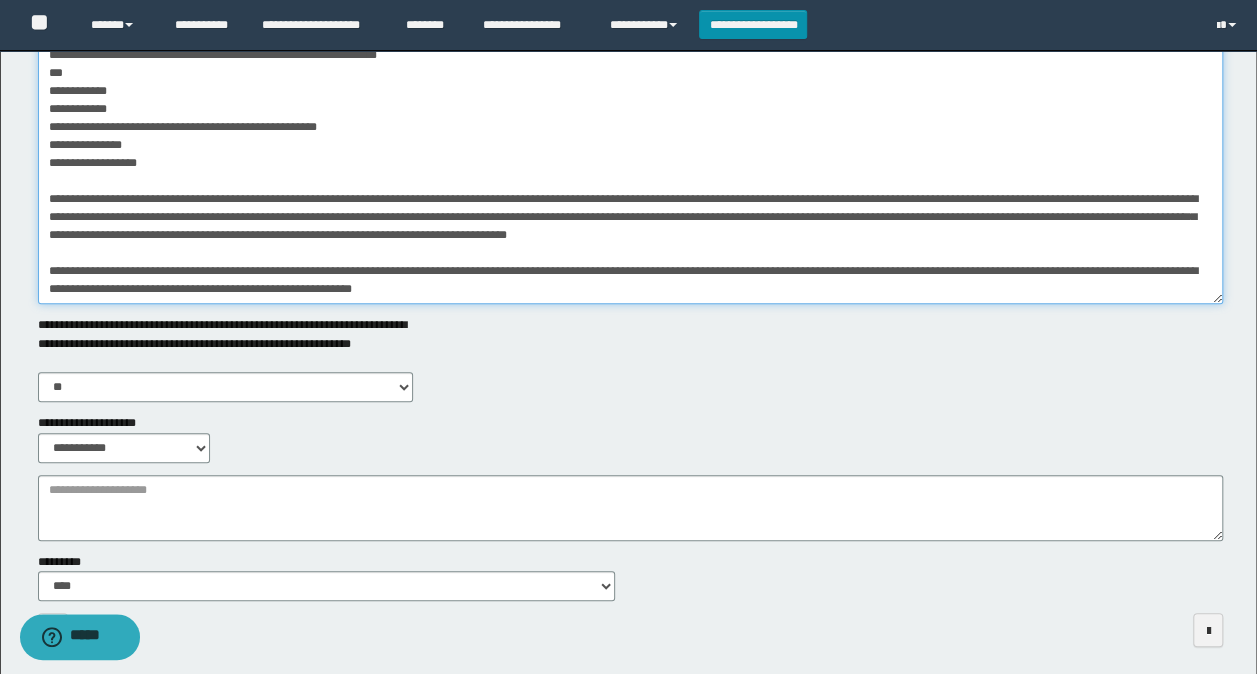 paste on "**********" 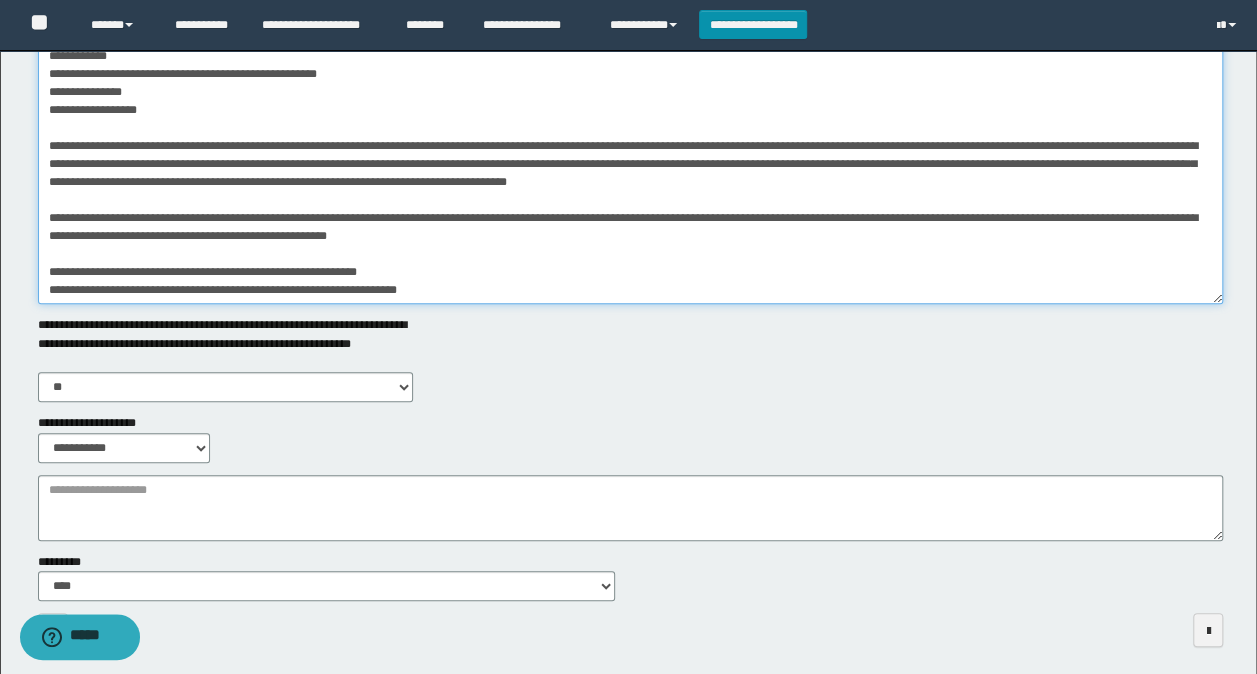 scroll, scrollTop: 253, scrollLeft: 0, axis: vertical 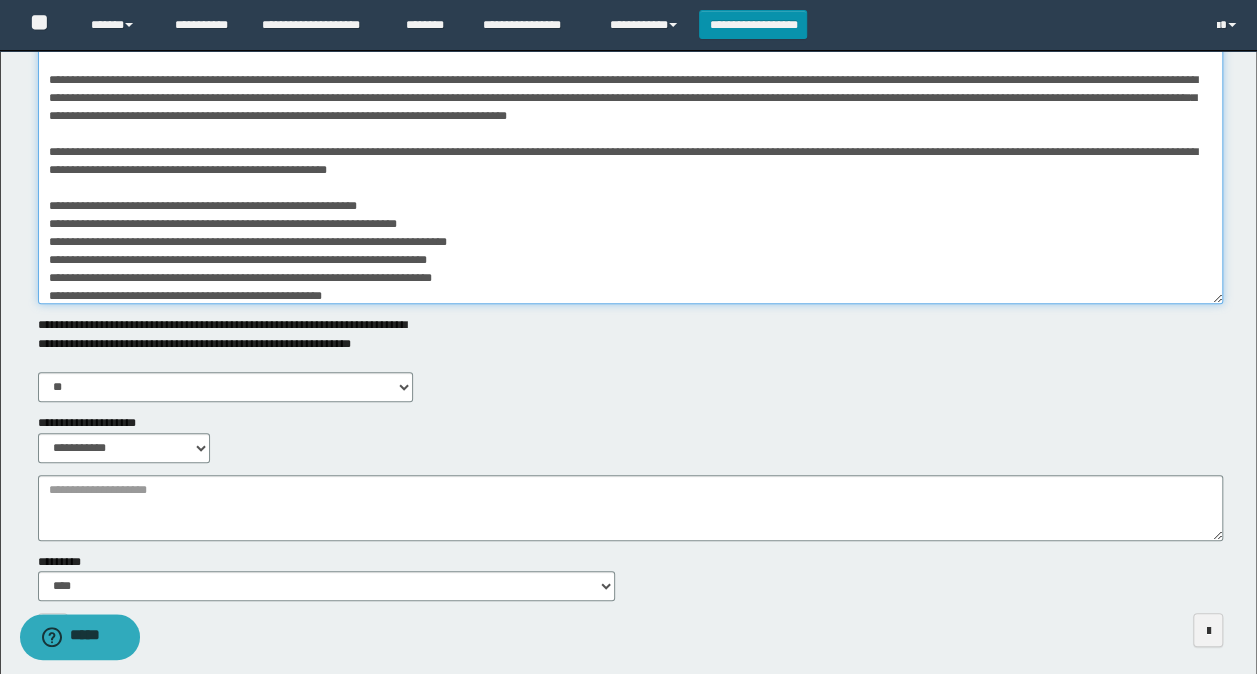 click on "**********" at bounding box center (631, 131) 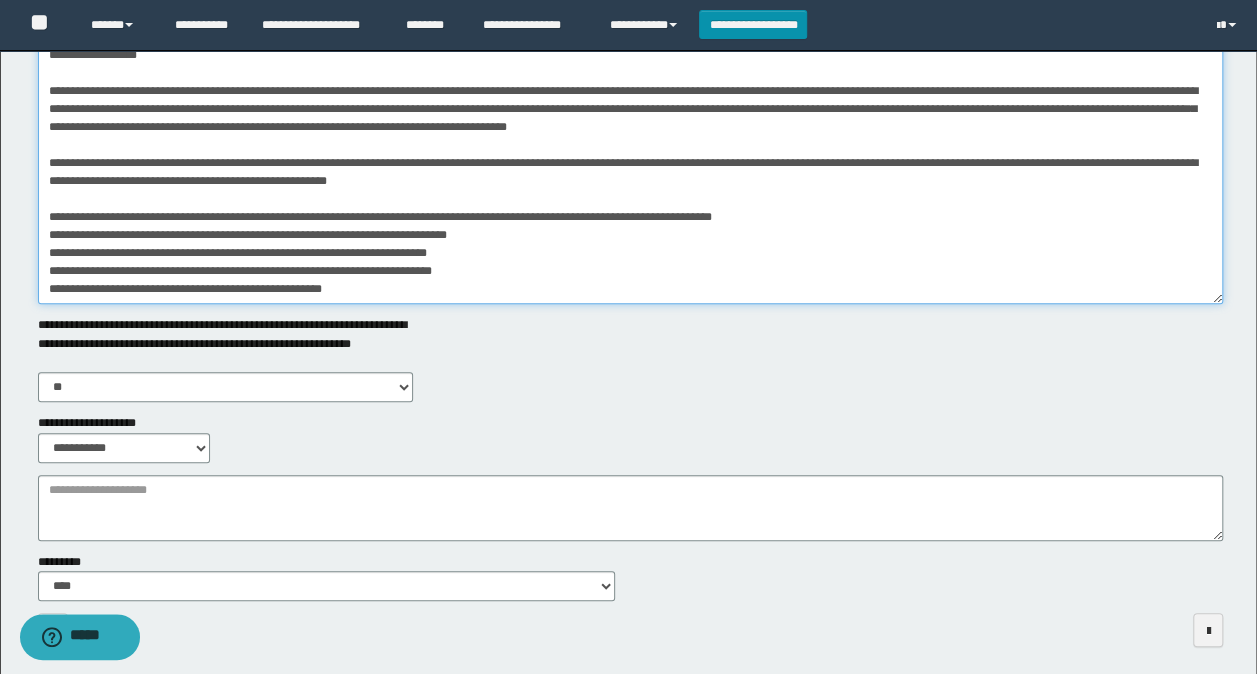 click on "**********" at bounding box center [631, 131] 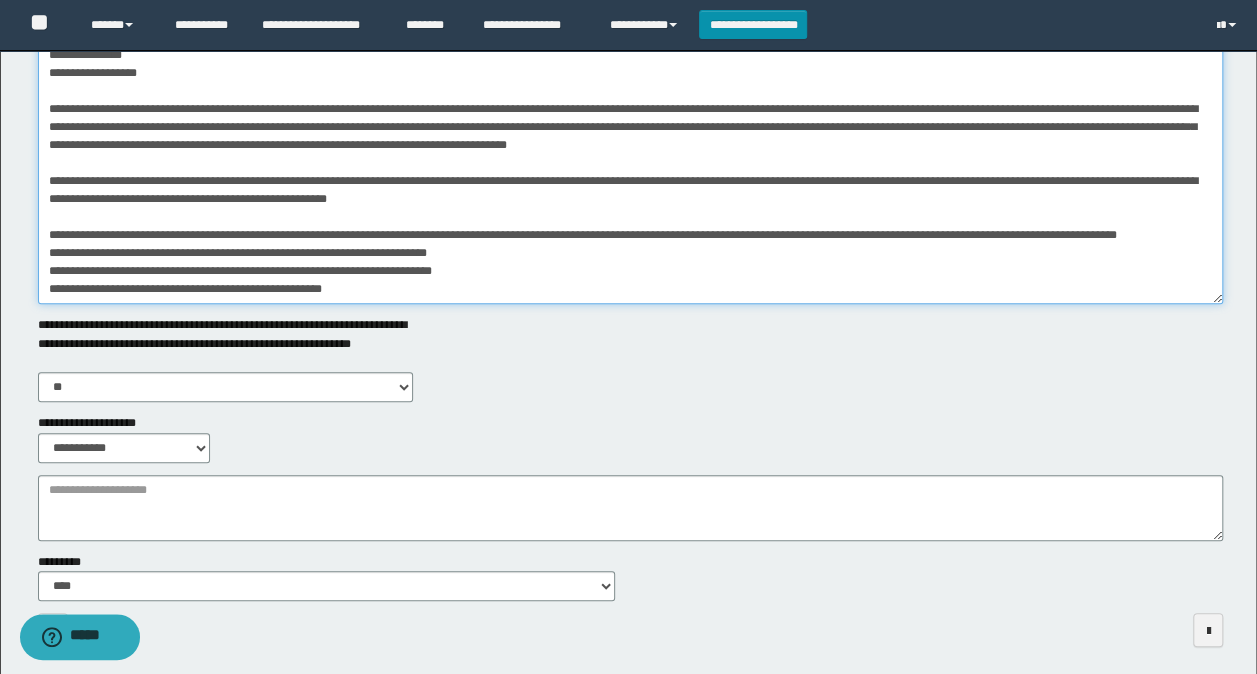 click on "**********" at bounding box center [631, 131] 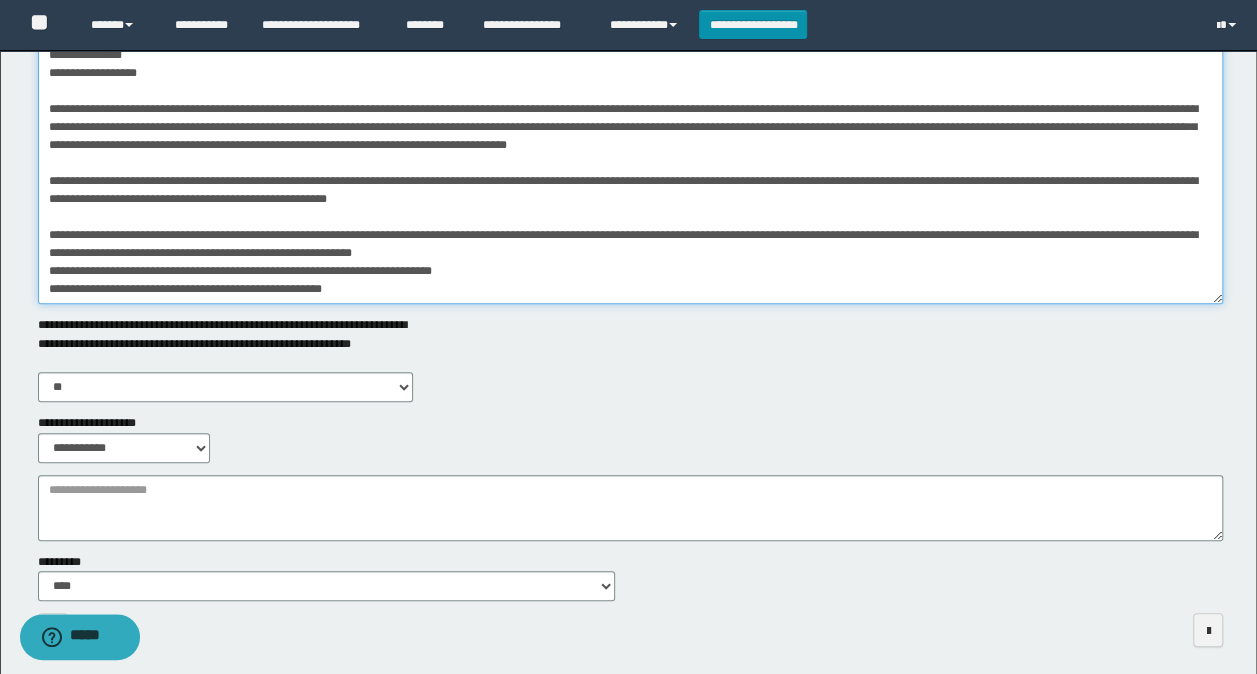 click on "**********" at bounding box center [631, 131] 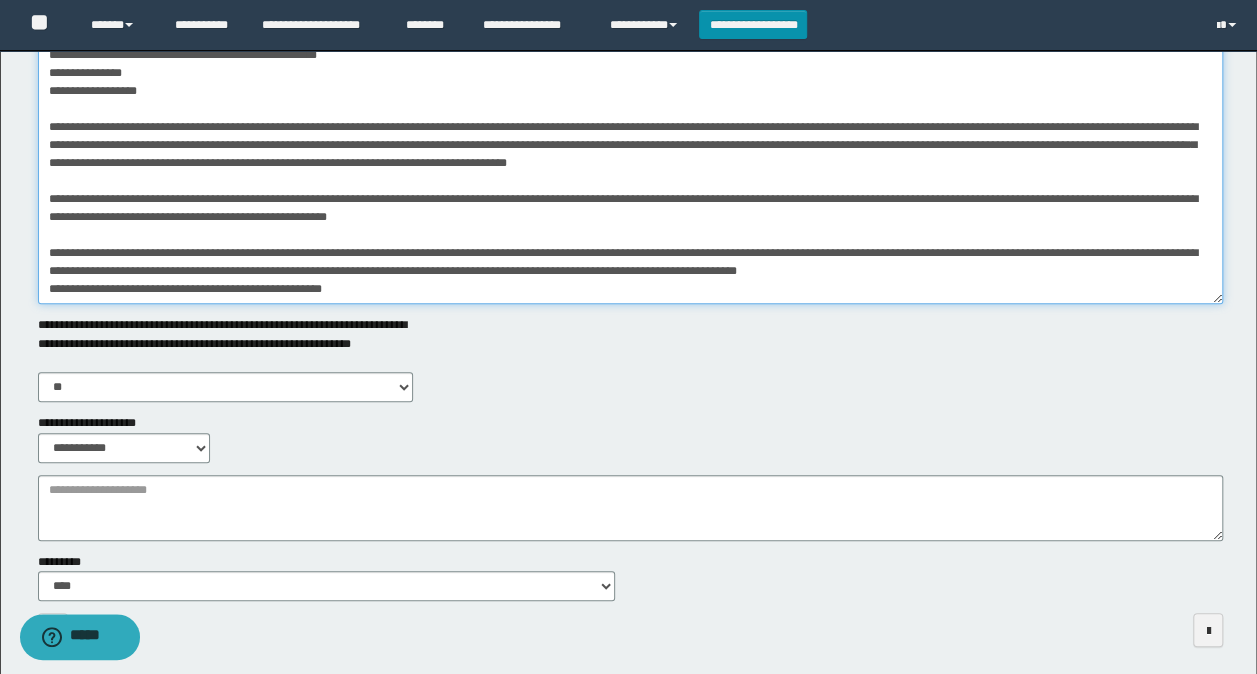scroll, scrollTop: 241, scrollLeft: 0, axis: vertical 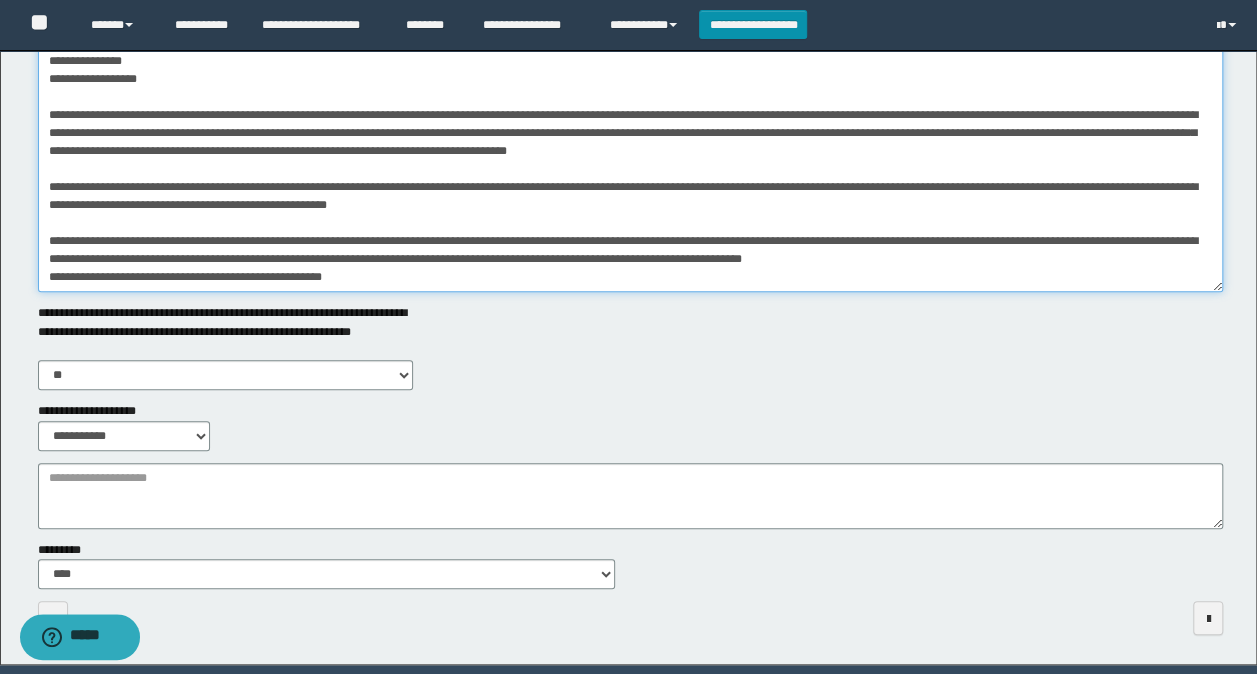 click on "**********" at bounding box center (631, 119) 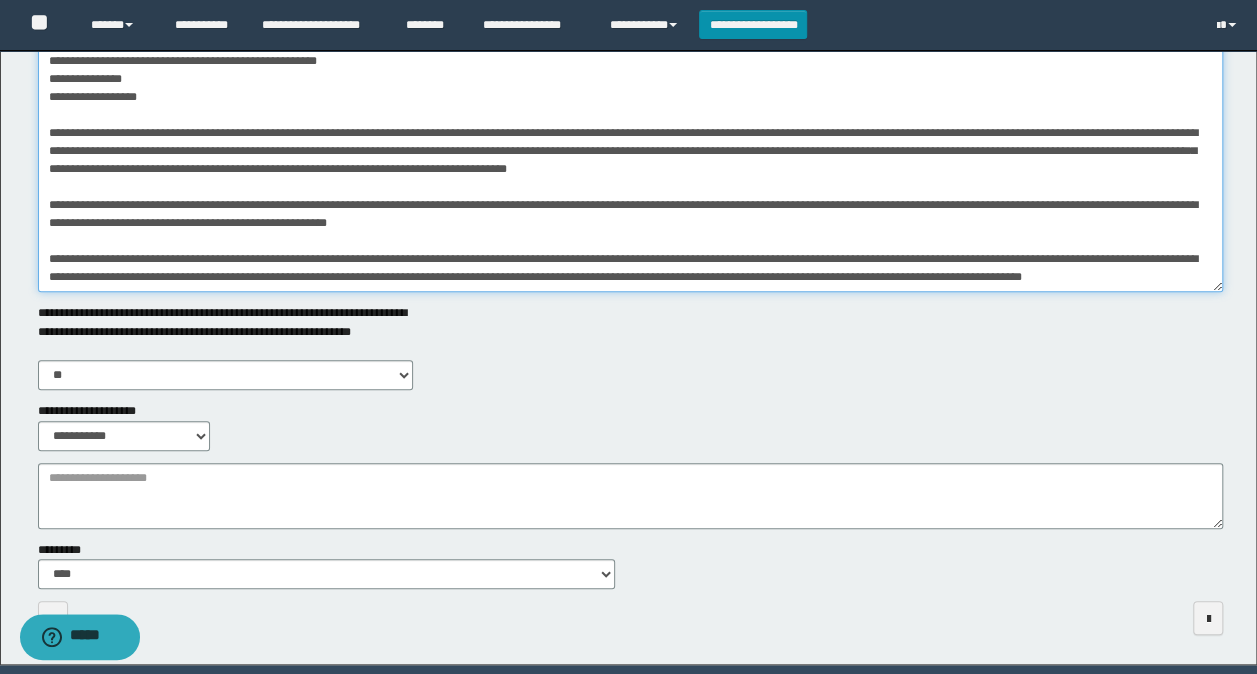 click on "**********" at bounding box center [631, 119] 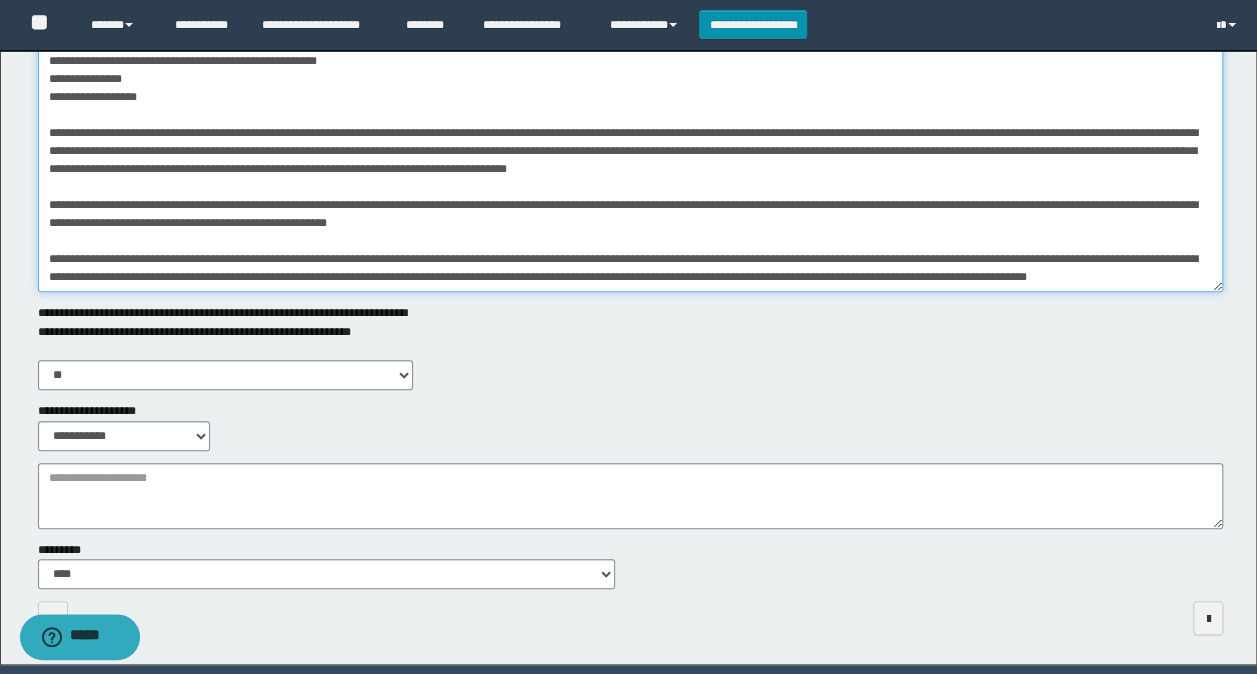 paste on "**********" 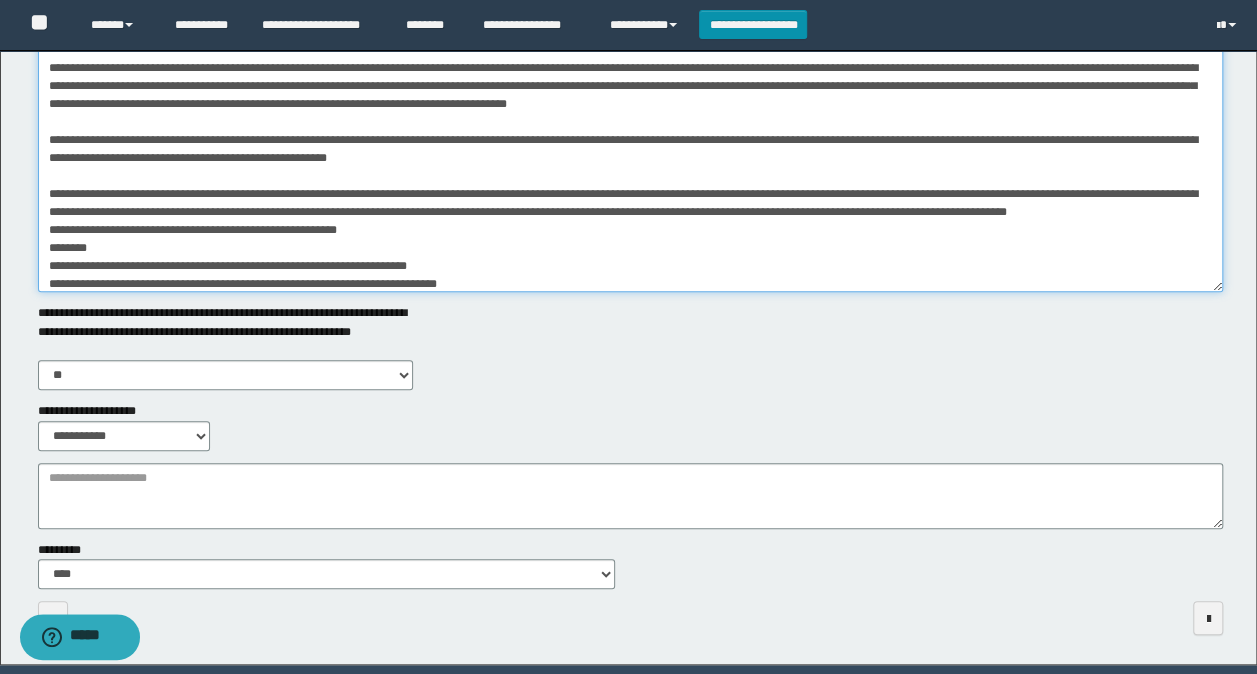 scroll, scrollTop: 361, scrollLeft: 0, axis: vertical 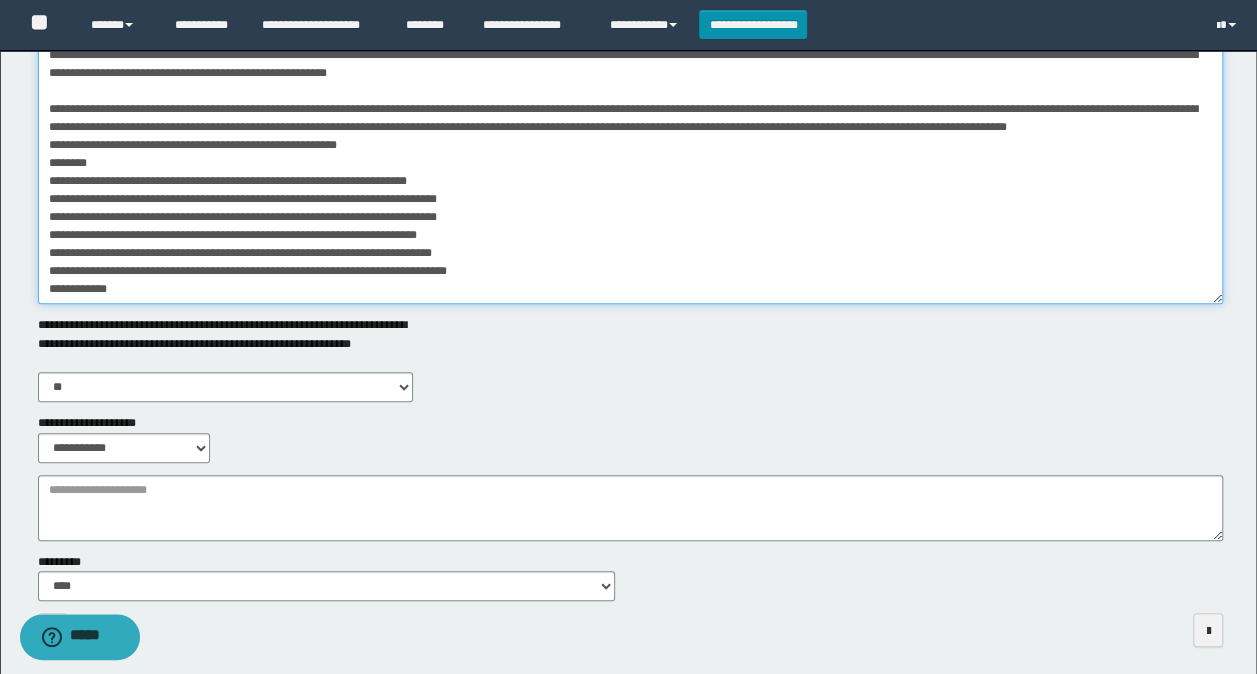 click on "**********" at bounding box center [631, 131] 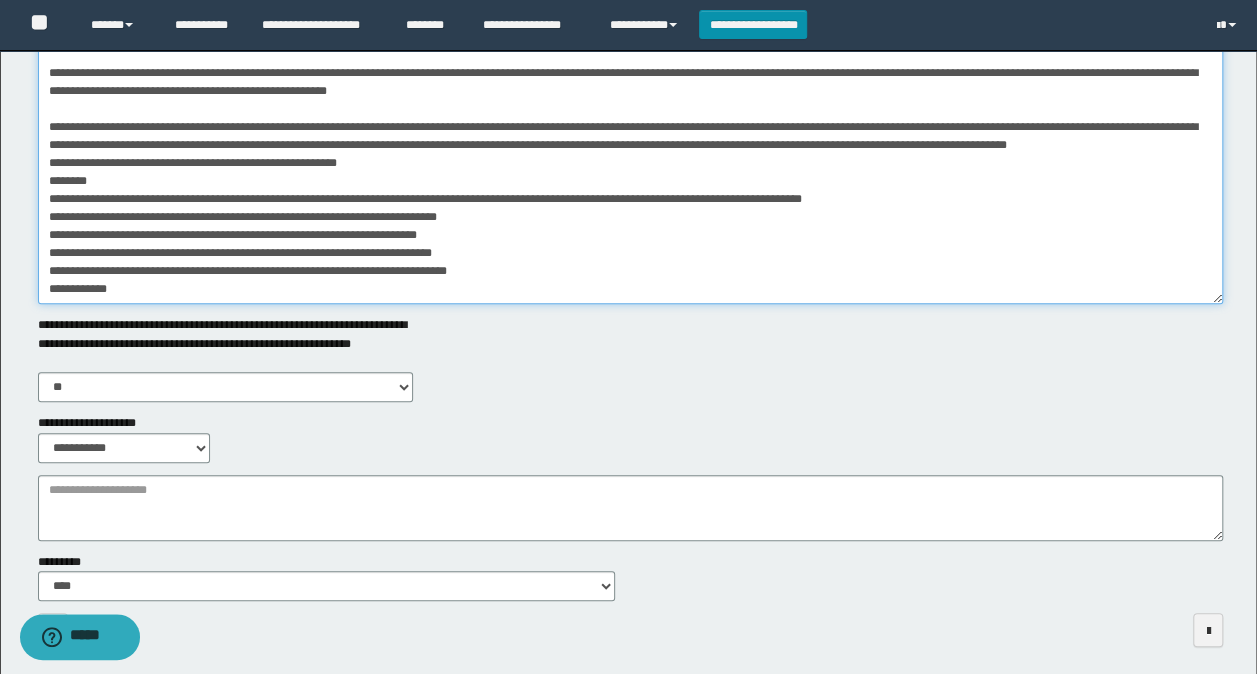 click on "**********" at bounding box center (631, 131) 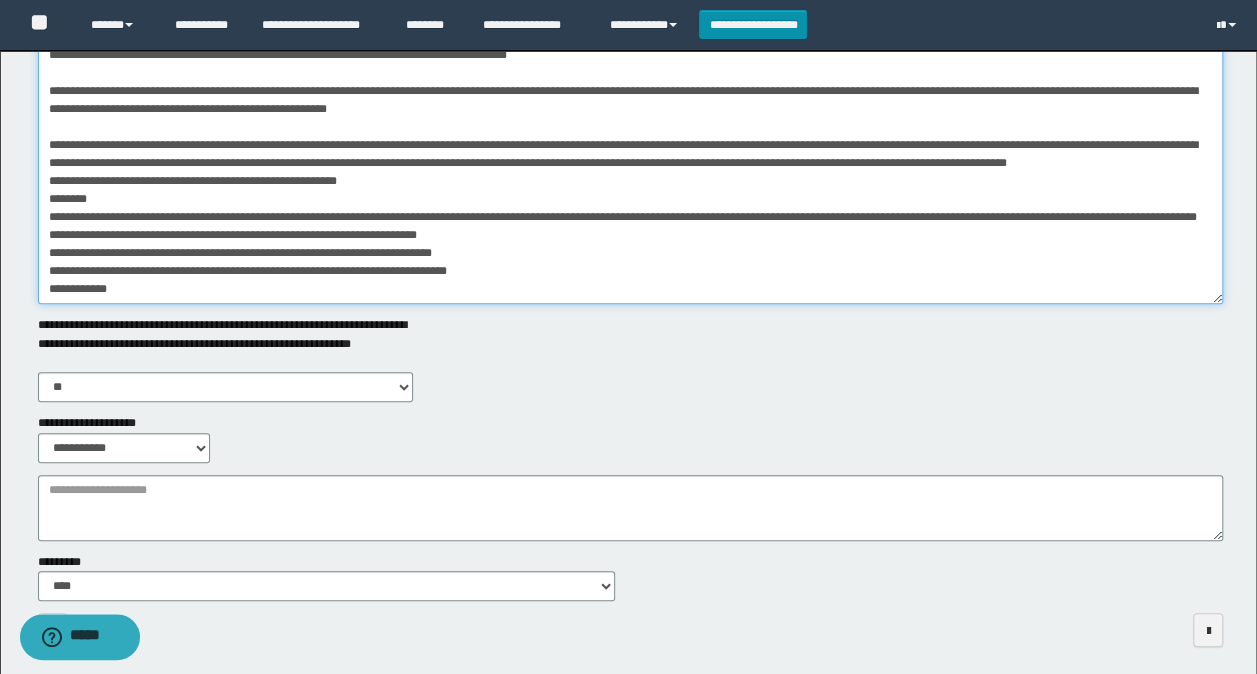 click on "**********" at bounding box center (631, 131) 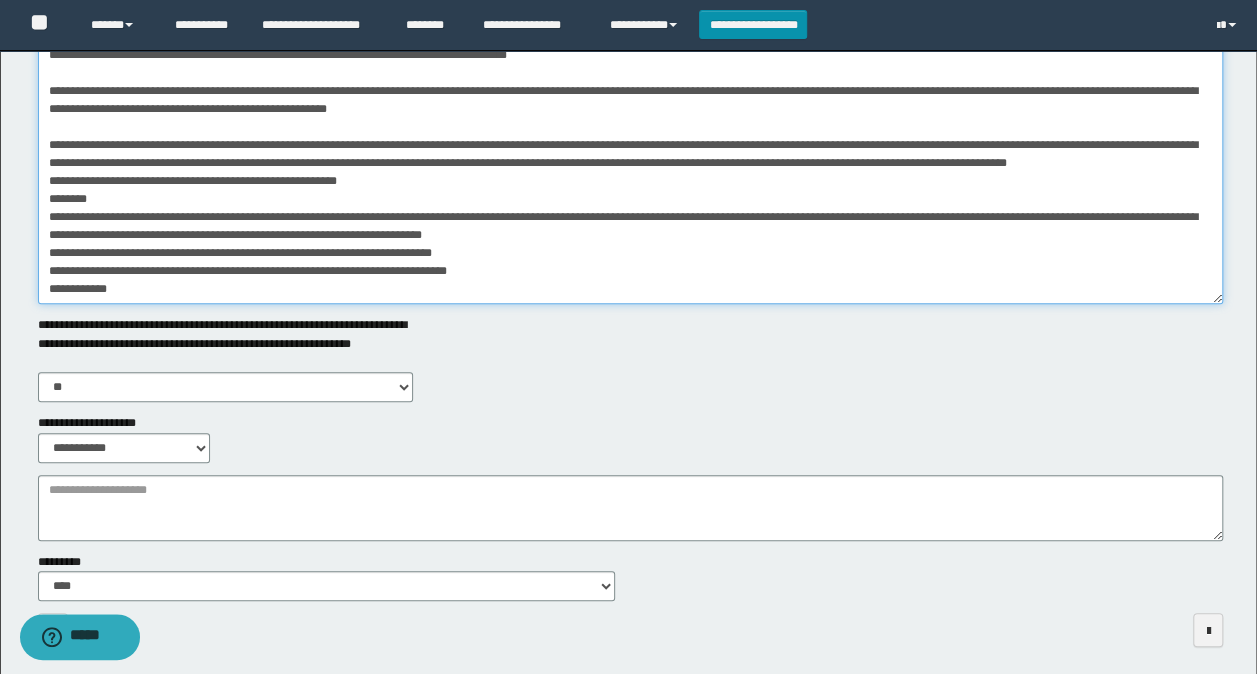 click on "**********" at bounding box center [631, 131] 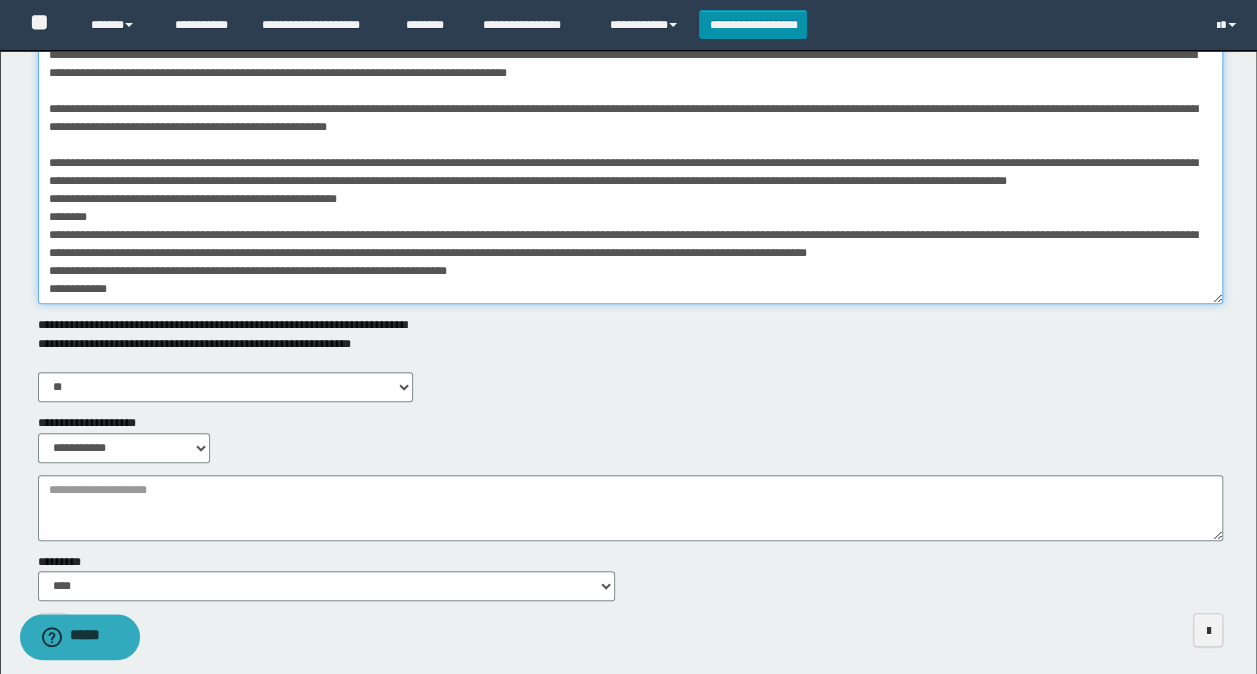 scroll, scrollTop: 481, scrollLeft: 0, axis: vertical 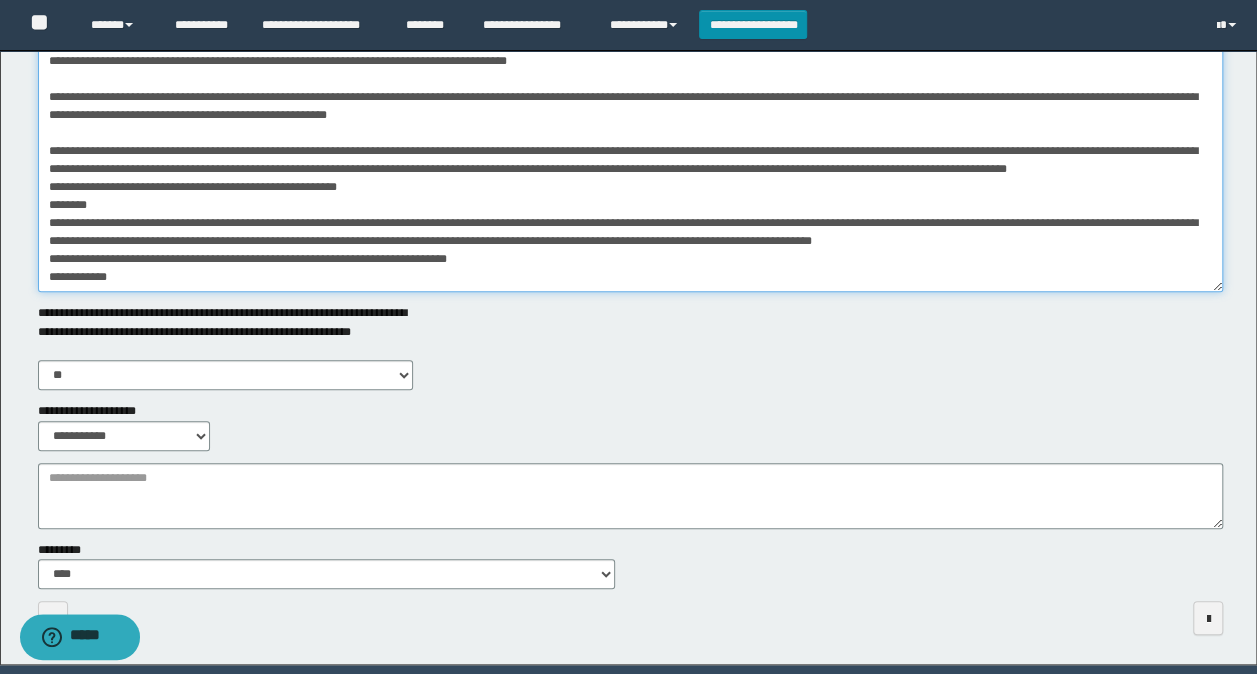 click on "**********" at bounding box center [631, 119] 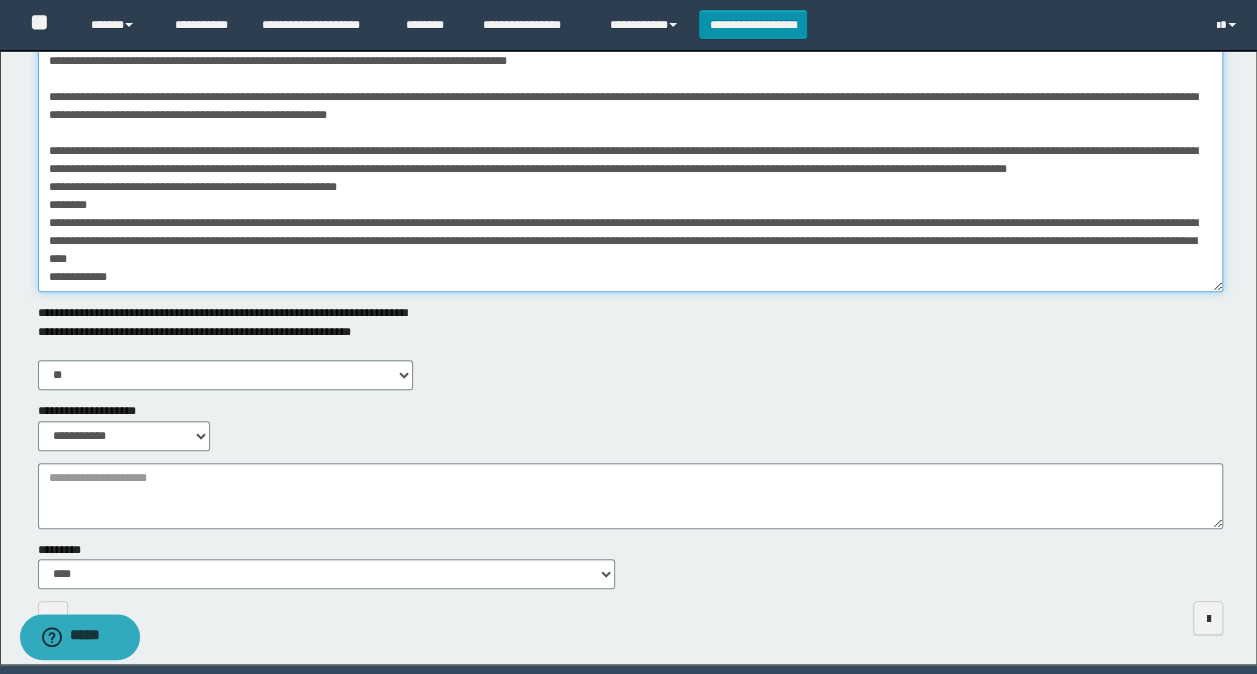 click on "**********" at bounding box center (631, 119) 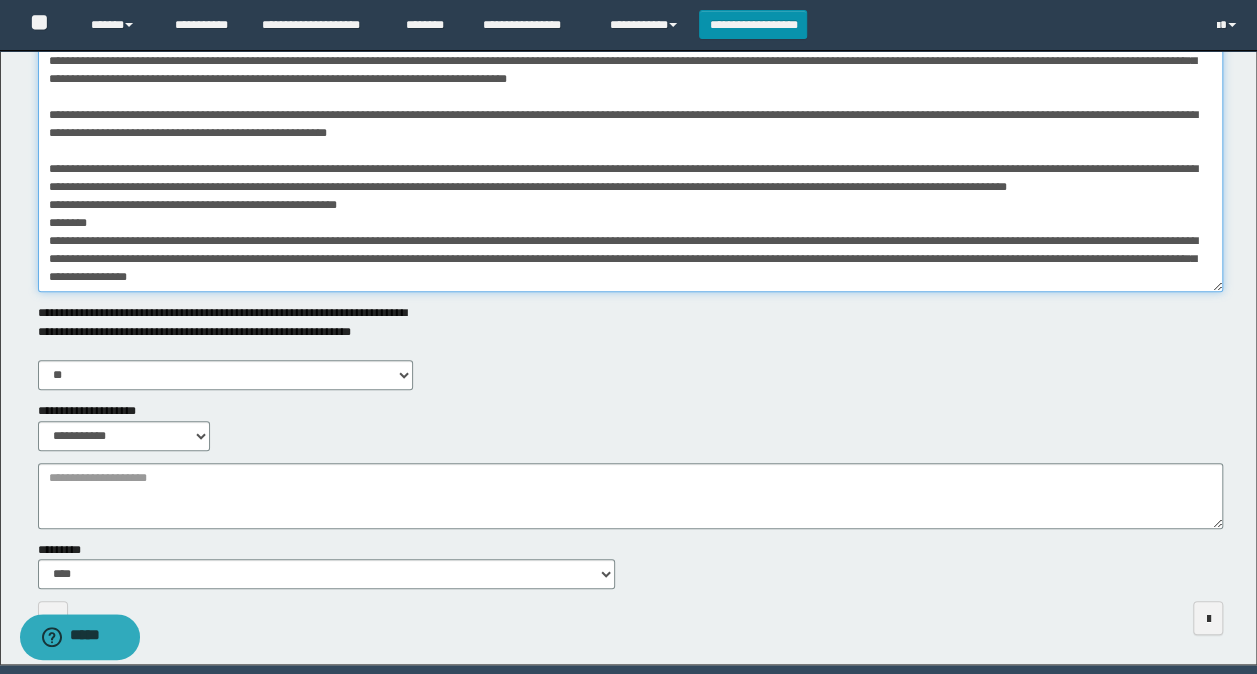 scroll, scrollTop: 331, scrollLeft: 0, axis: vertical 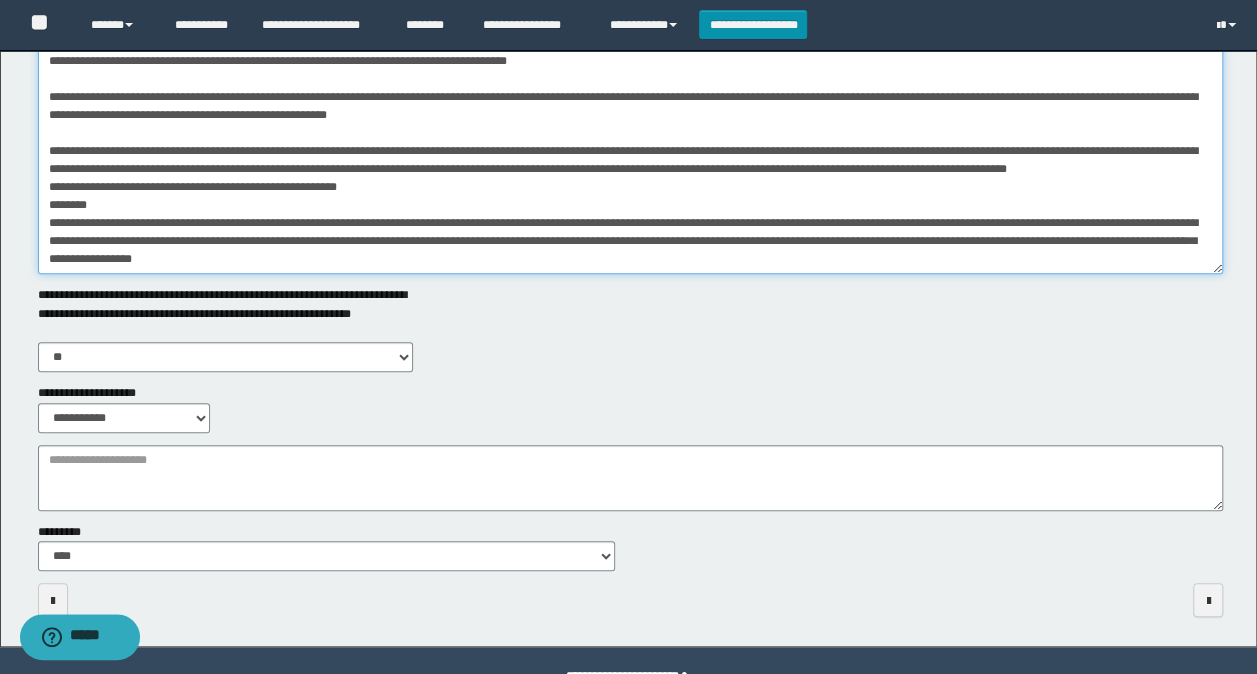 click on "**********" at bounding box center [631, 101] 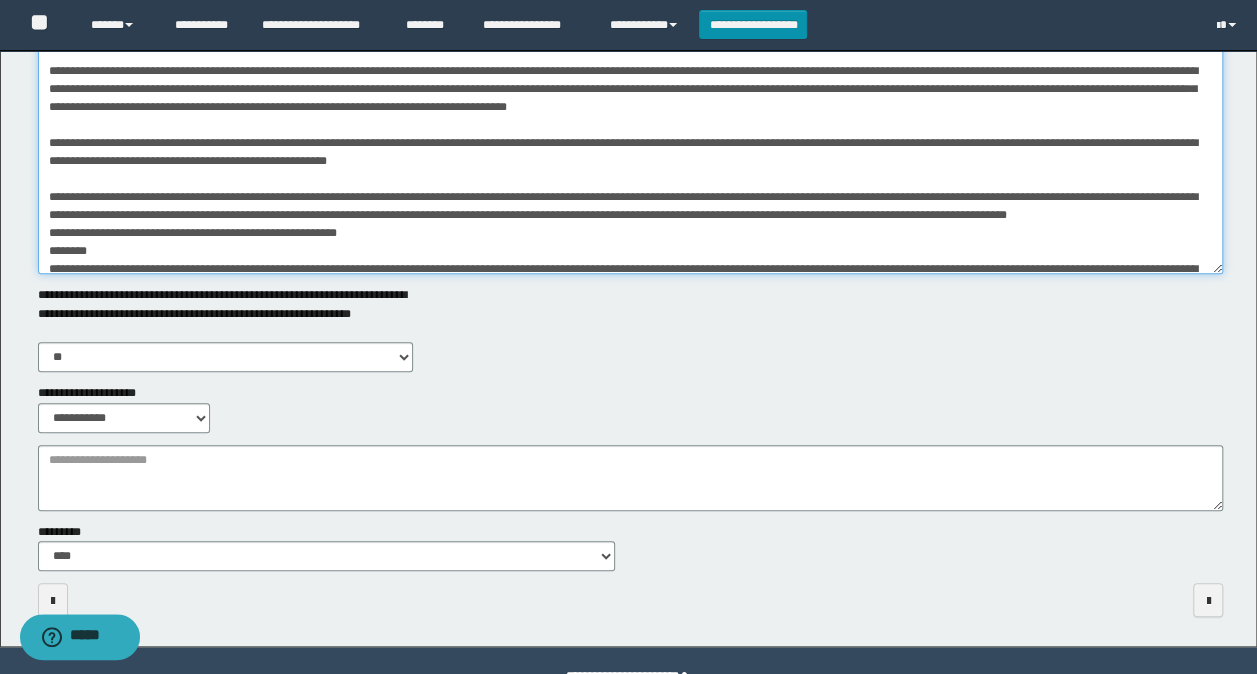 scroll, scrollTop: 0, scrollLeft: 0, axis: both 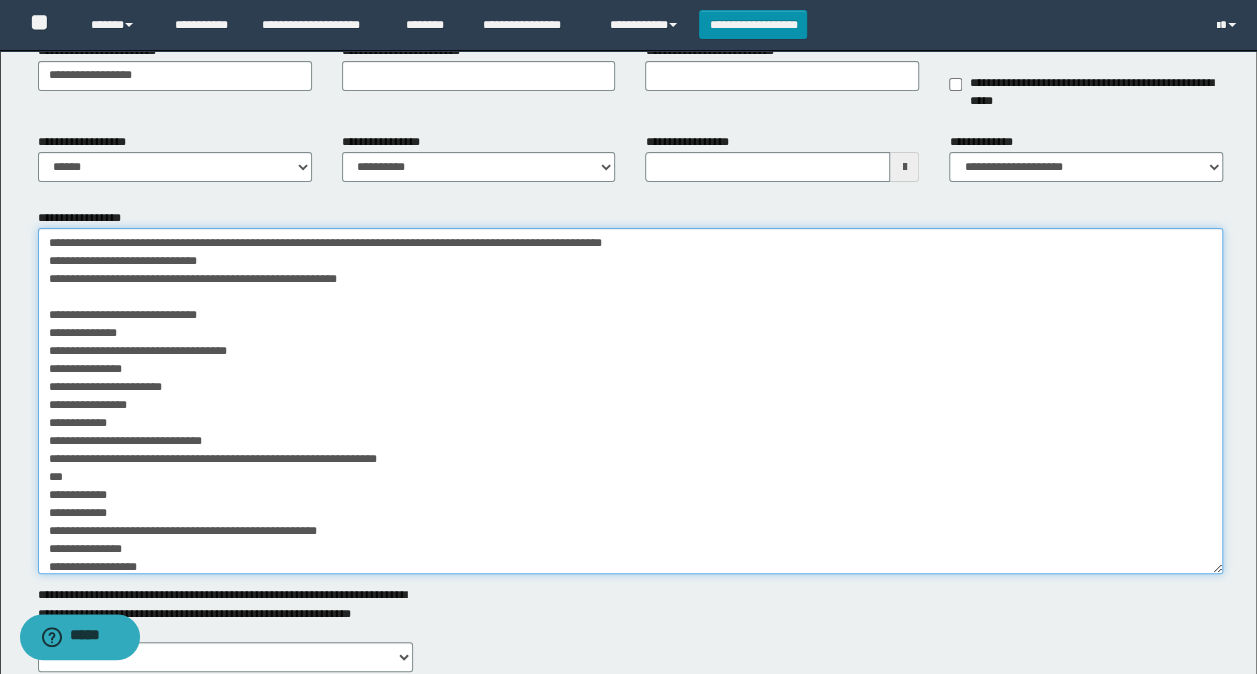 drag, startPoint x: 434, startPoint y: 281, endPoint x: 27, endPoint y: 233, distance: 409.82068 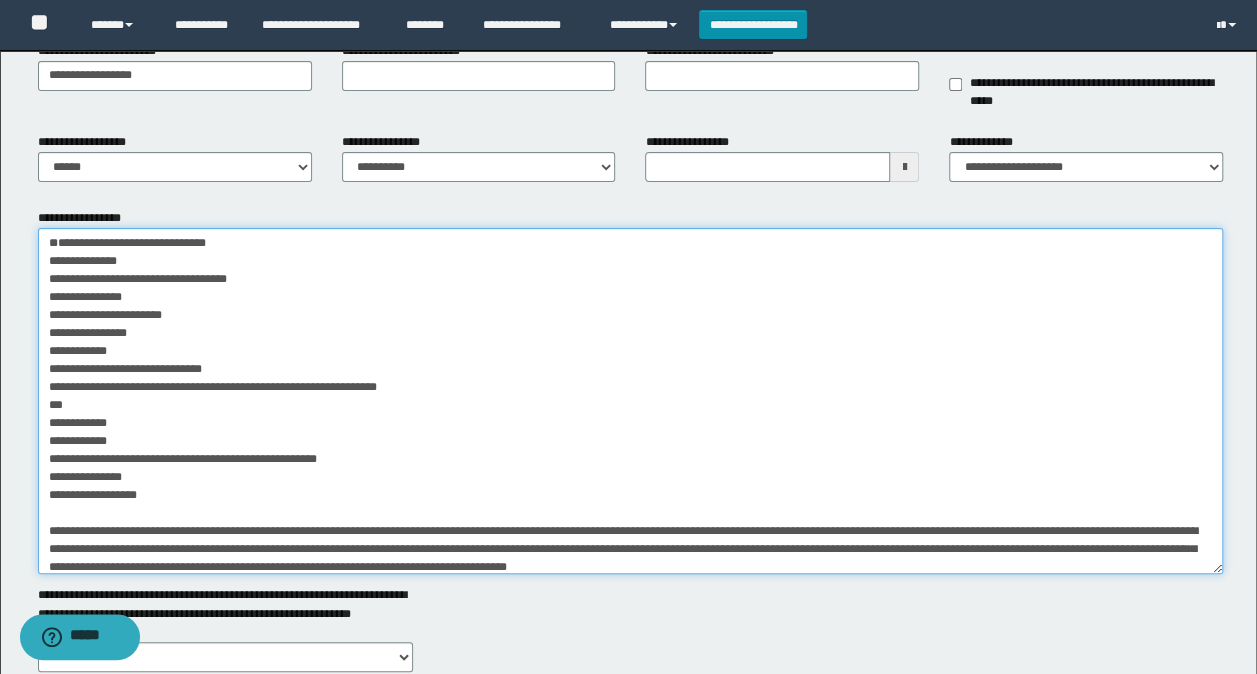 click on "**********" at bounding box center [631, 401] 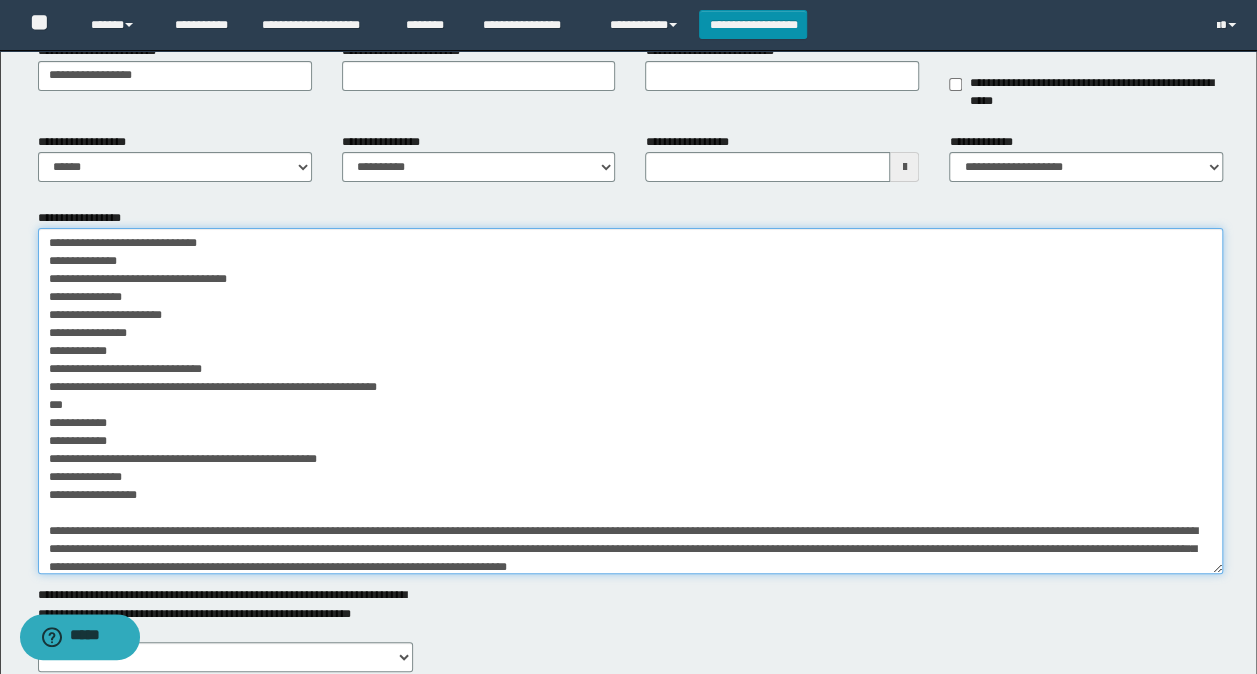 drag, startPoint x: 148, startPoint y: 348, endPoint x: 30, endPoint y: 280, distance: 136.19104 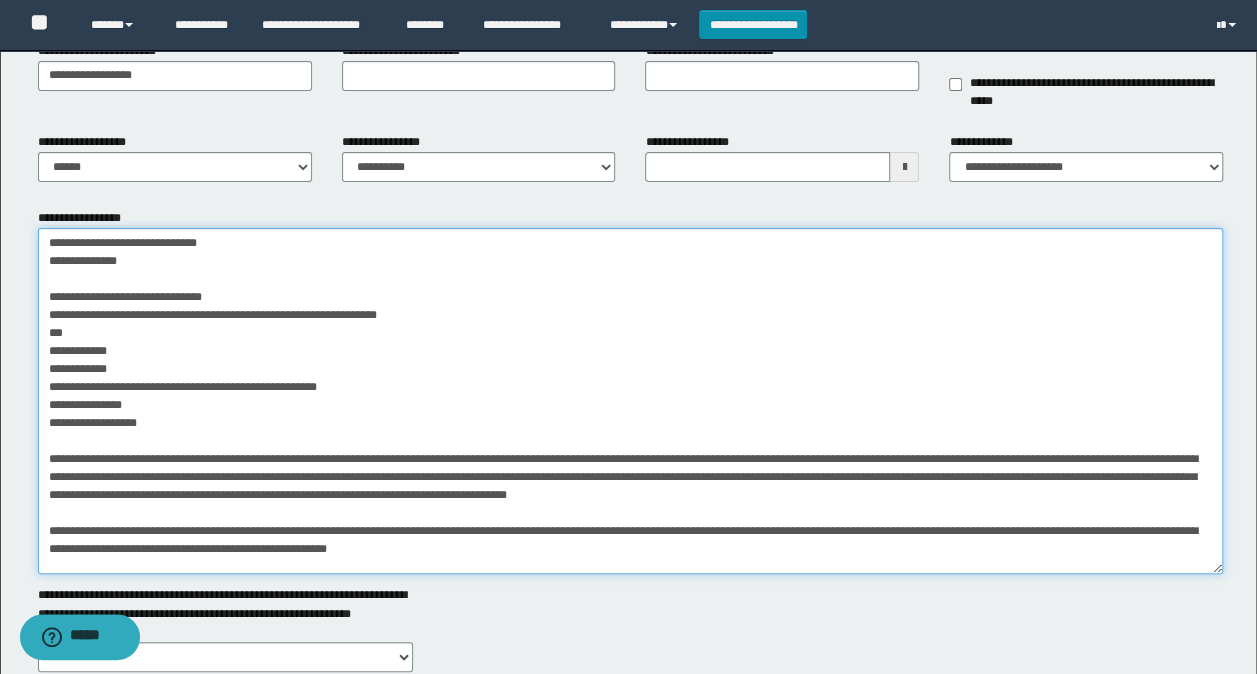 click on "**********" at bounding box center (631, 401) 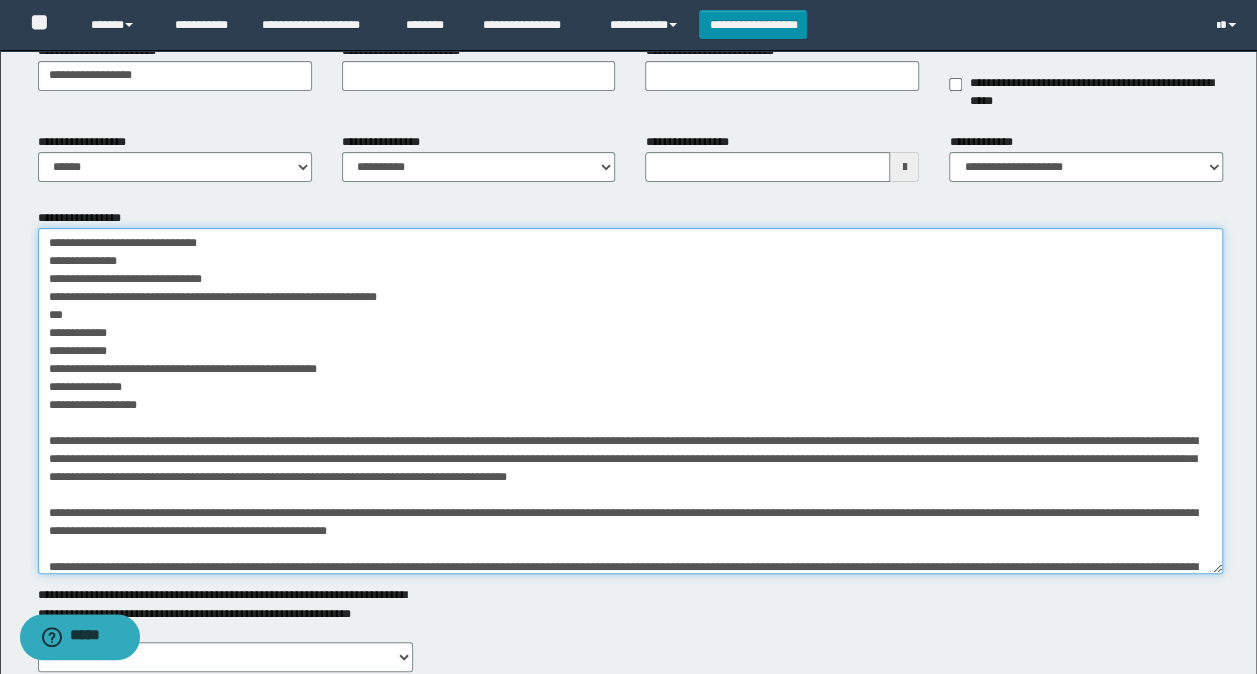 click on "**********" at bounding box center (631, 401) 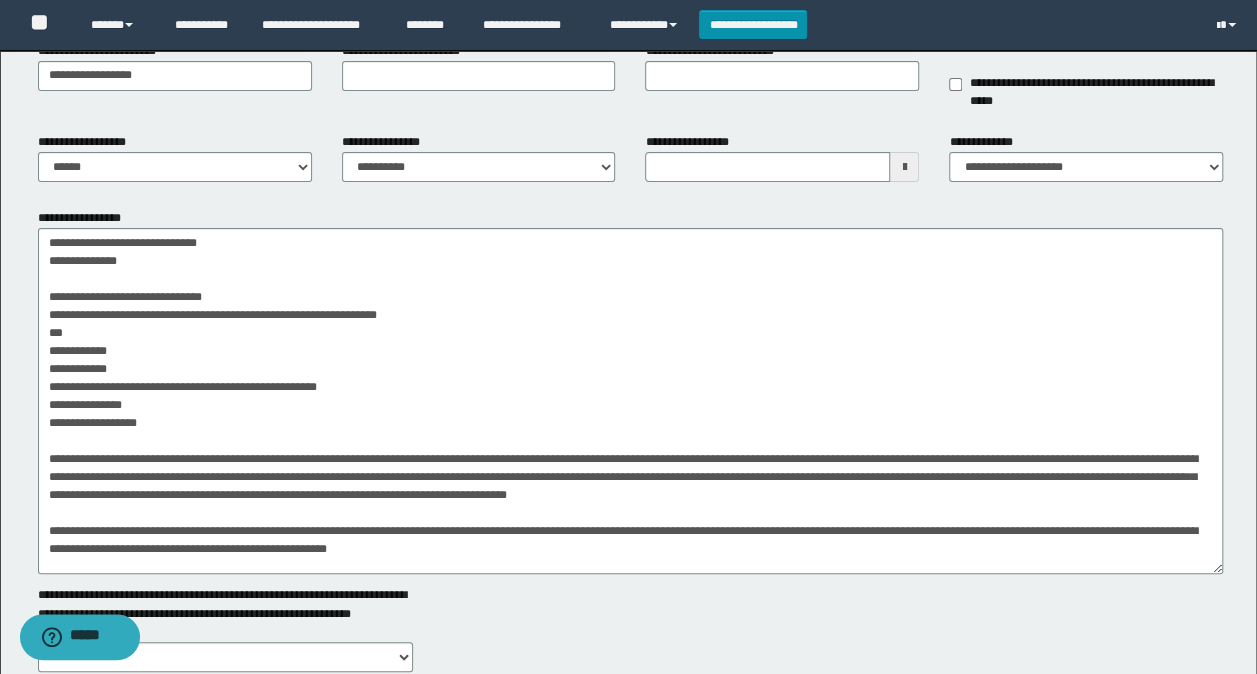 click on "**********" at bounding box center [631, 391] 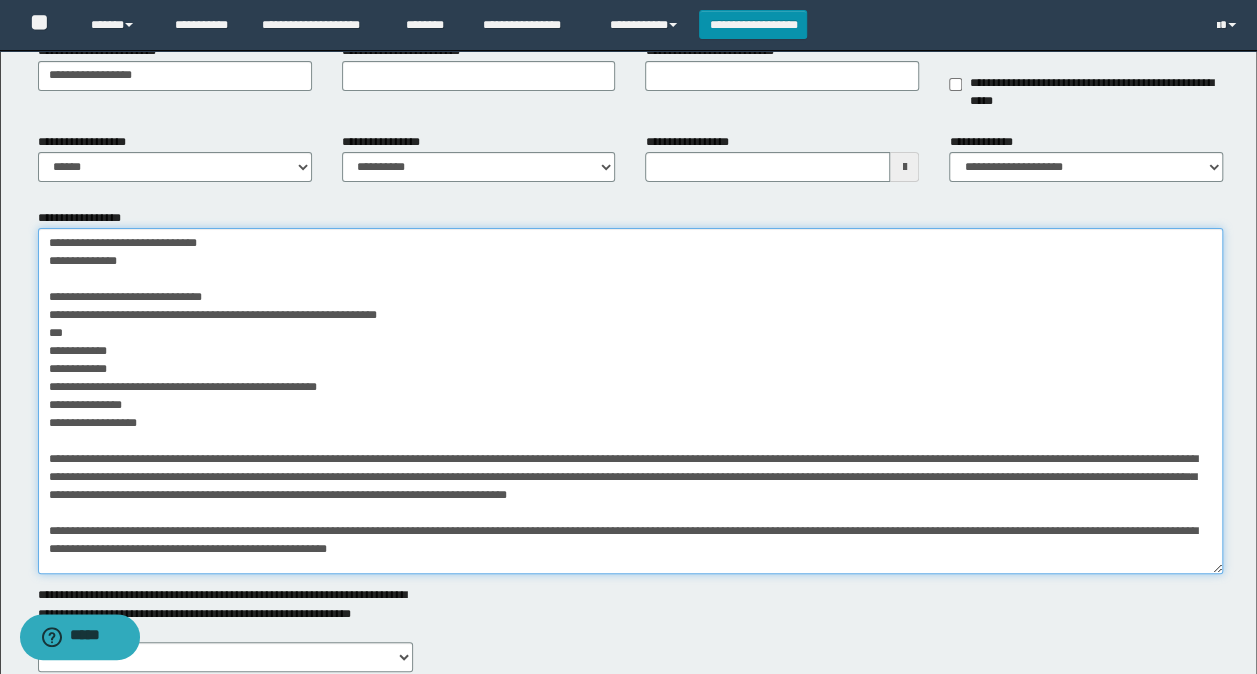 click on "**********" at bounding box center (631, 401) 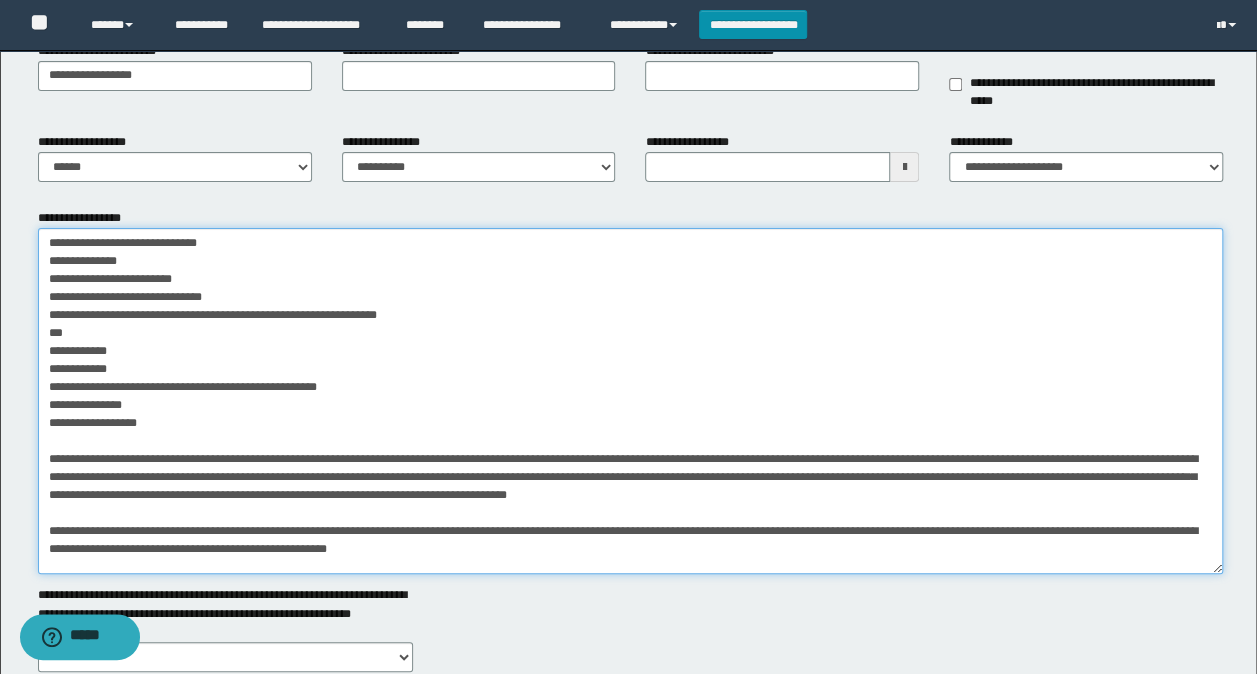 click on "**********" at bounding box center (631, 401) 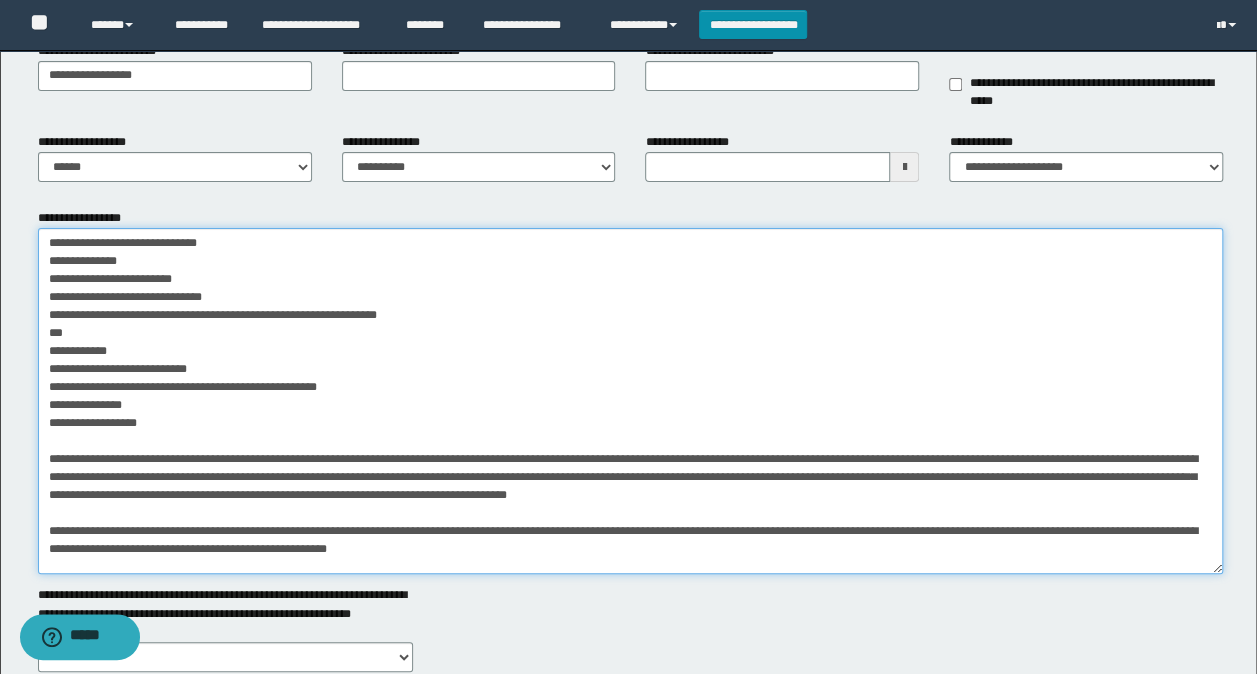 drag, startPoint x: 44, startPoint y: 368, endPoint x: 115, endPoint y: 361, distance: 71.34424 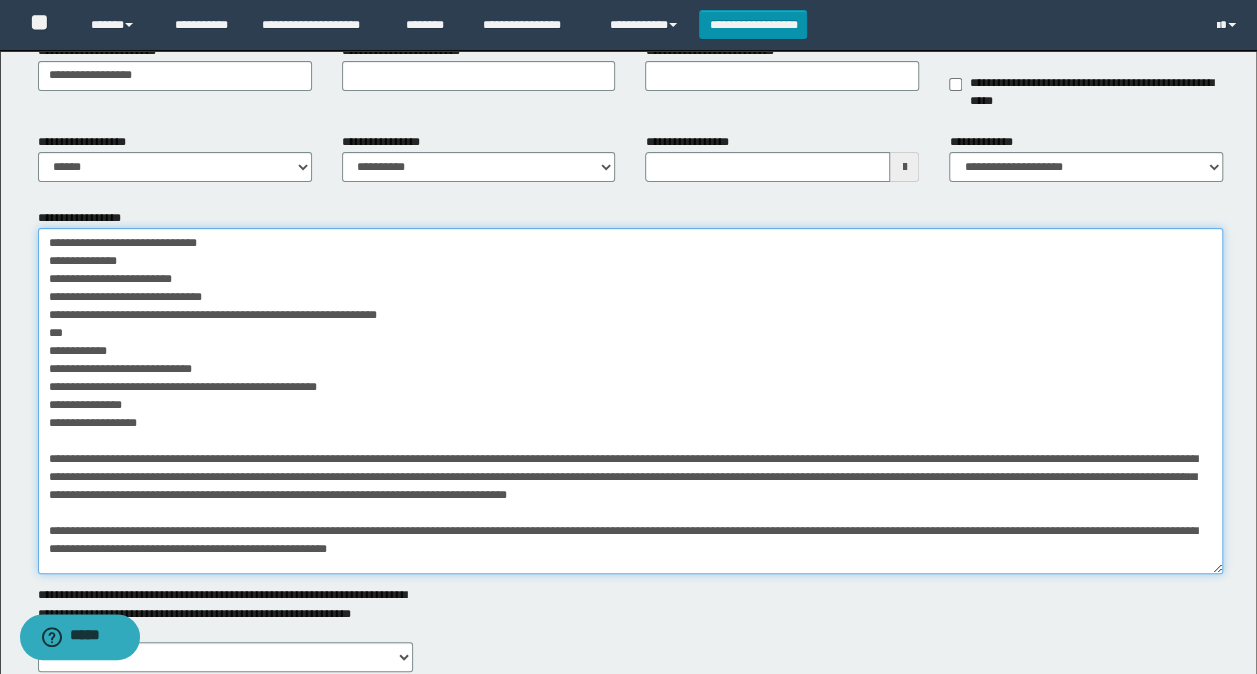 click on "**********" at bounding box center [631, 401] 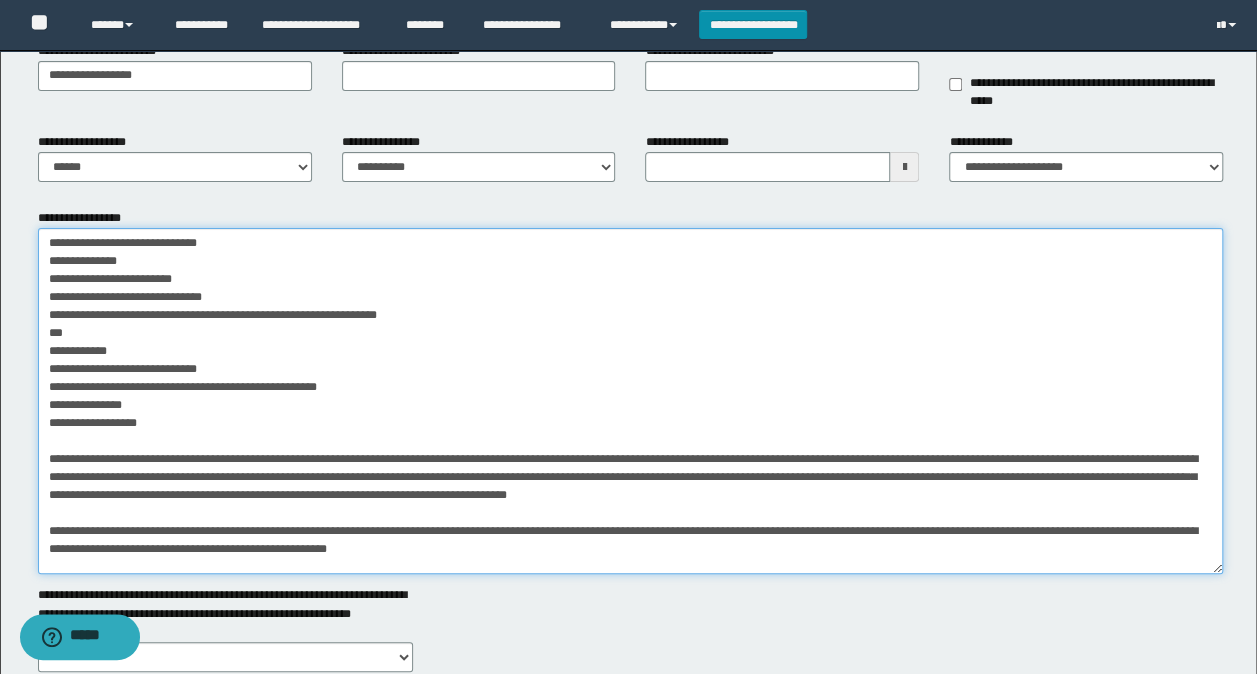 click on "**********" at bounding box center [631, 401] 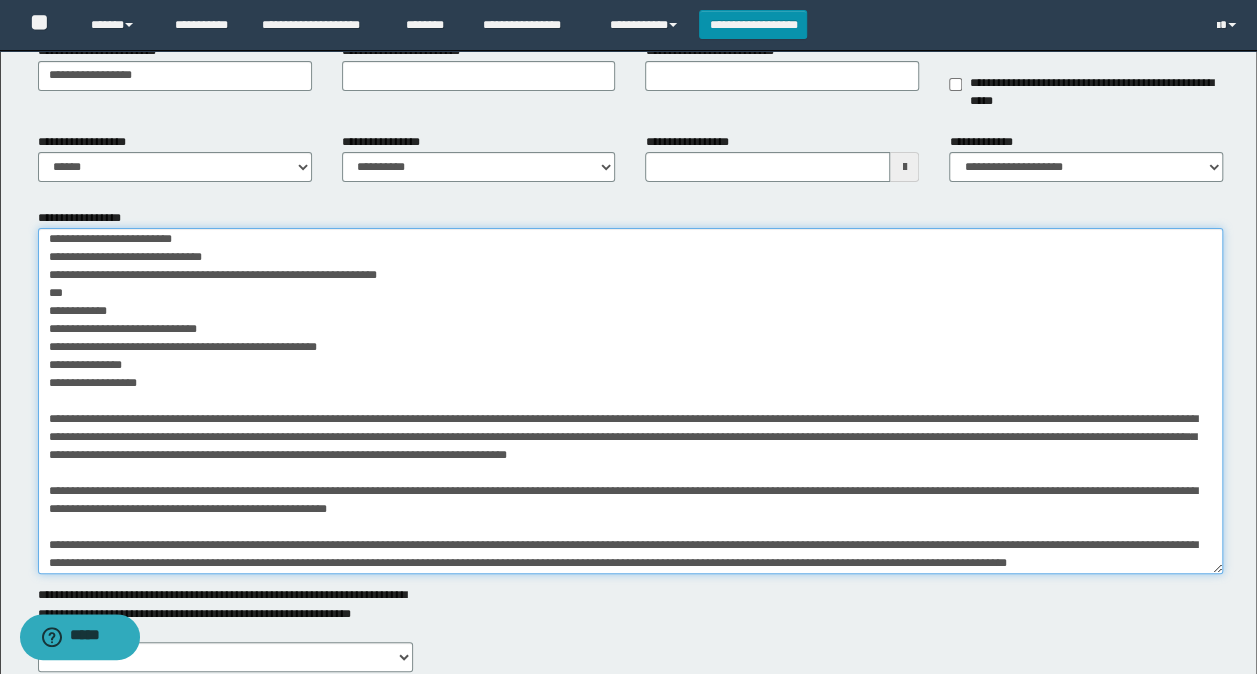 scroll, scrollTop: 100, scrollLeft: 0, axis: vertical 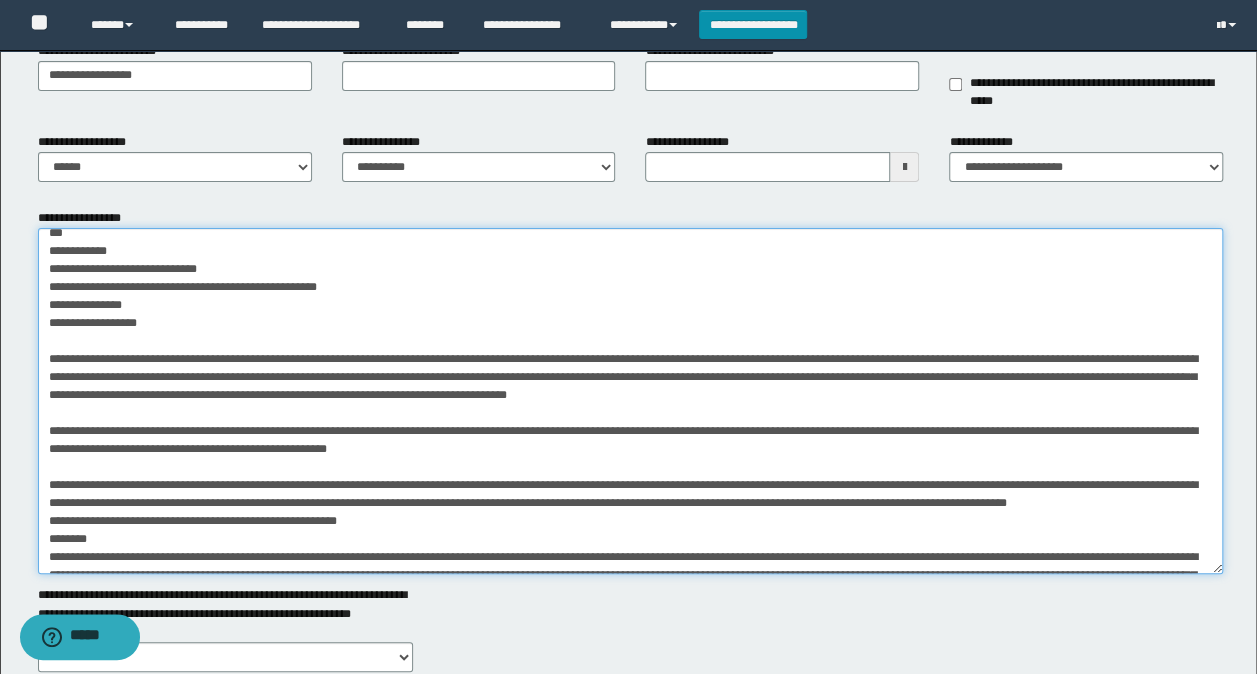click on "**********" at bounding box center (631, 401) 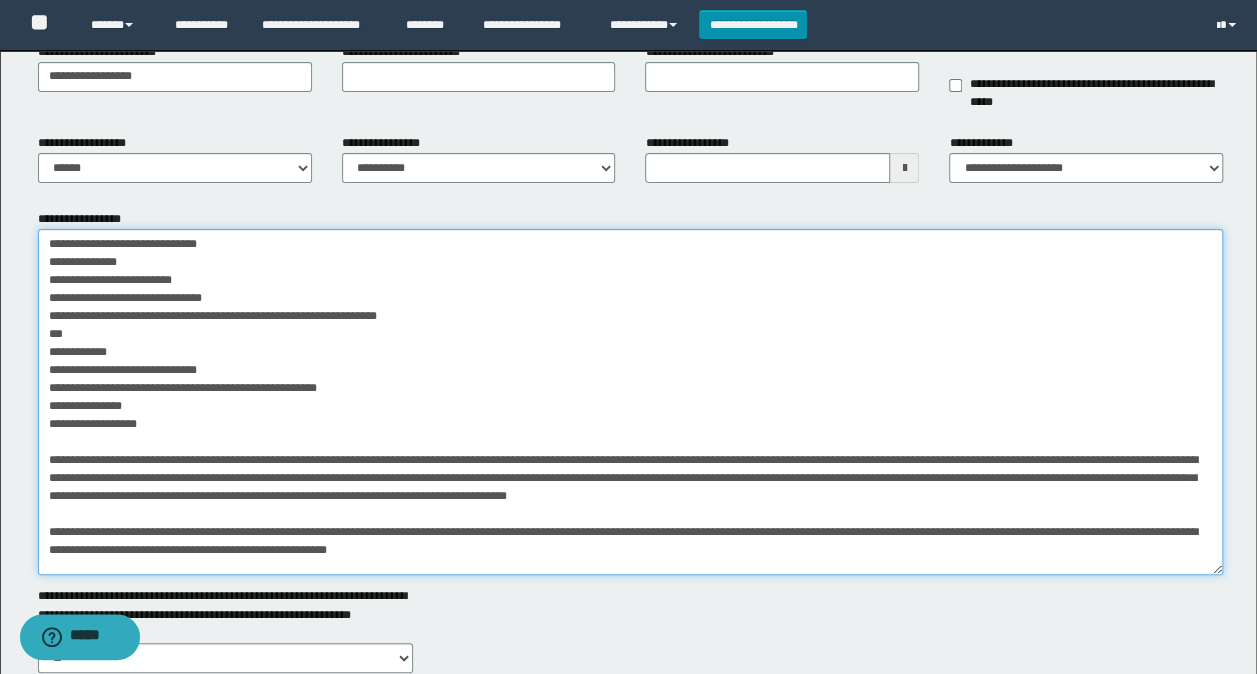 scroll, scrollTop: 199, scrollLeft: 0, axis: vertical 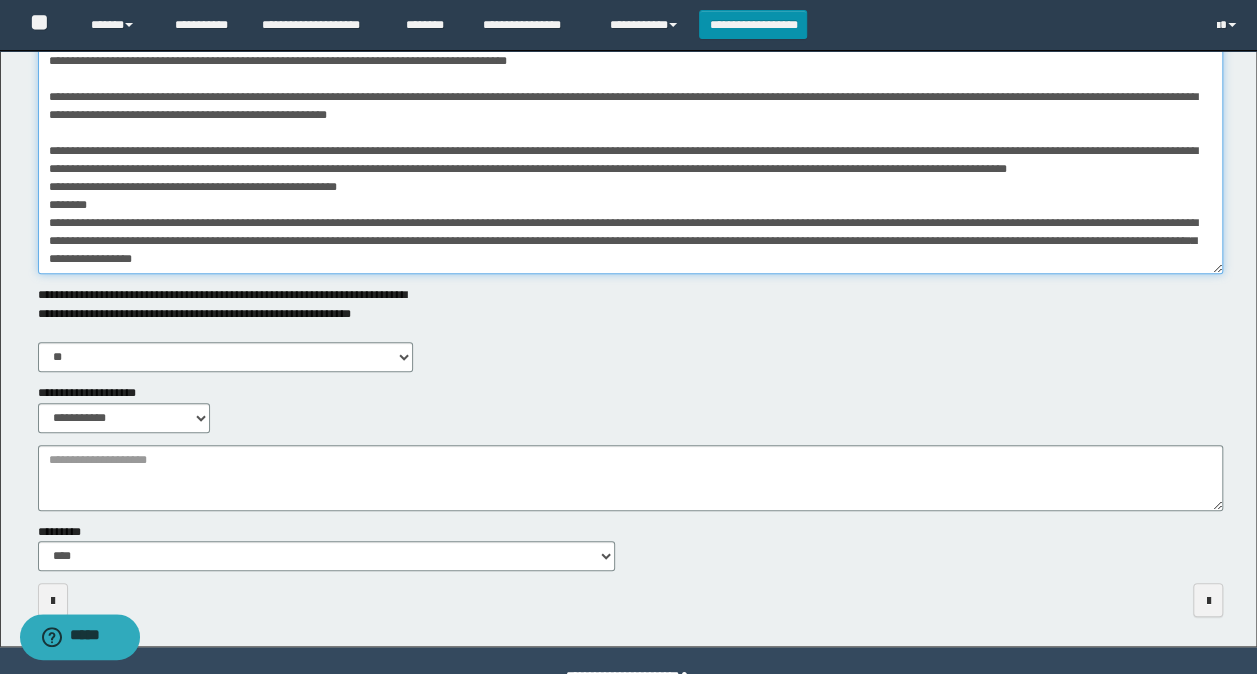 type on "**********" 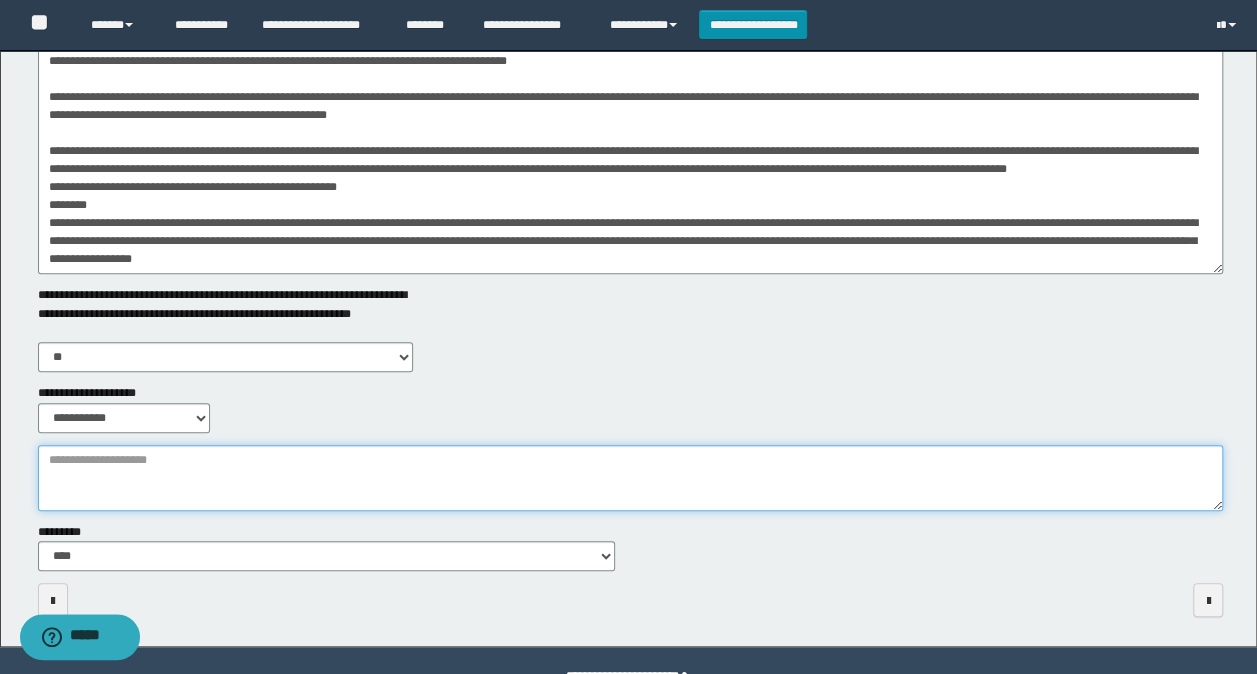 click on "**********" at bounding box center (631, 477) 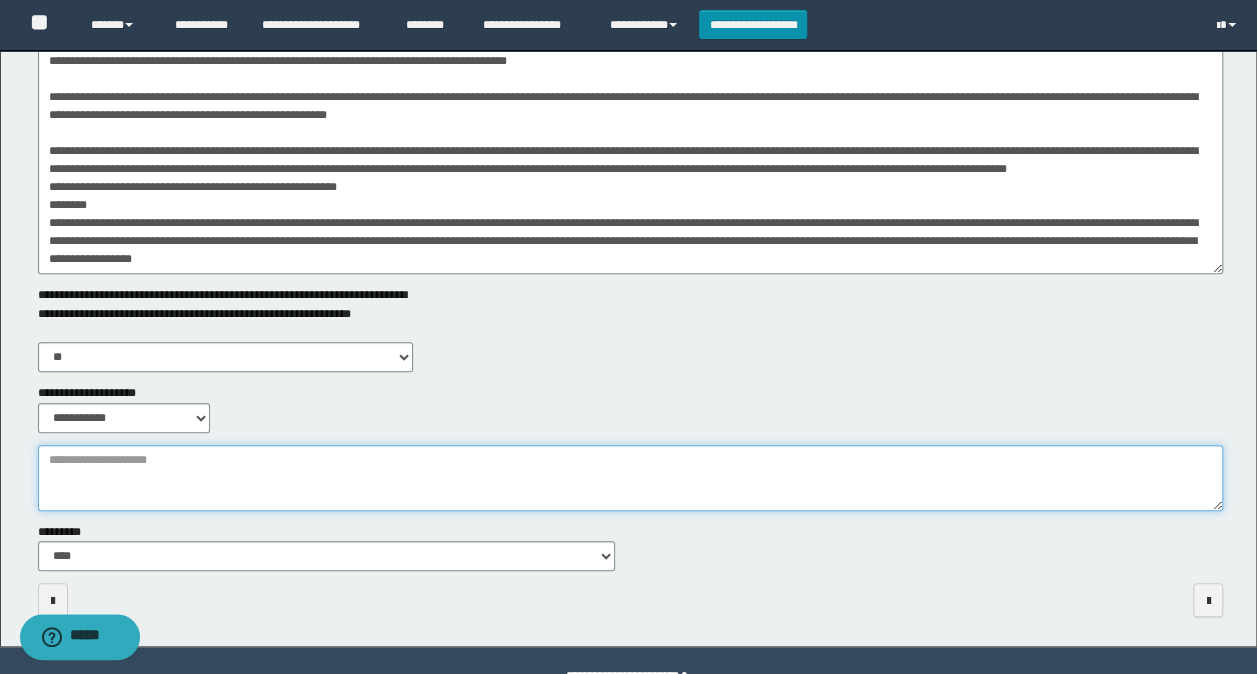 type on "*" 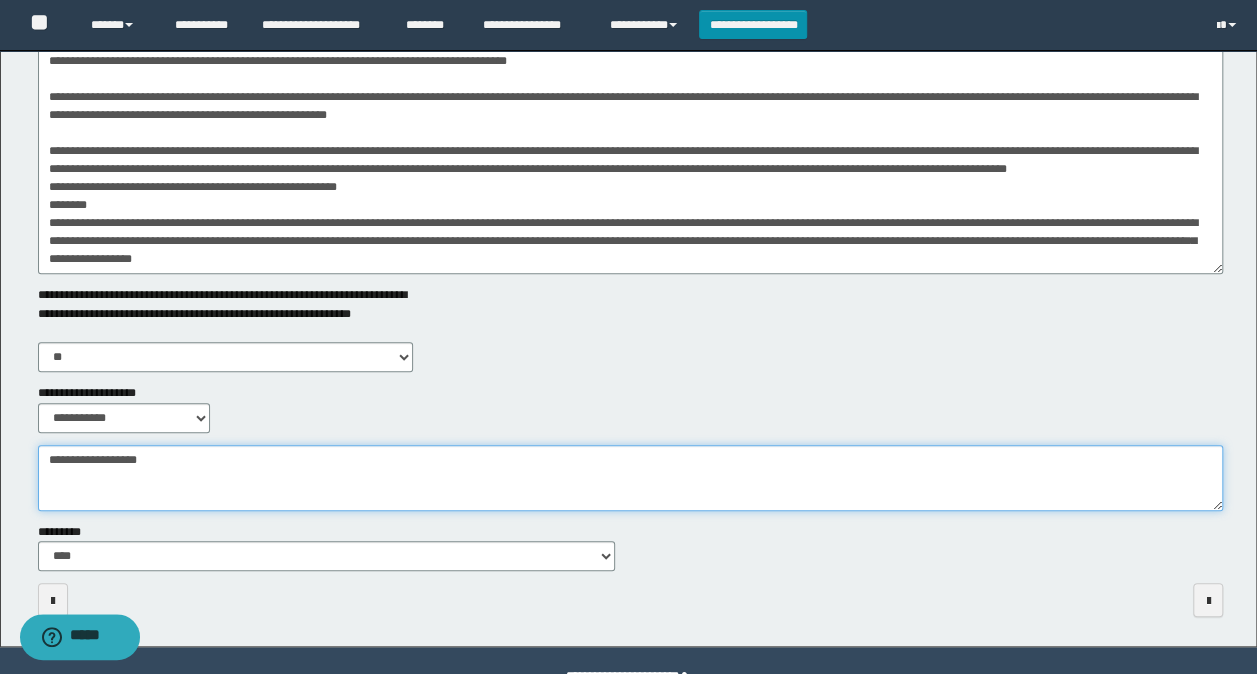 type on "**********" 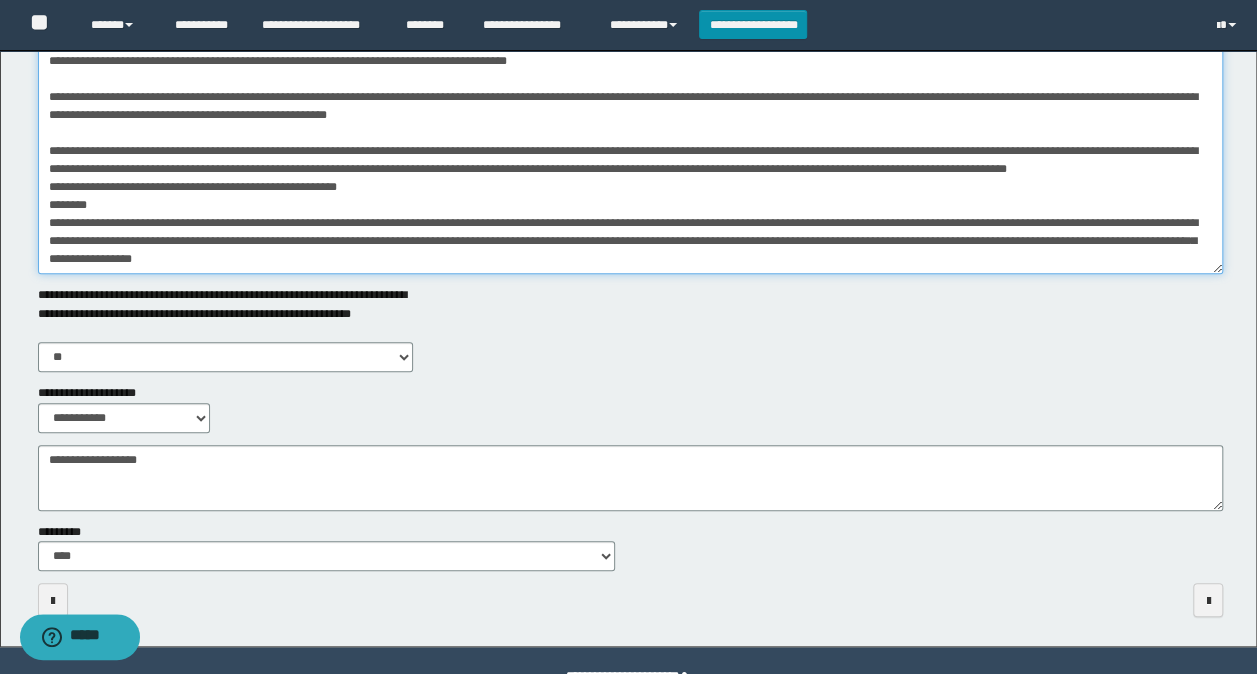 click on "**********" at bounding box center [631, 101] 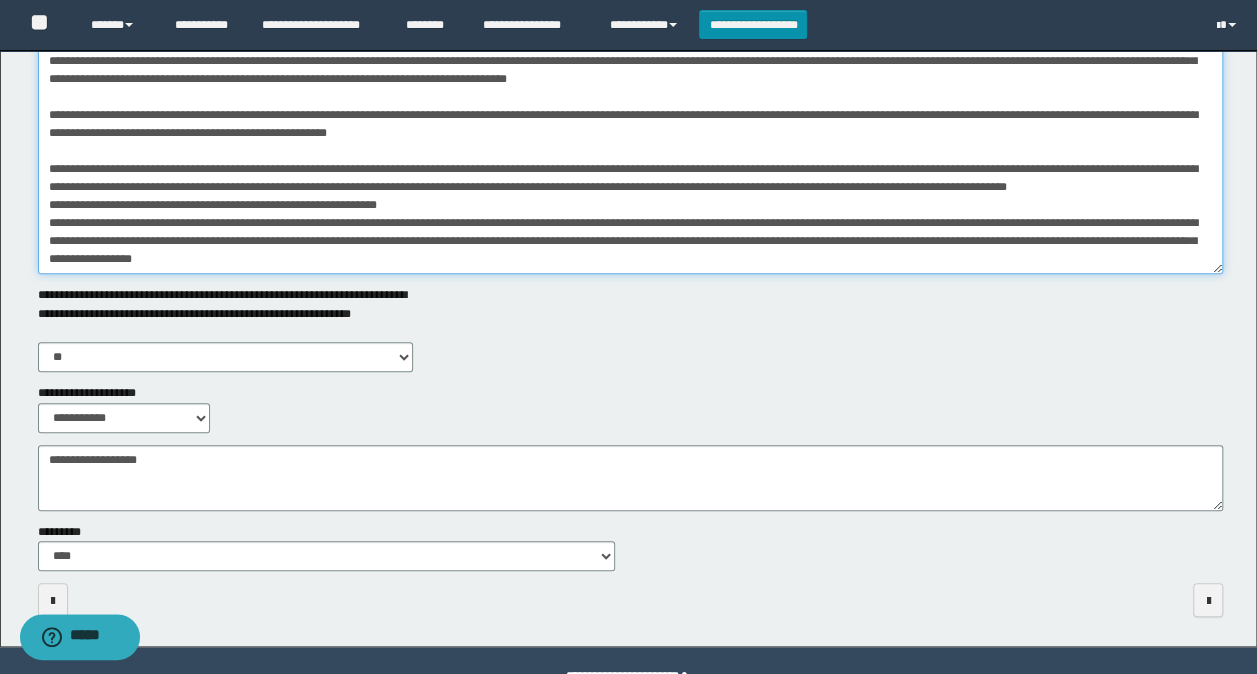 scroll, scrollTop: 517, scrollLeft: 0, axis: vertical 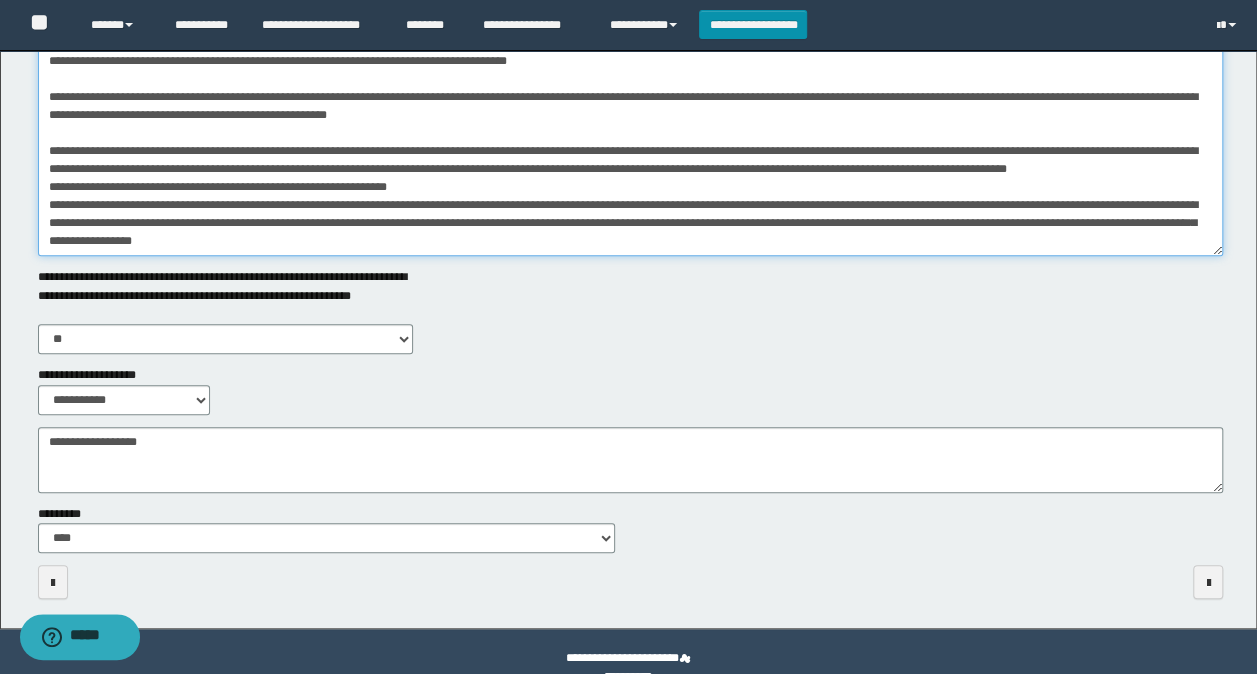 click on "**********" at bounding box center (631, 83) 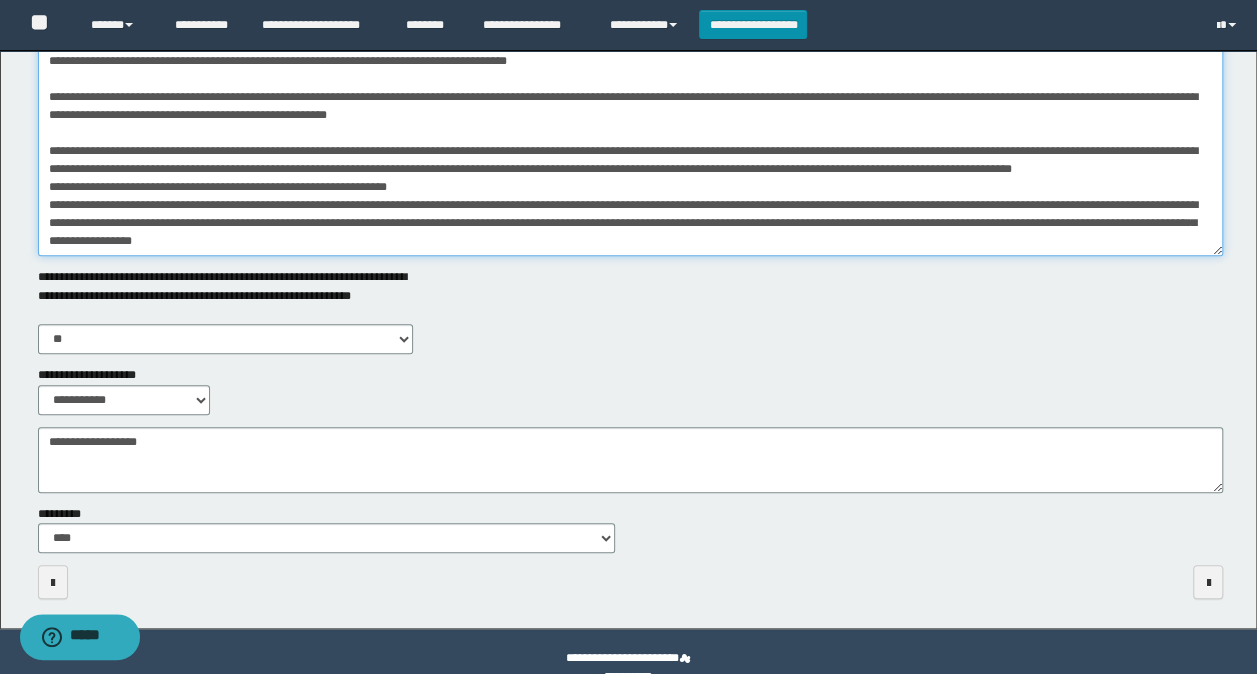 scroll, scrollTop: 443, scrollLeft: 0, axis: vertical 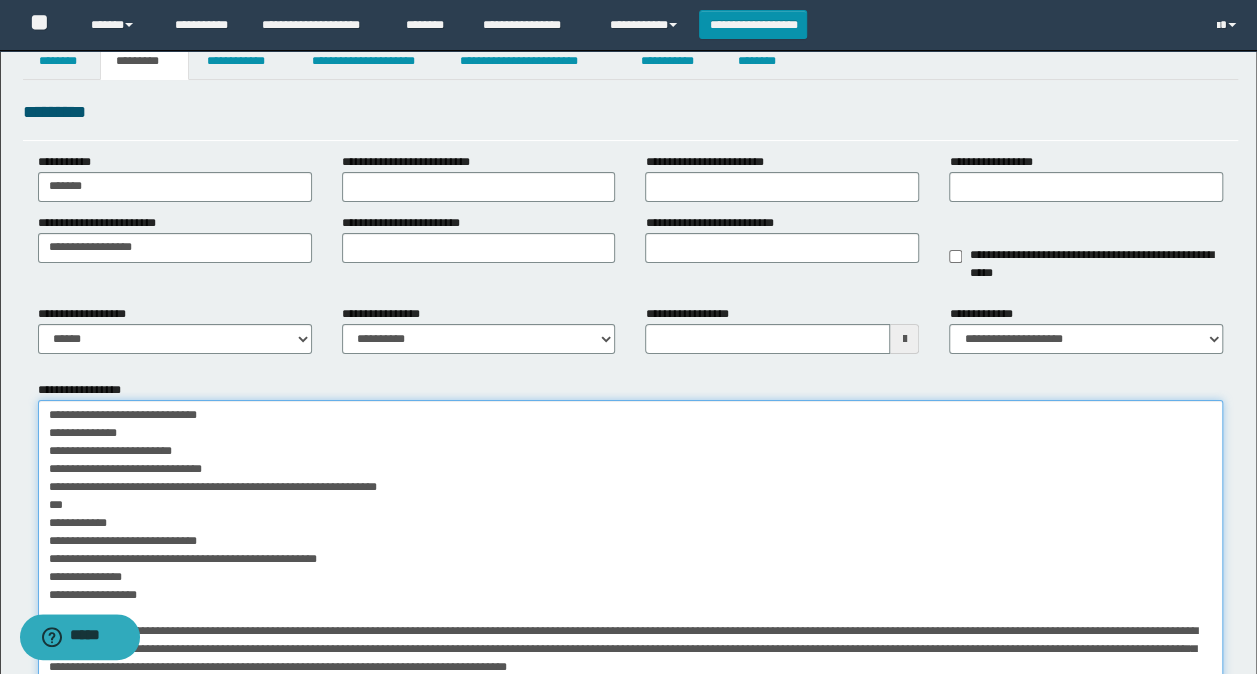 type on "**********" 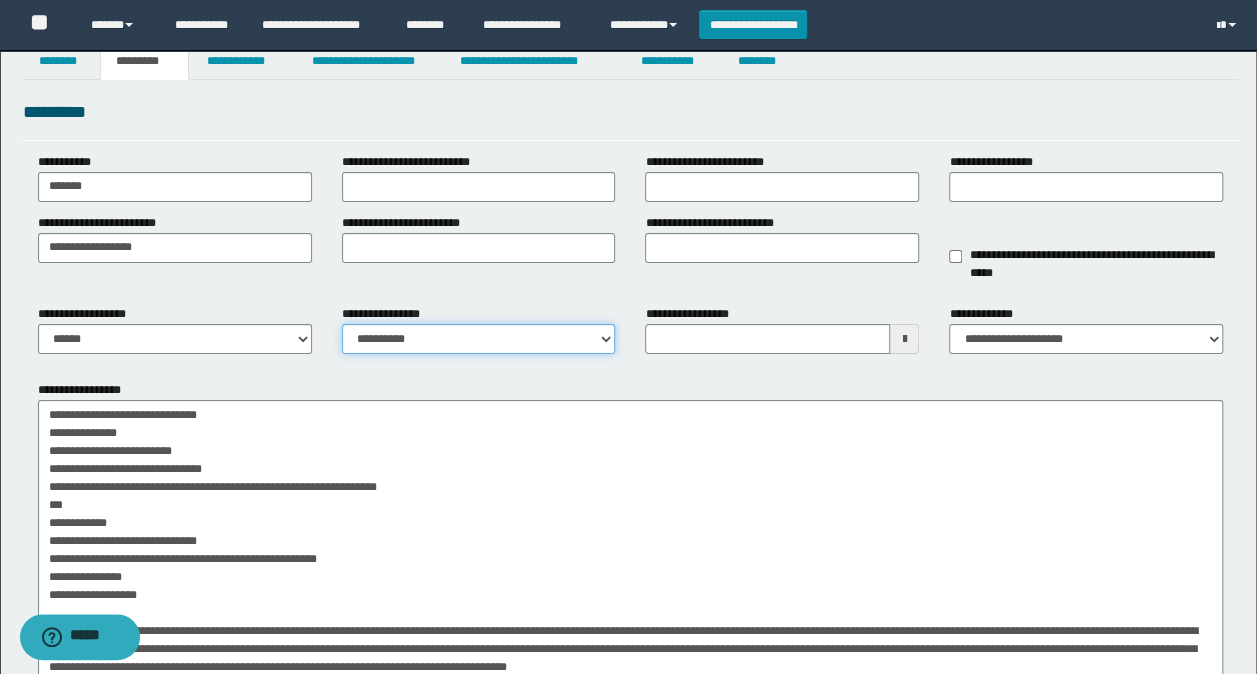 click on "**********" at bounding box center [479, 339] 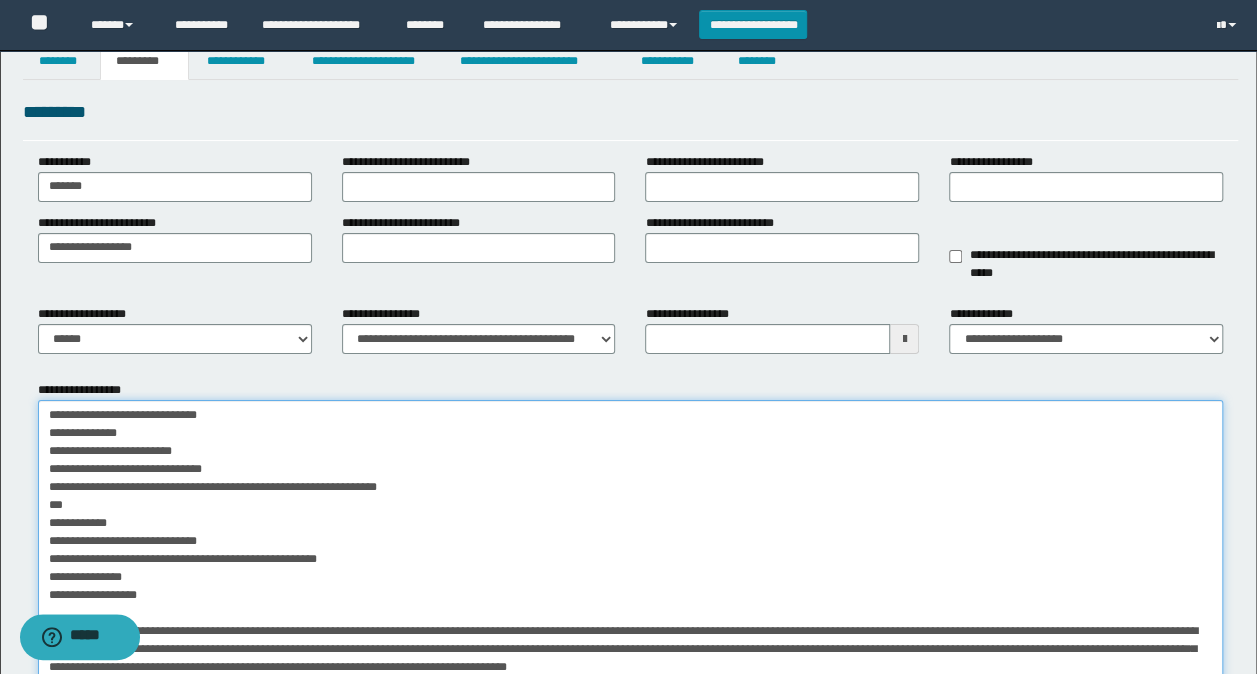 click on "**********" at bounding box center [631, 573] 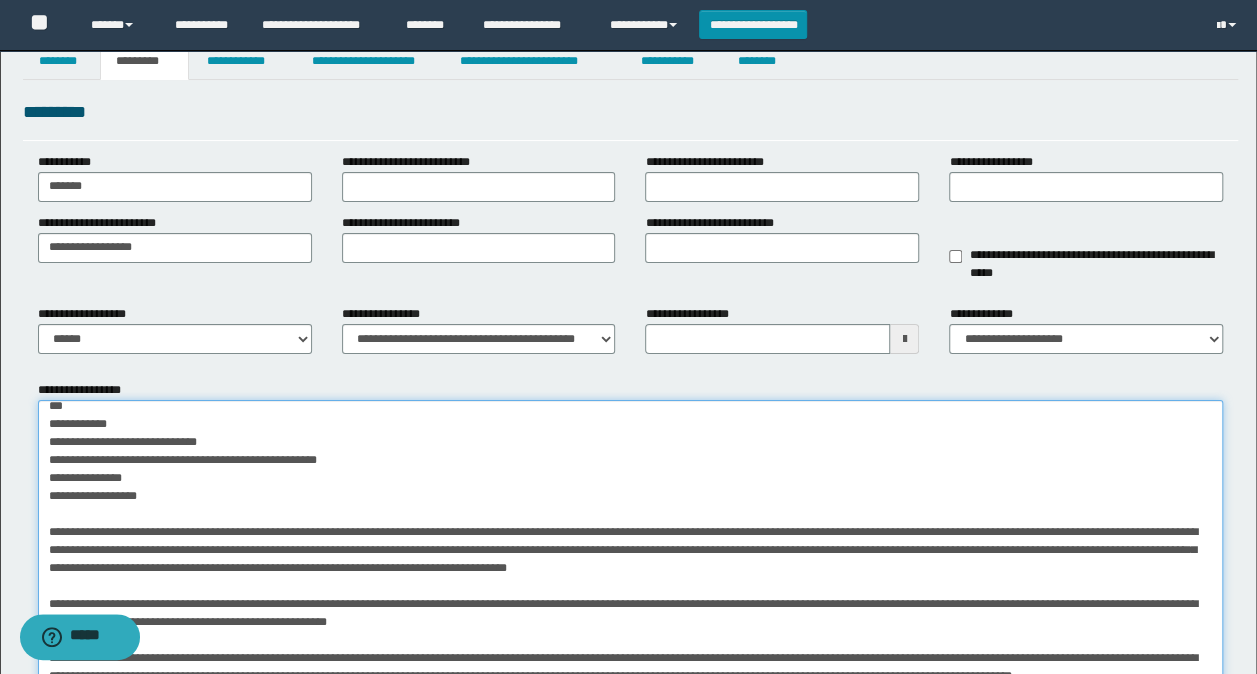 scroll, scrollTop: 100, scrollLeft: 0, axis: vertical 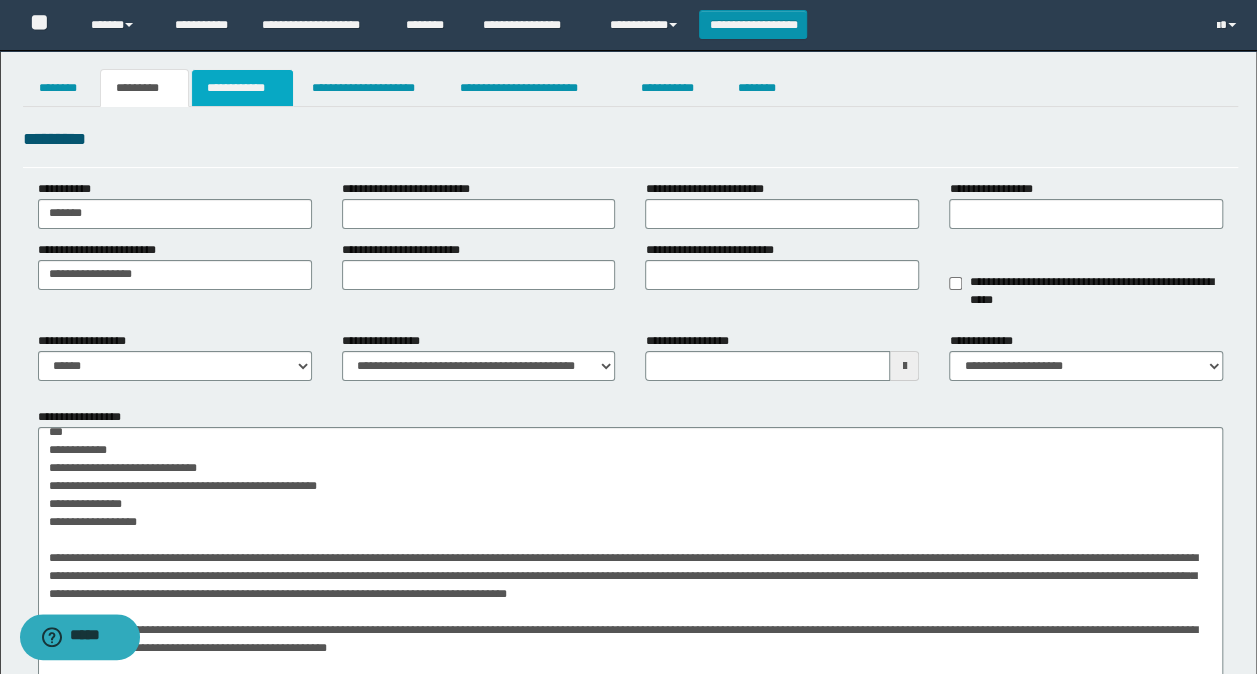 click on "**********" at bounding box center [243, 88] 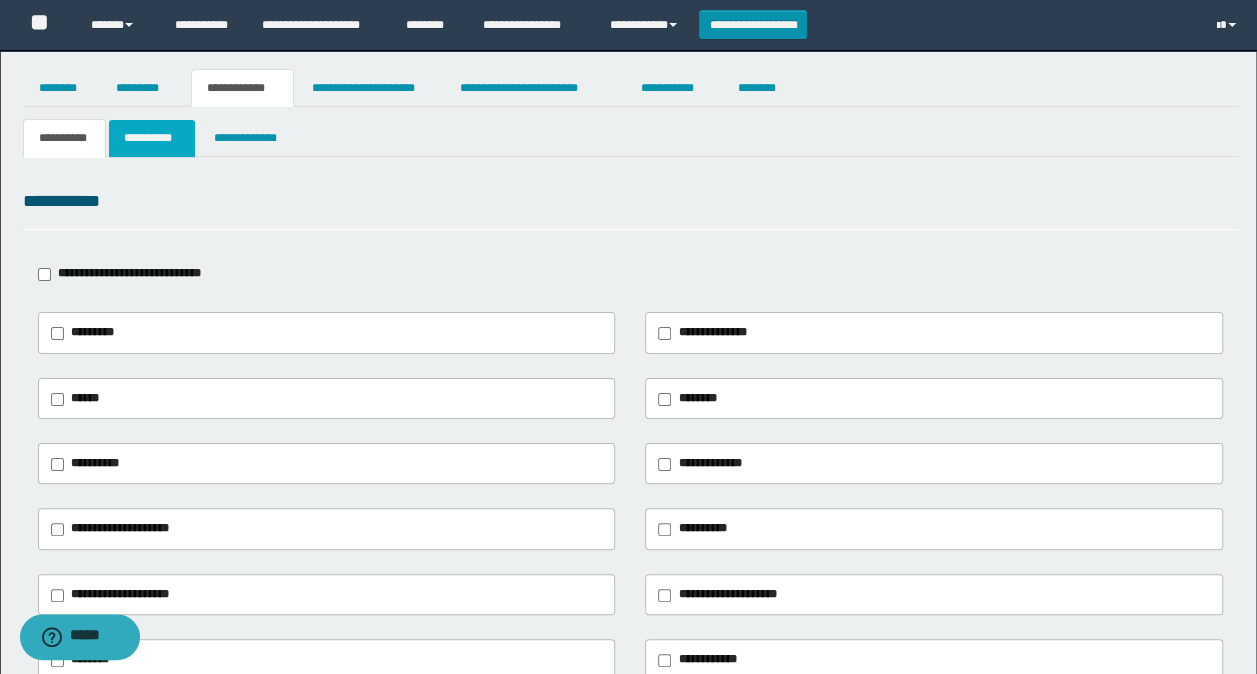 click on "**********" at bounding box center (151, 138) 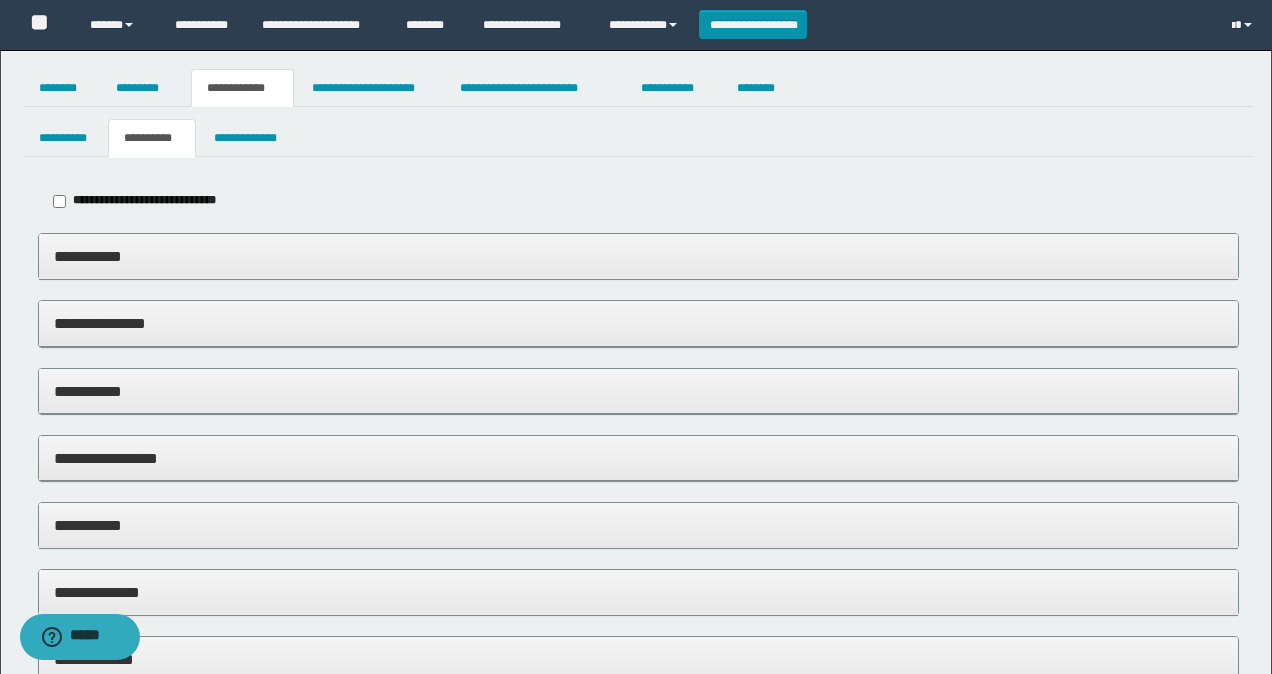 type on "**********" 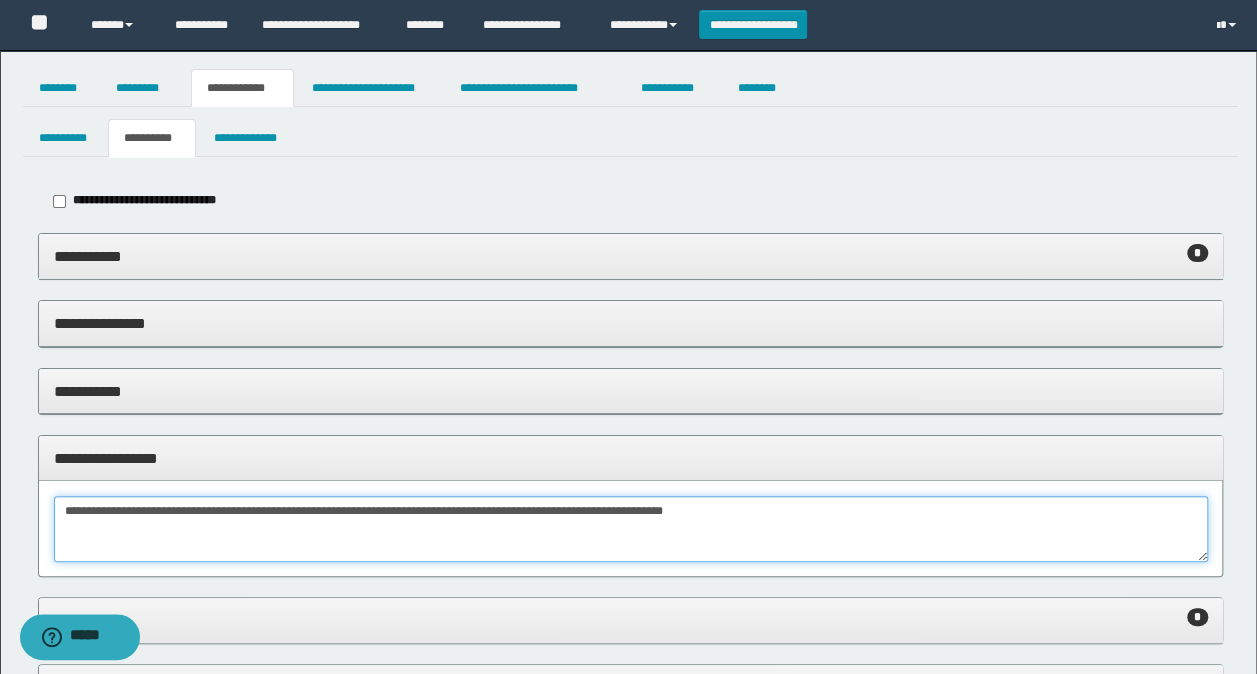 click on "**********" at bounding box center [631, 529] 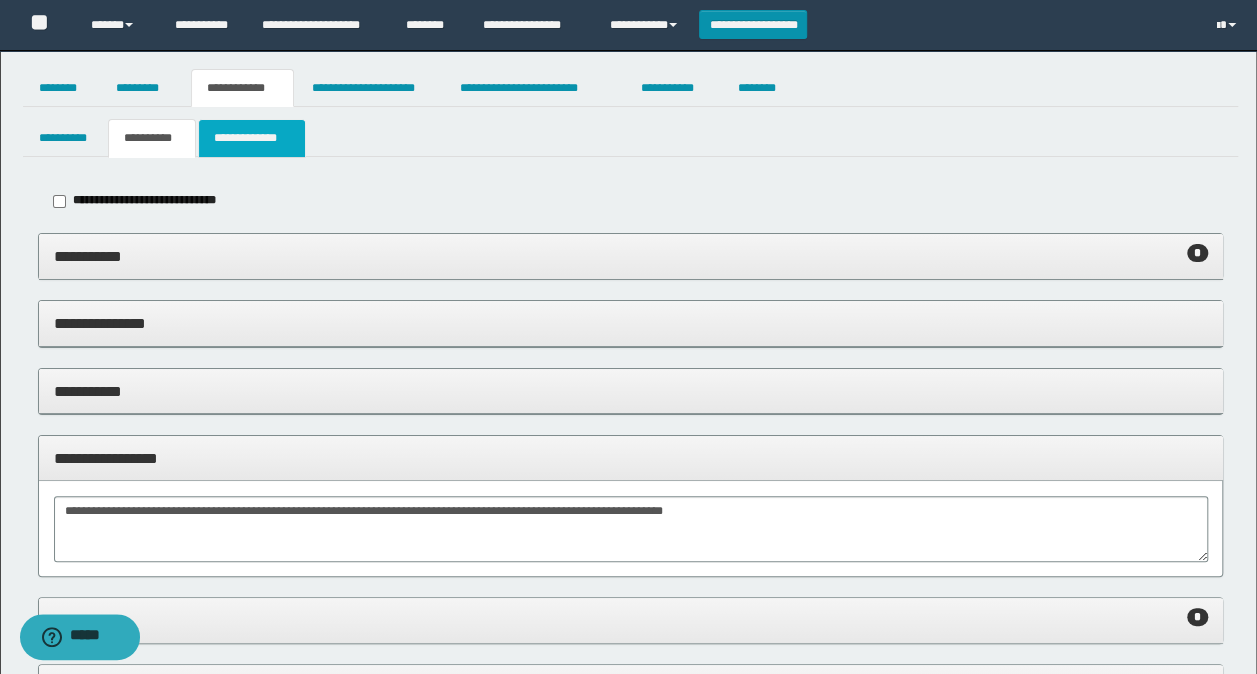 click on "**********" at bounding box center (252, 138) 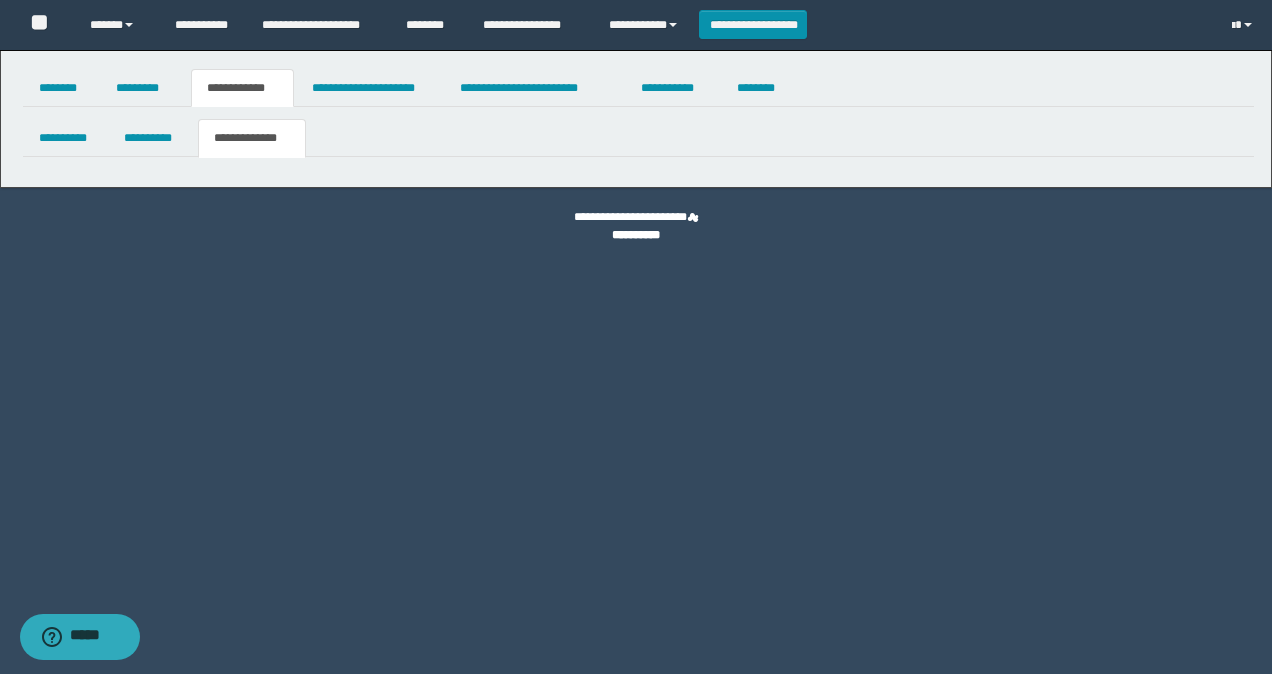 click on "**********" at bounding box center [636, 337] 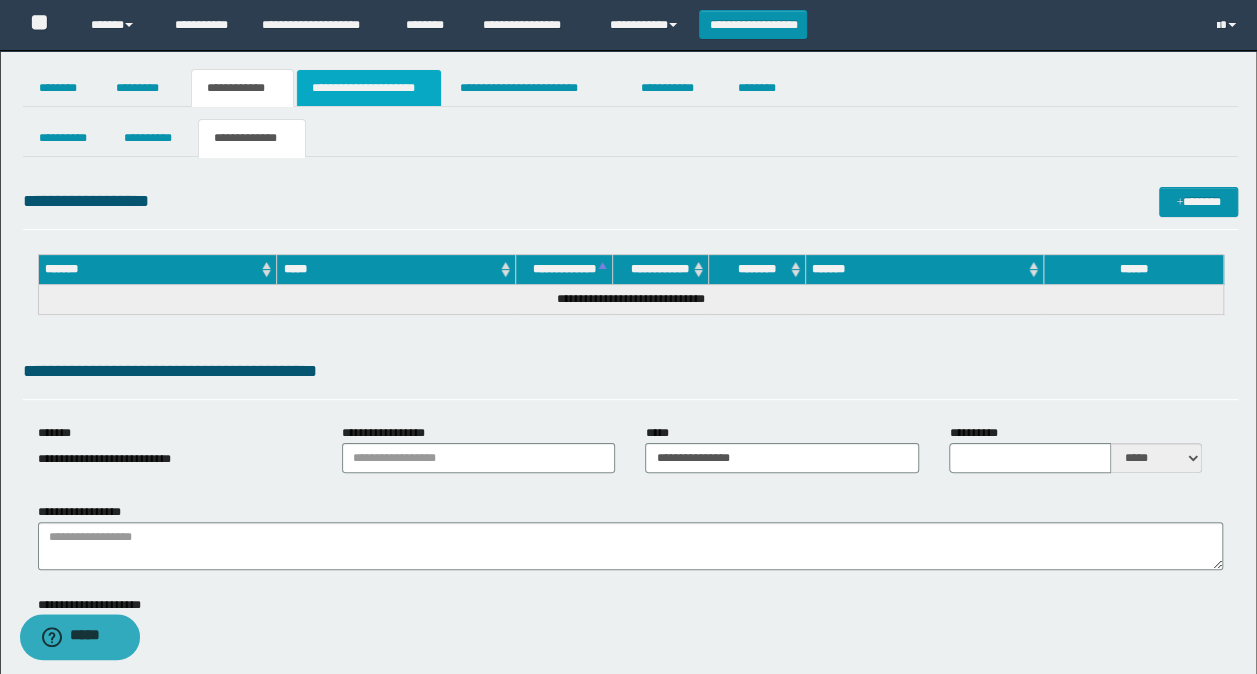 click on "**********" at bounding box center [369, 88] 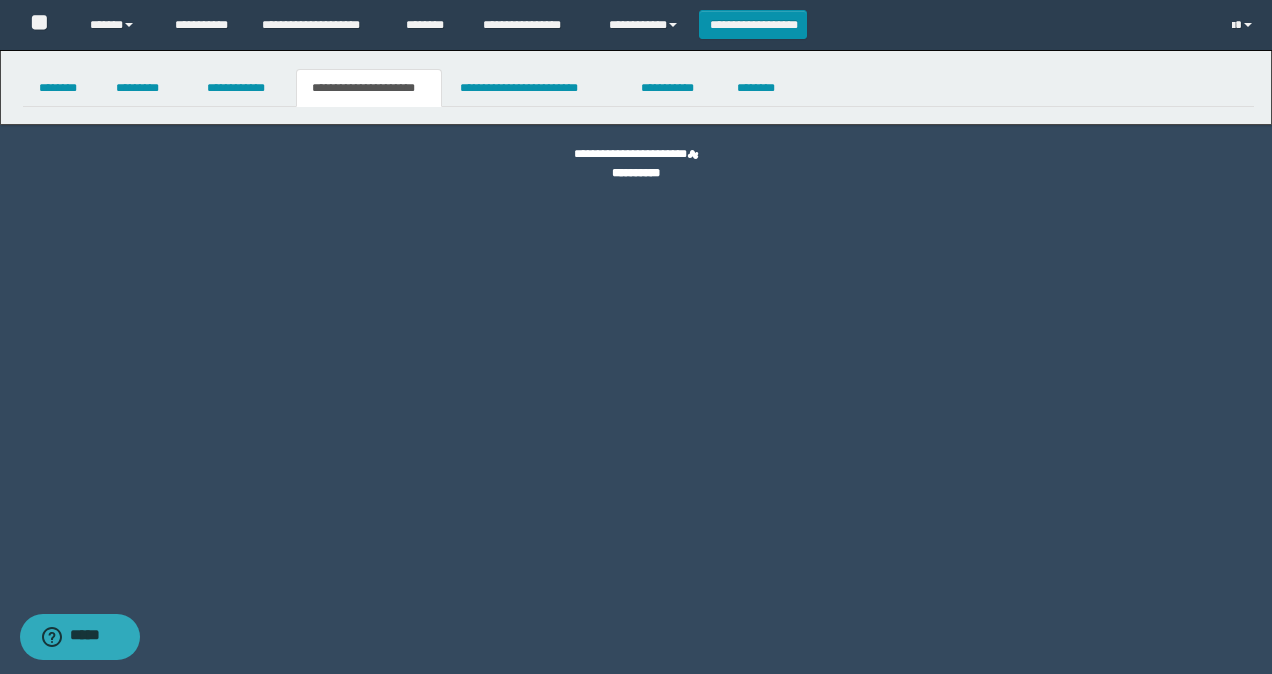 click on "**********" at bounding box center (369, 88) 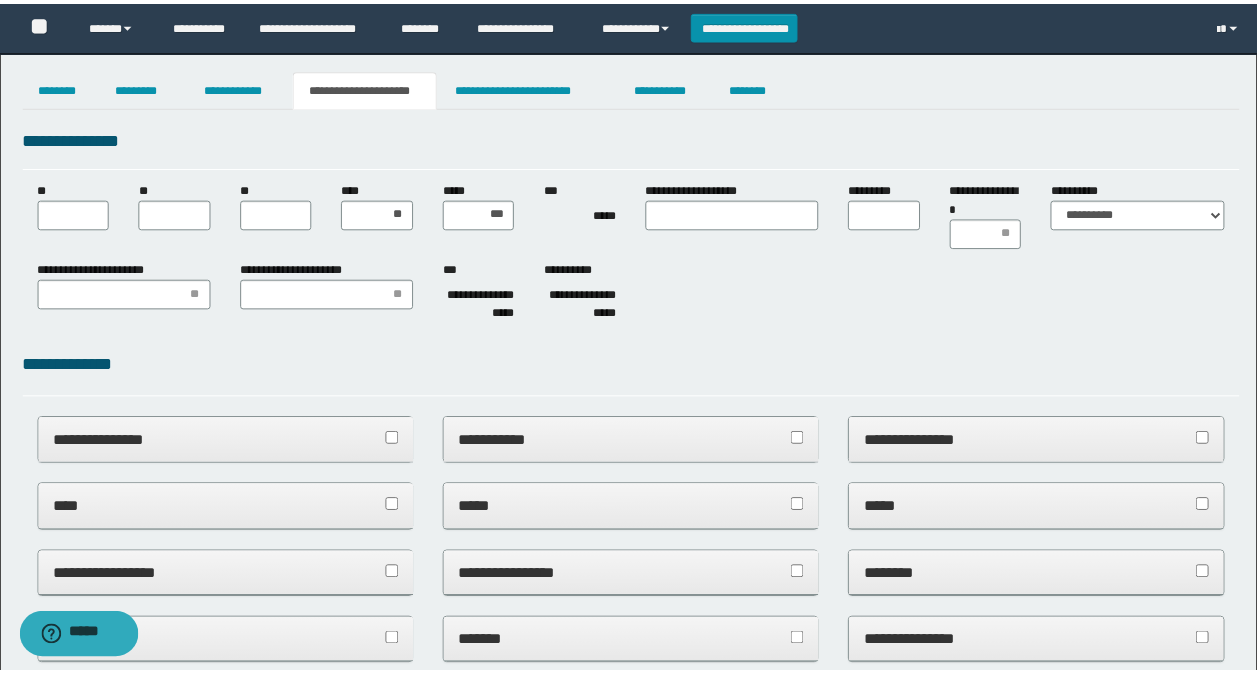 scroll, scrollTop: 0, scrollLeft: 0, axis: both 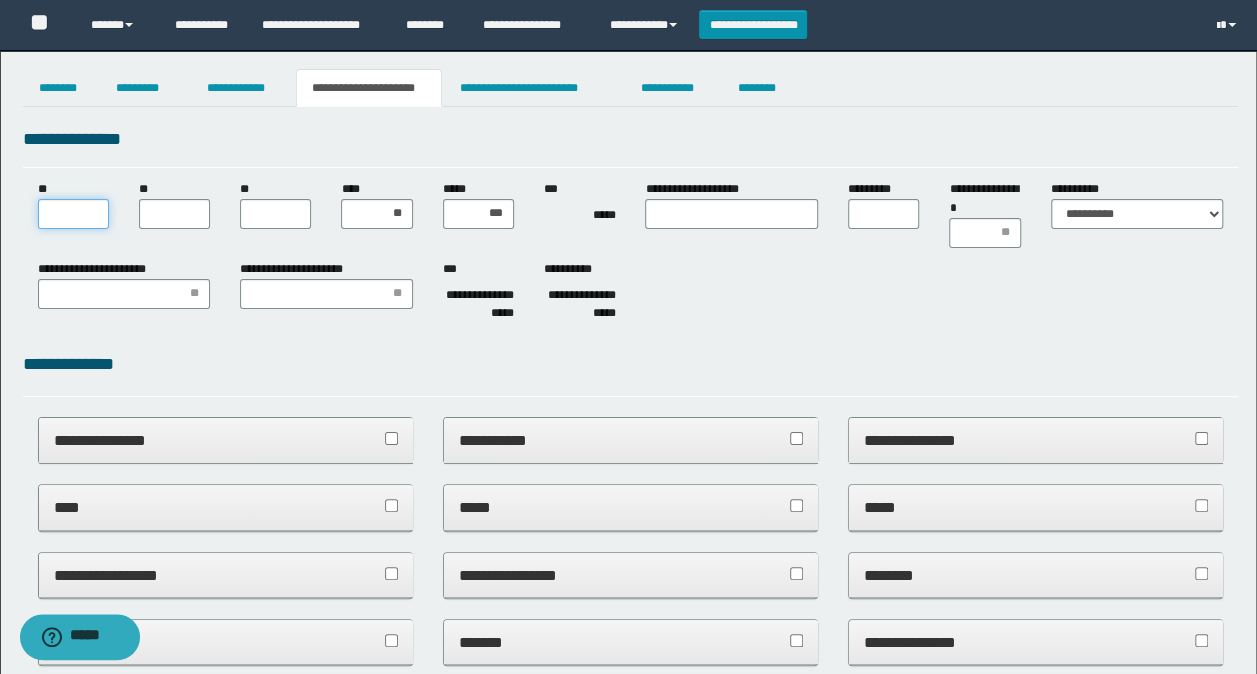 click on "**" at bounding box center [73, 214] 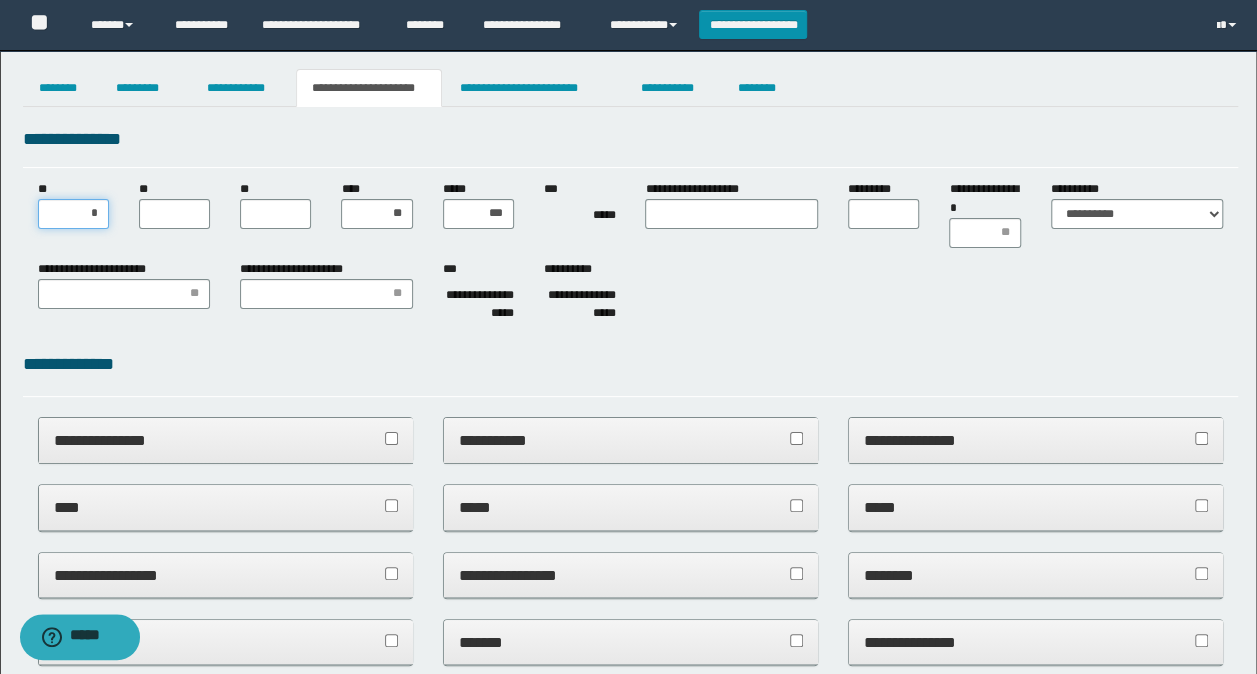 type on "**" 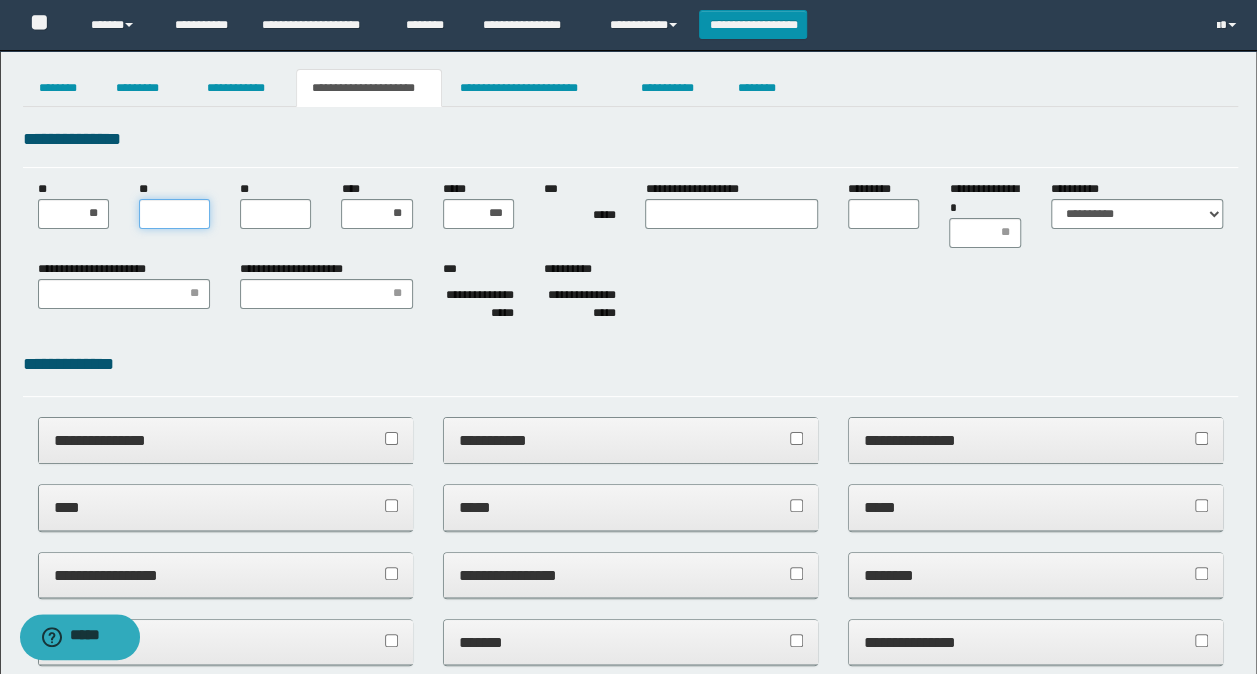 click on "**" at bounding box center (174, 214) 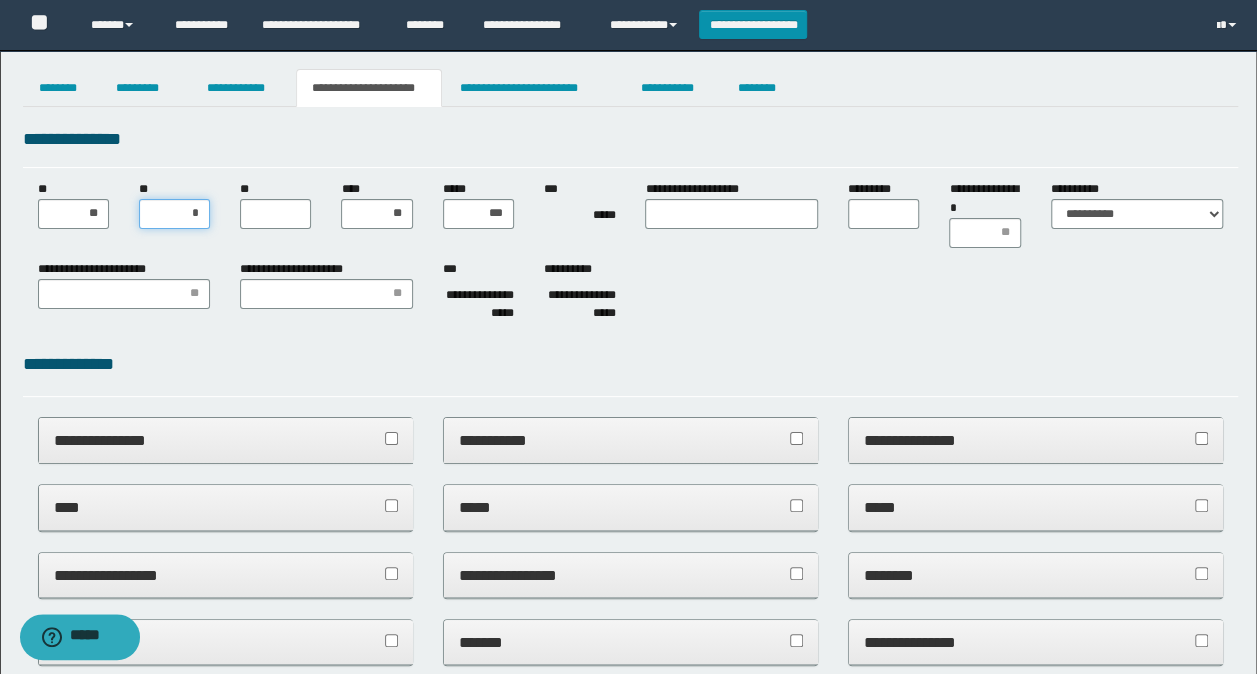 type on "**" 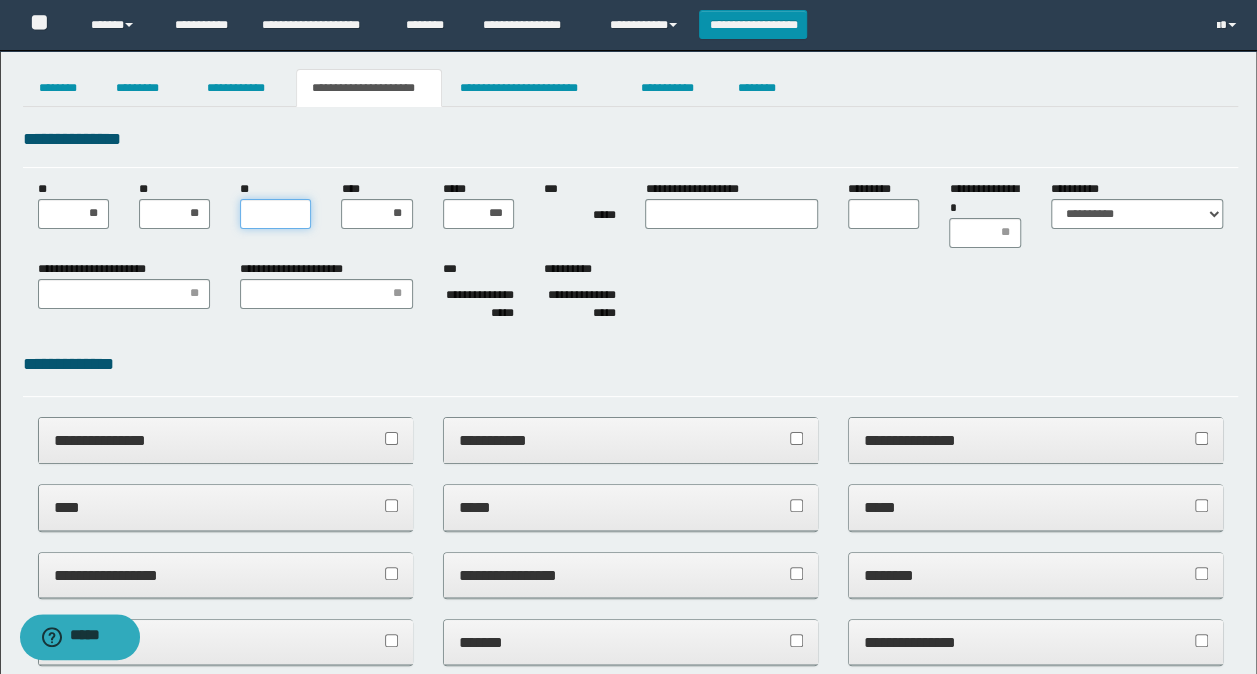 click on "**" at bounding box center [275, 214] 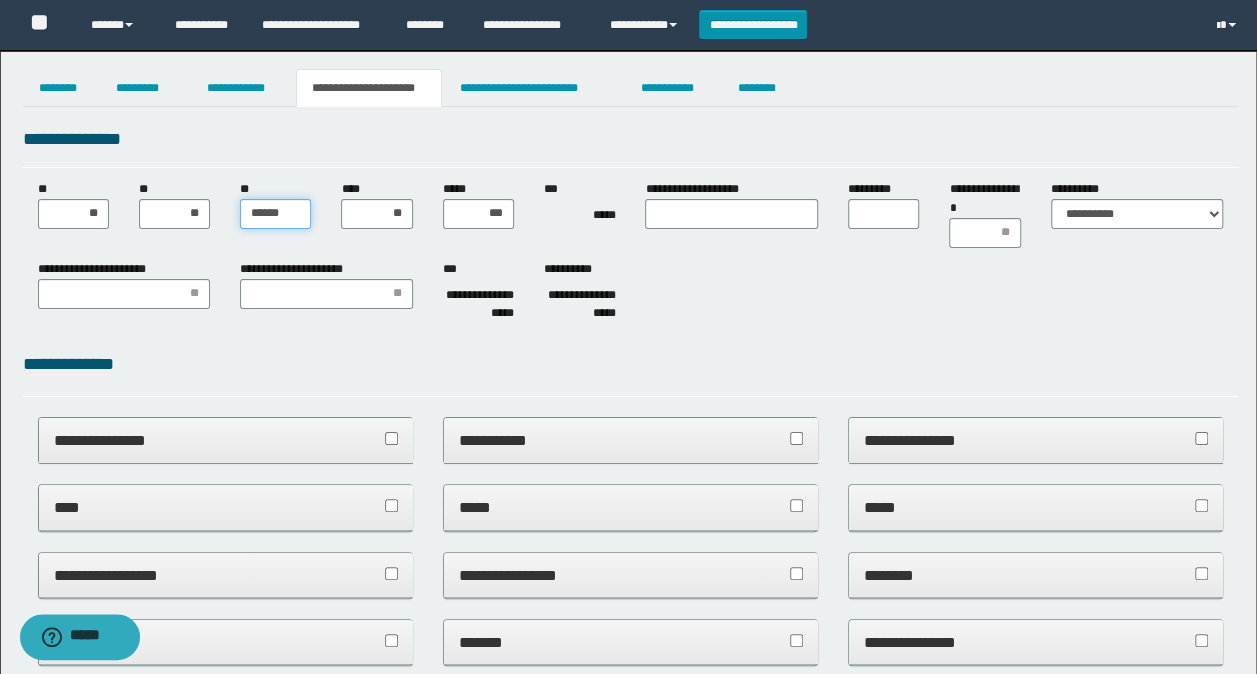 click on "******" at bounding box center [275, 214] 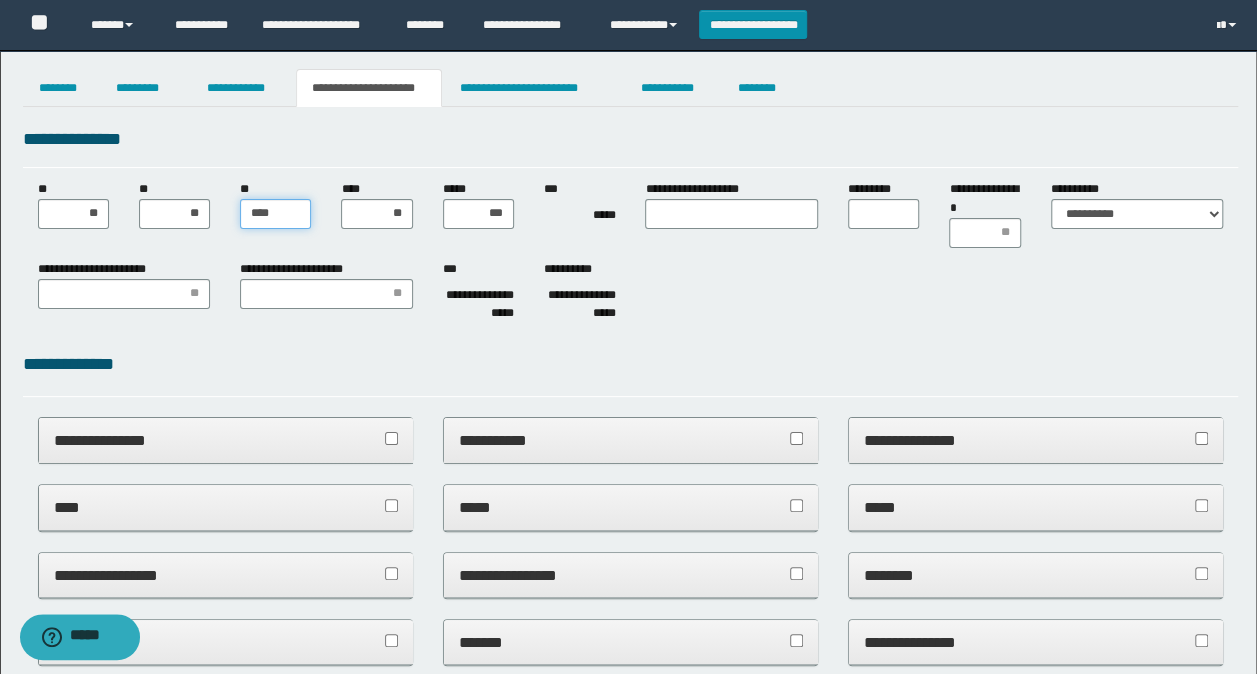 type on "***" 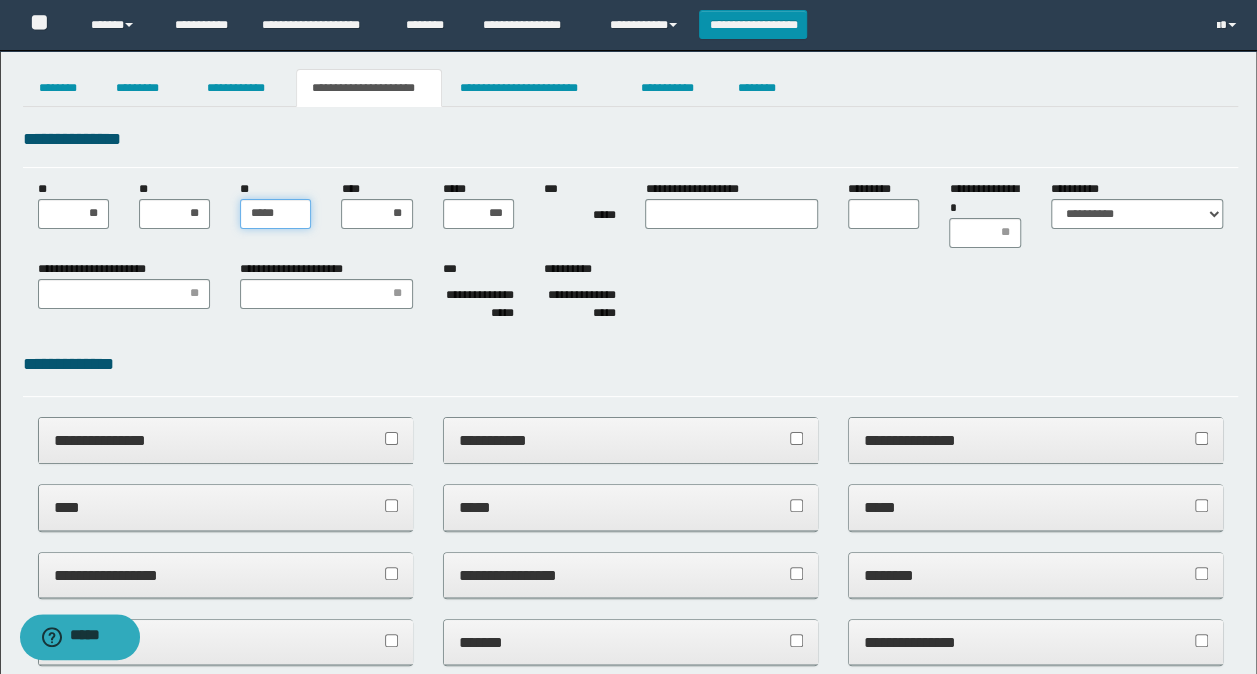 type on "******" 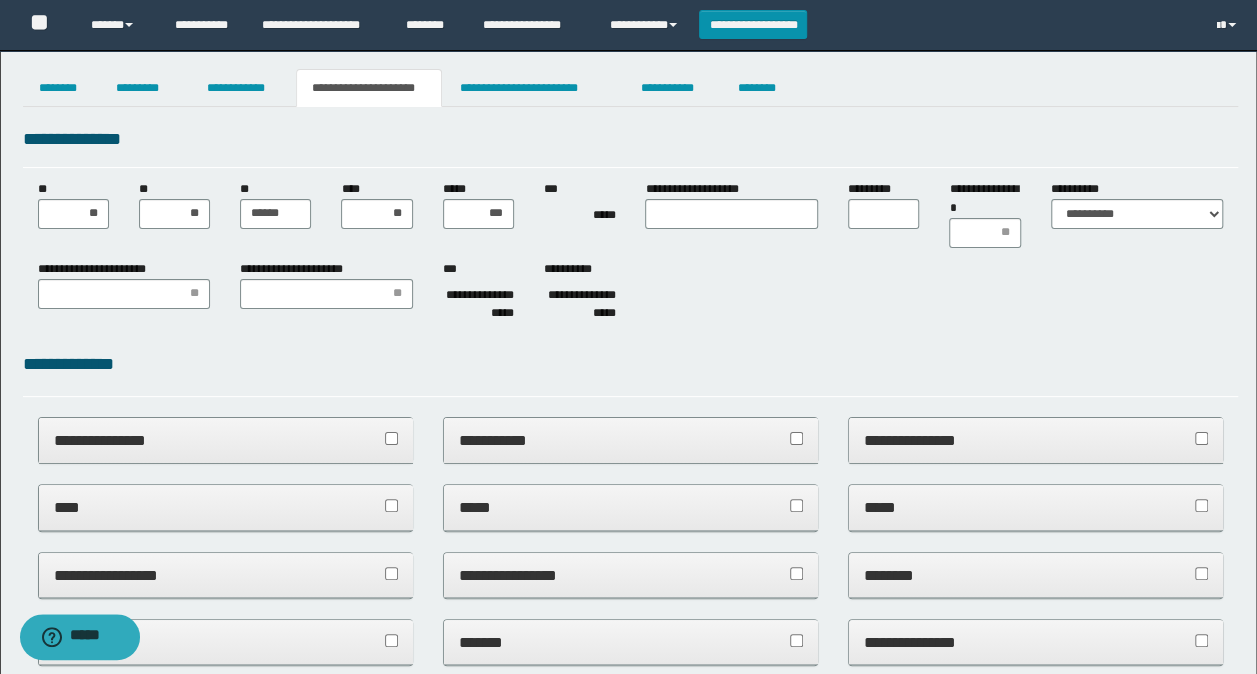 click on "**********" at bounding box center (124, 284) 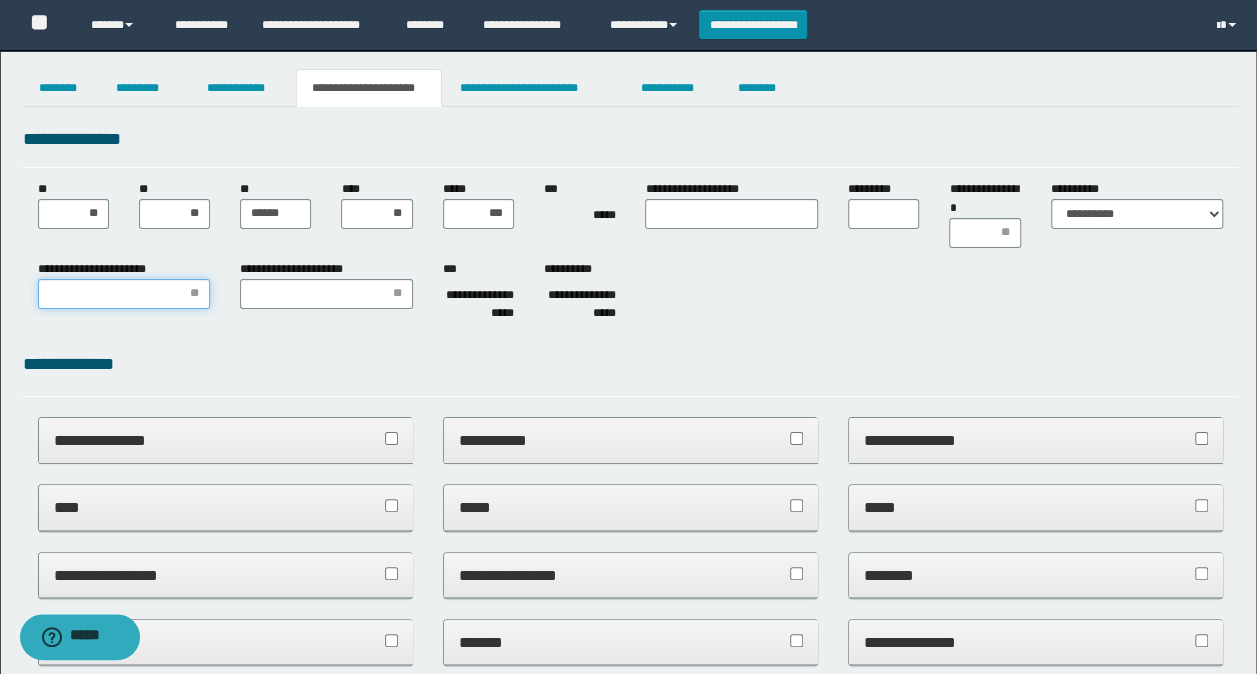 click on "**********" at bounding box center (124, 294) 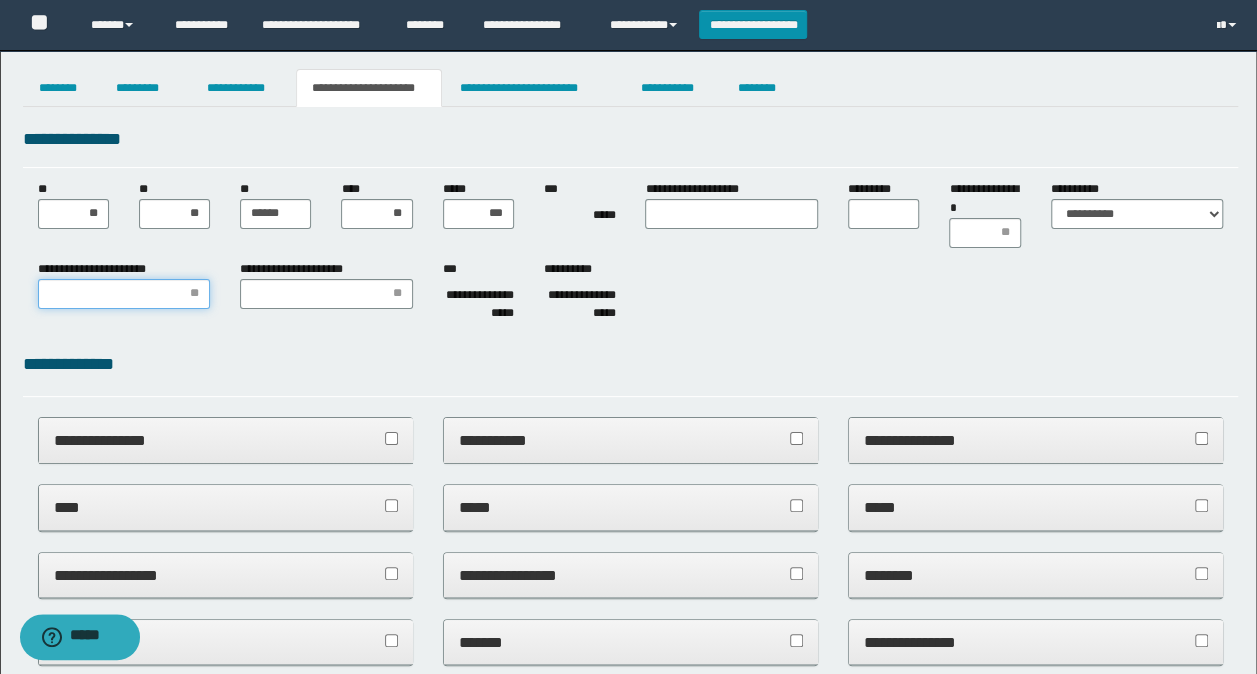 type on "*" 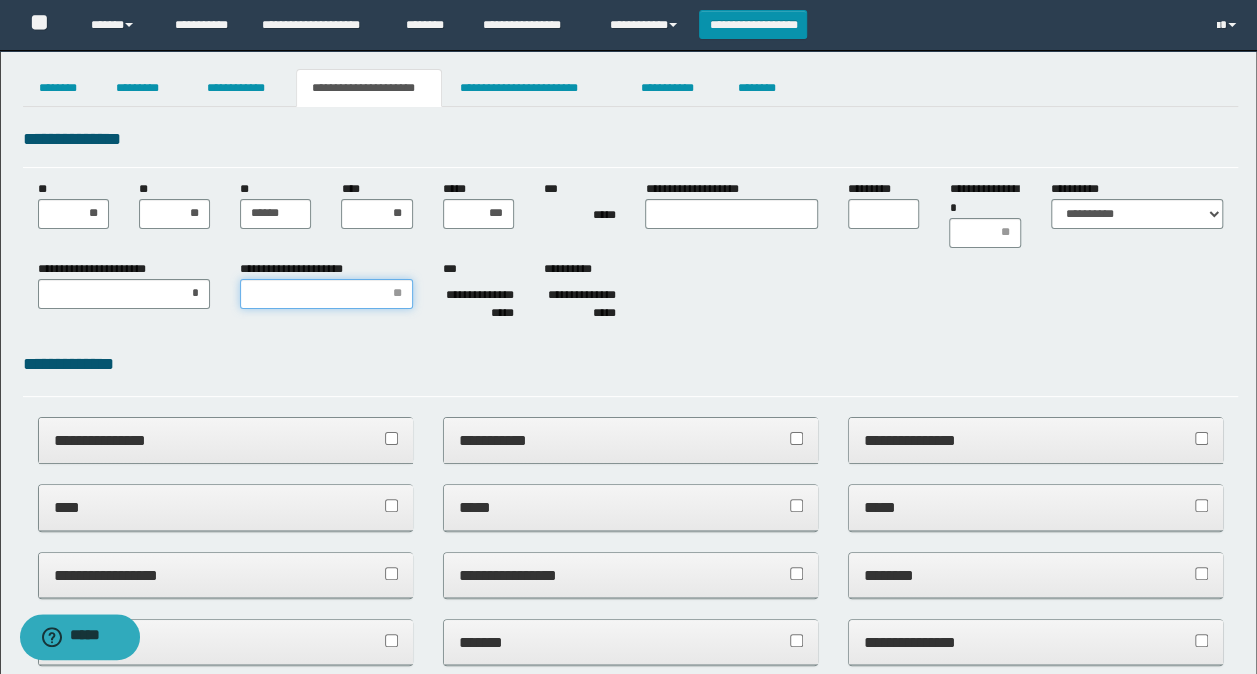 click on "**********" at bounding box center (326, 294) 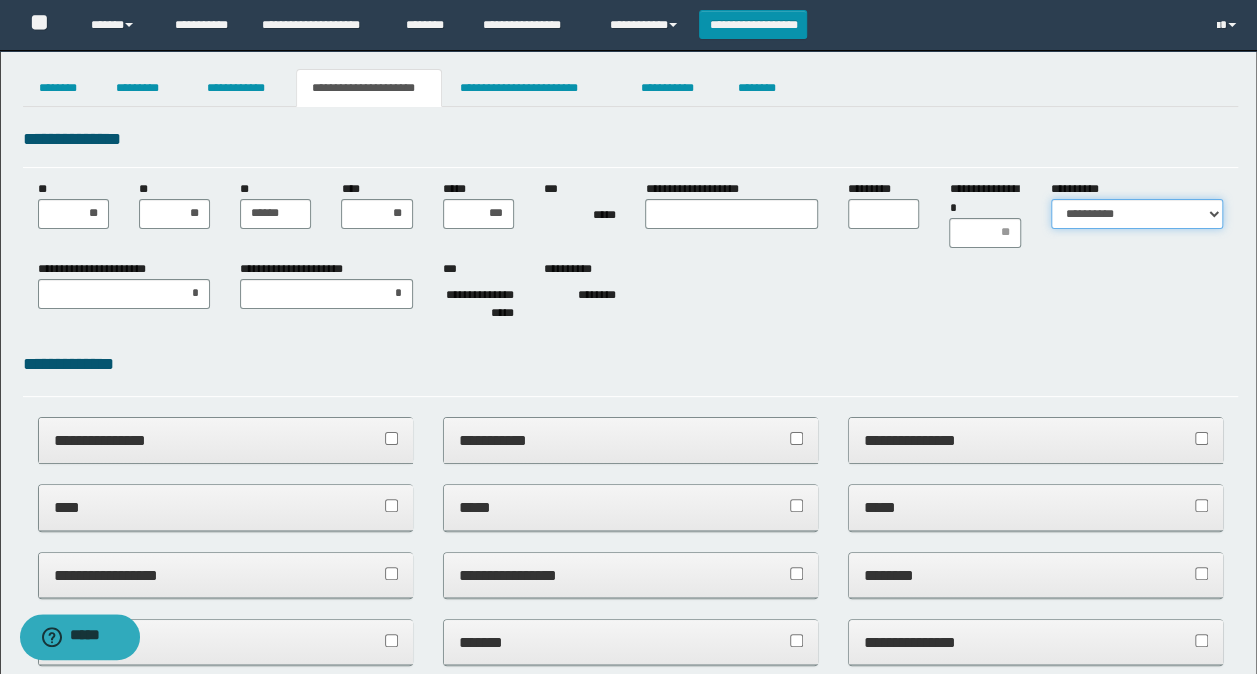click on "**********" at bounding box center [1137, 214] 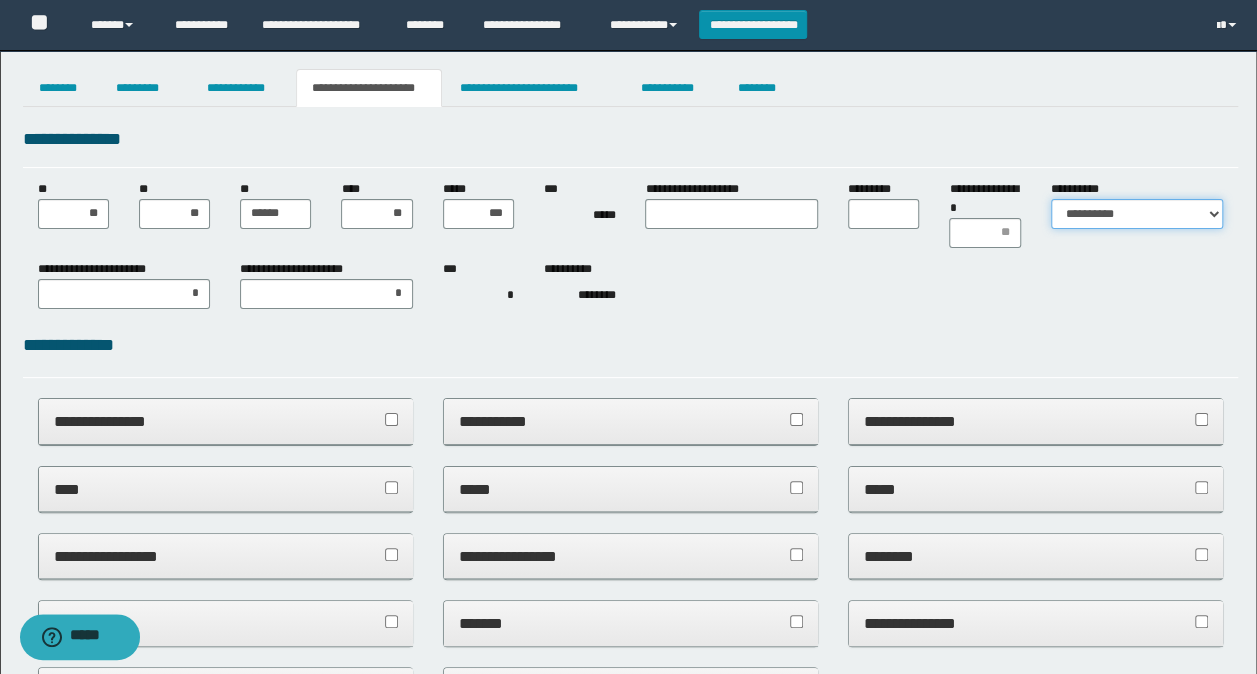 select on "*" 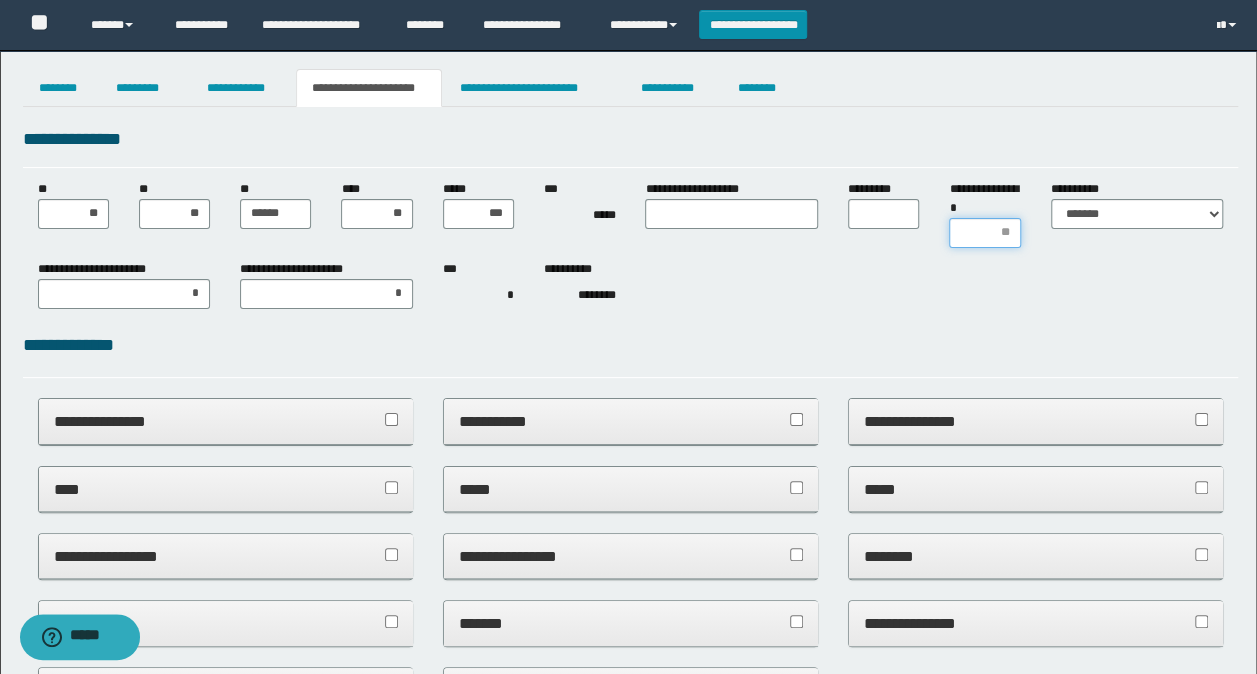 click on "**********" at bounding box center (984, 233) 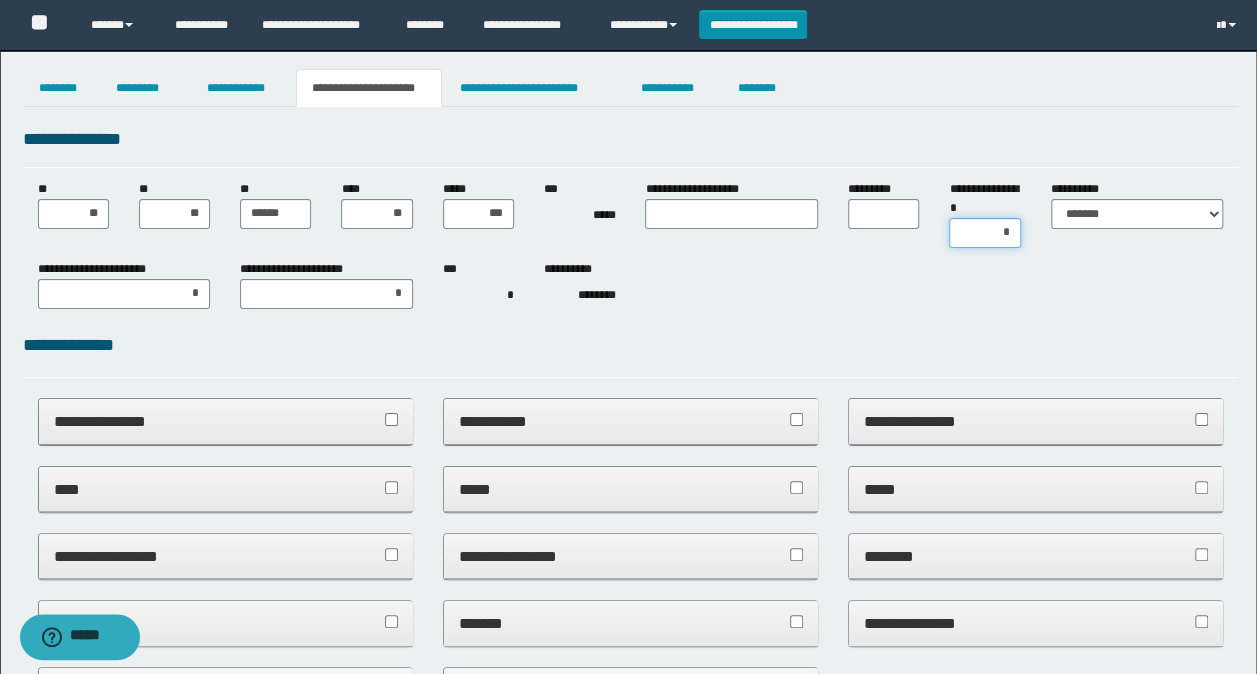 type on "**" 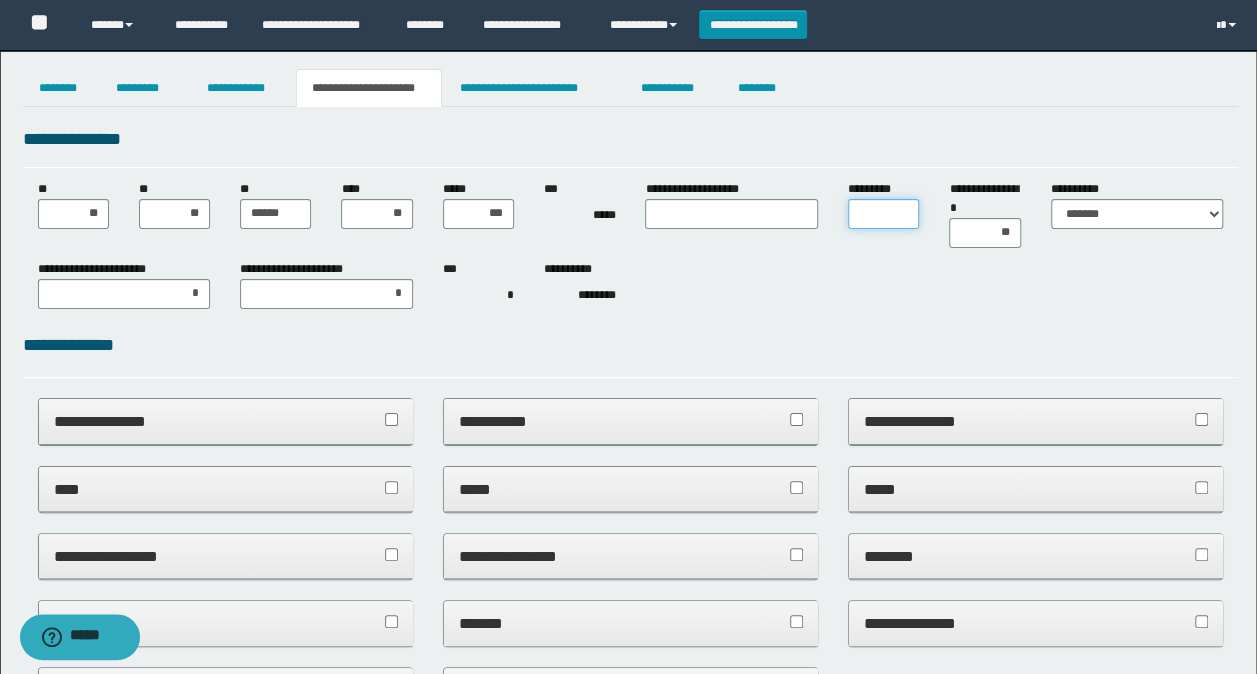 click on "*********" at bounding box center [883, 214] 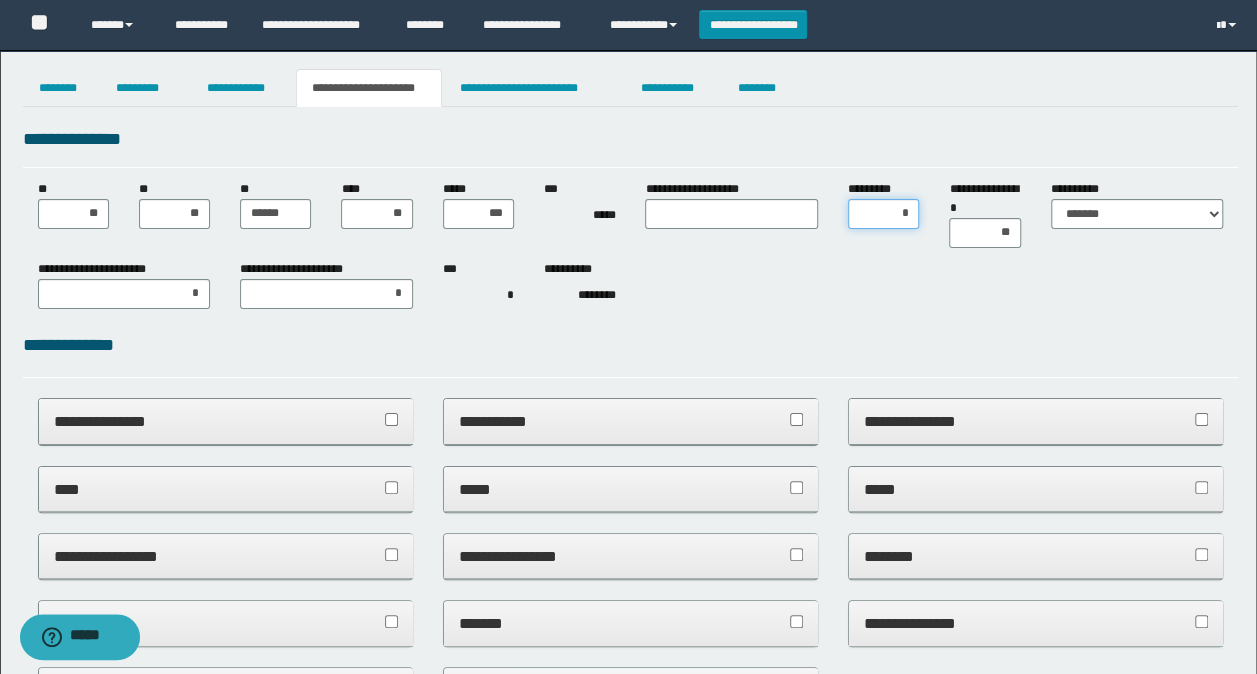 type on "**" 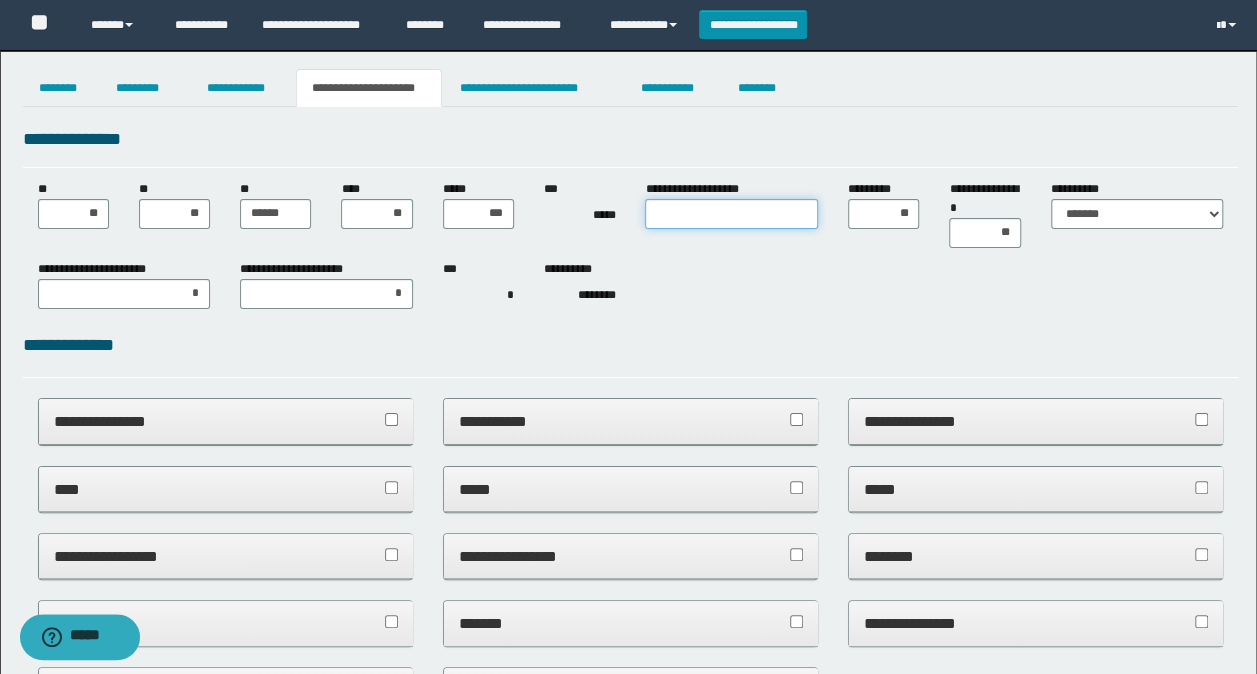click on "**********" at bounding box center (731, 214) 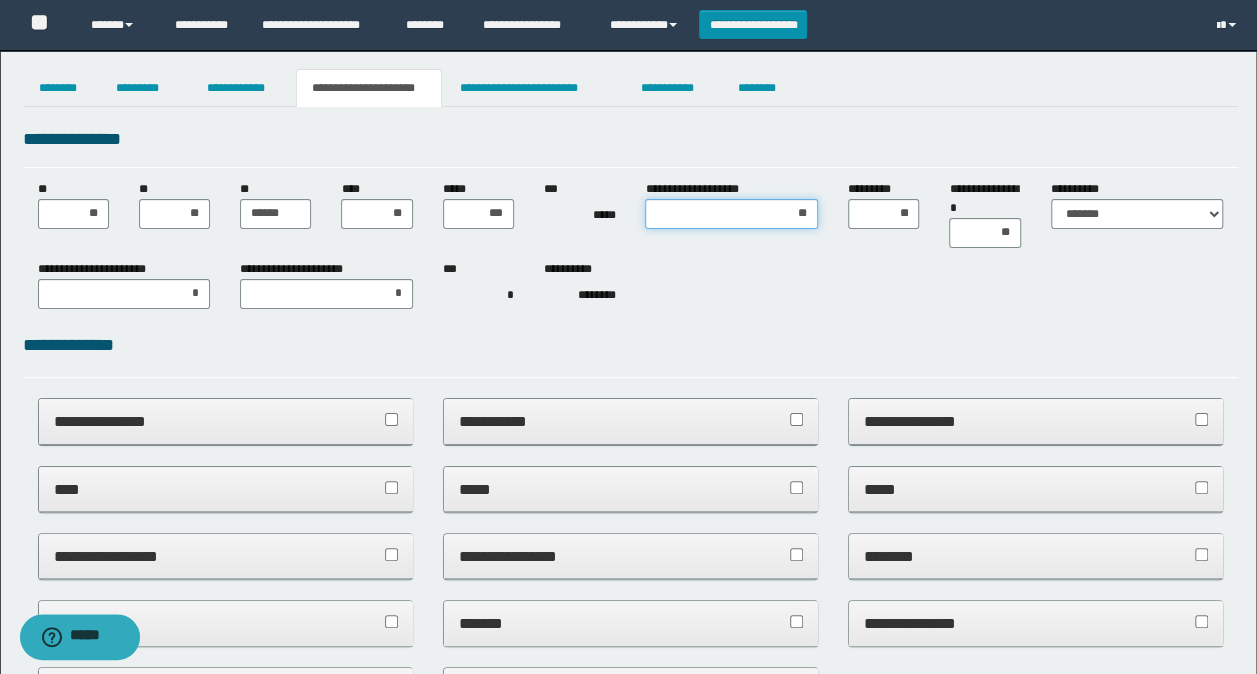 type on "***" 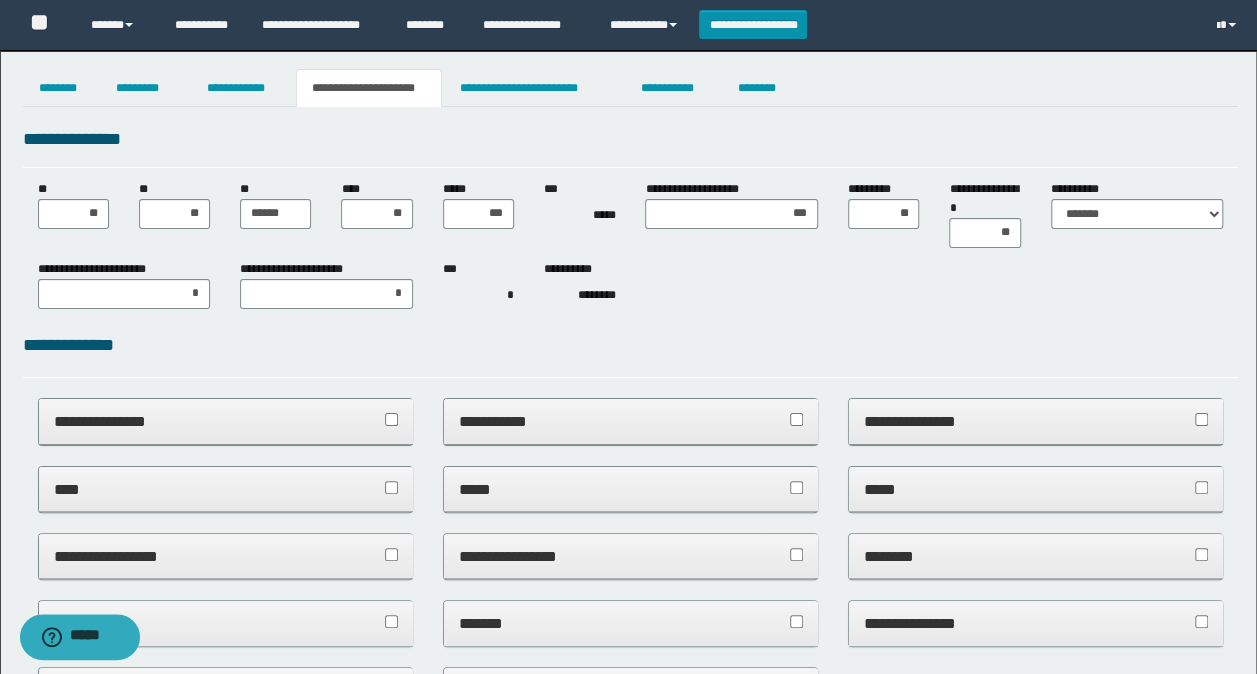 click on "**********" at bounding box center (226, 421) 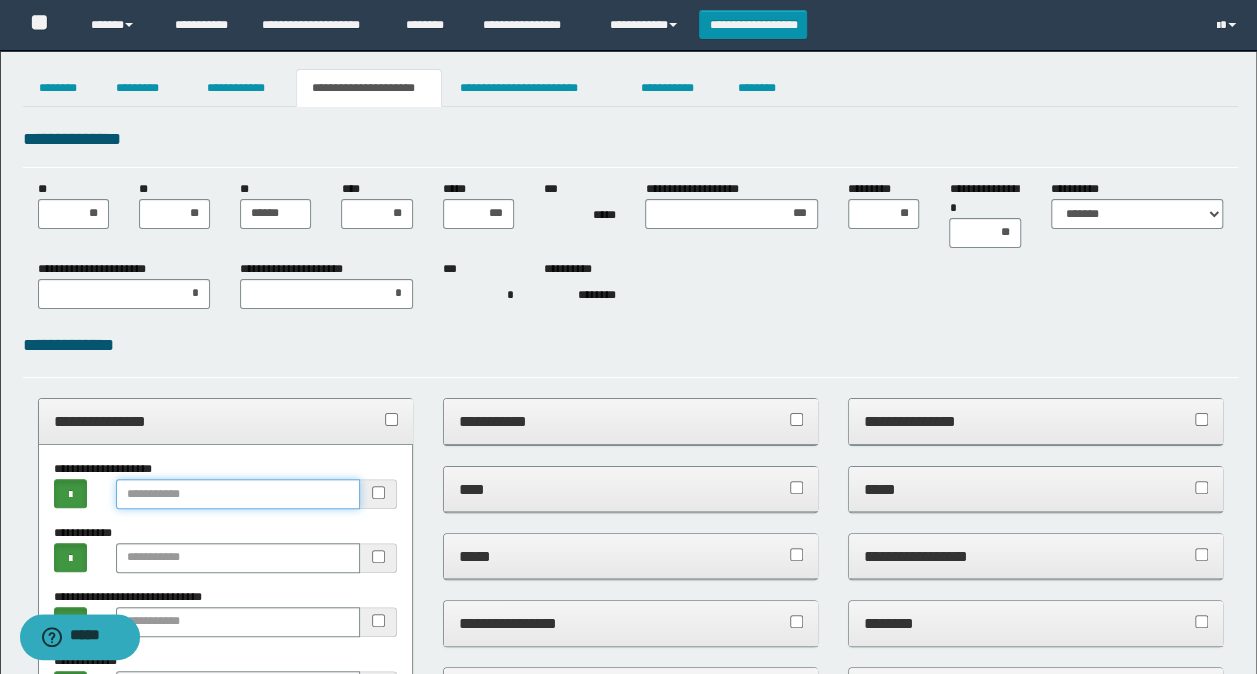 click at bounding box center (238, 494) 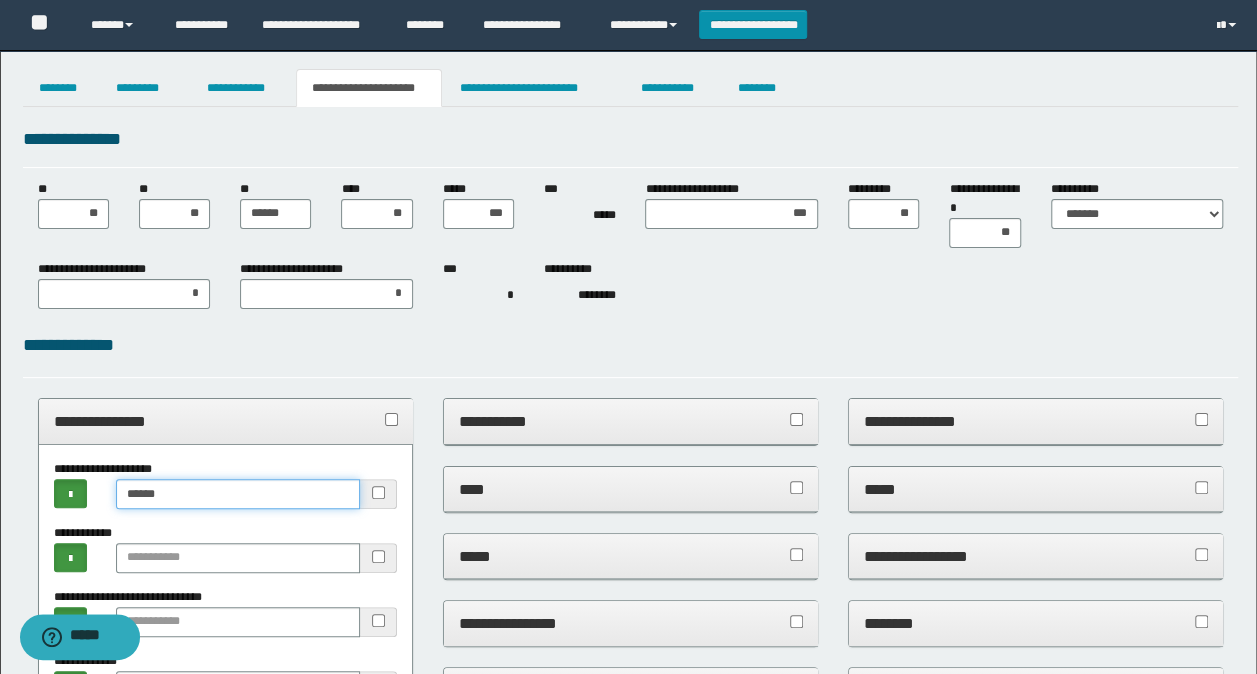 type on "******" 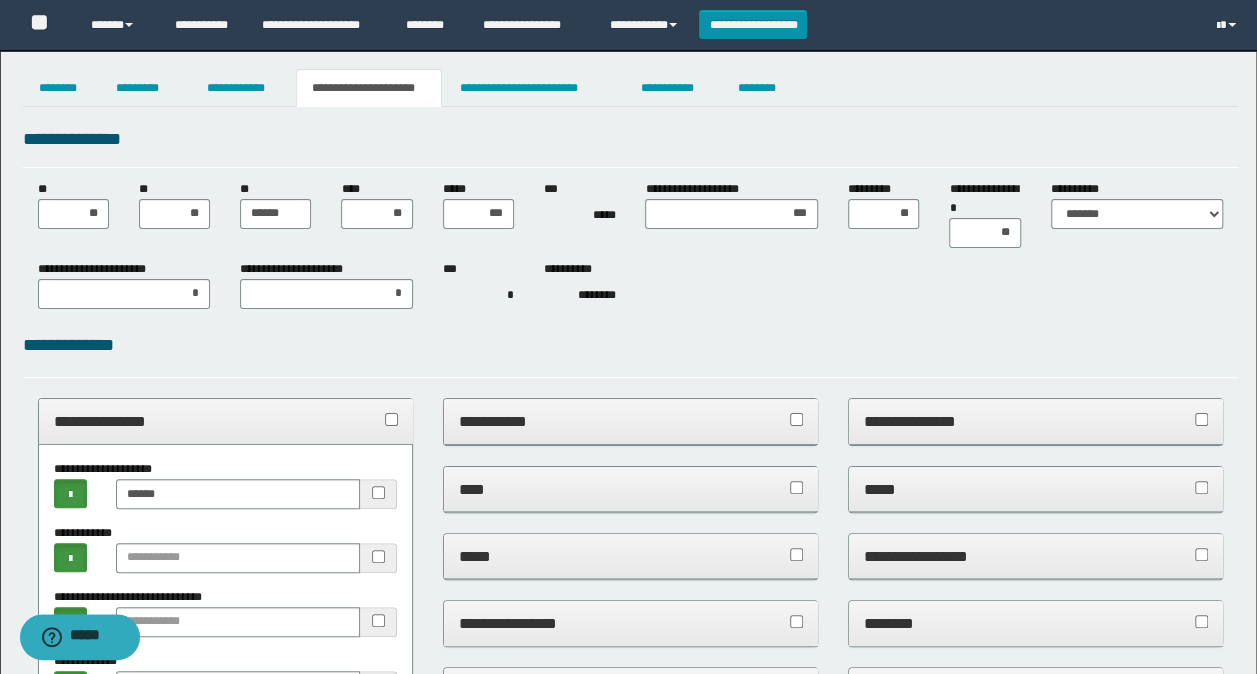 click on "**********" at bounding box center [226, 421] 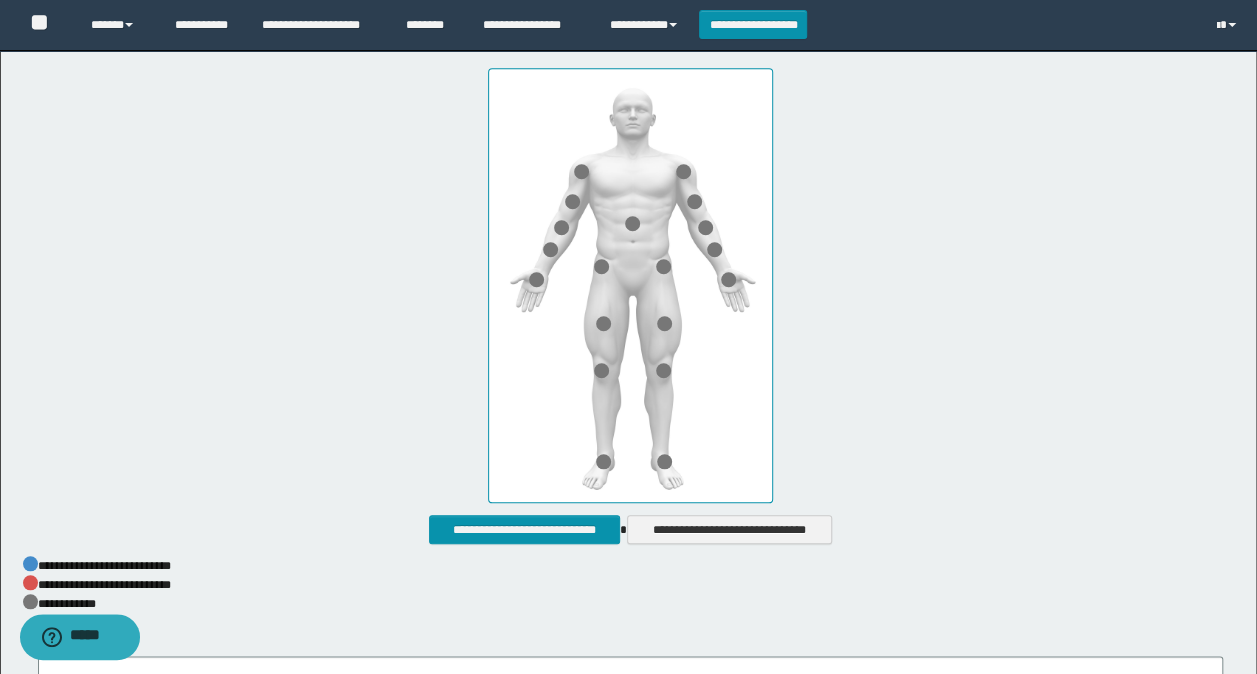 scroll, scrollTop: 800, scrollLeft: 0, axis: vertical 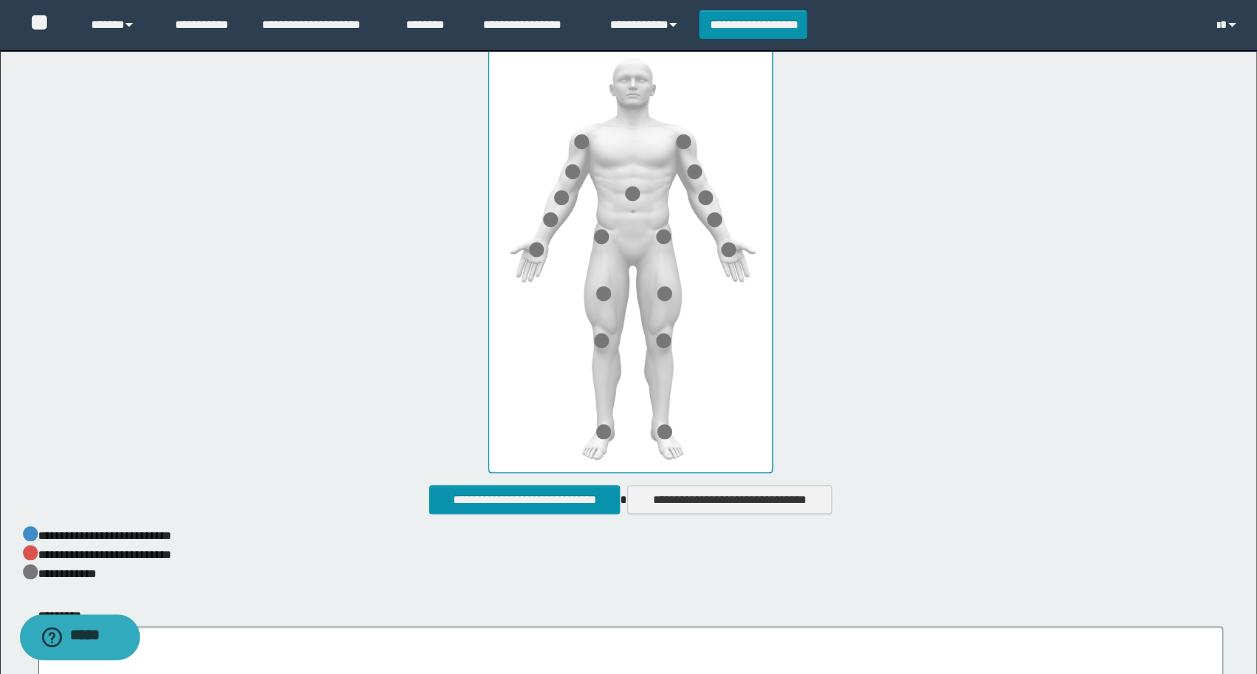 click on "**********" at bounding box center (631, 120) 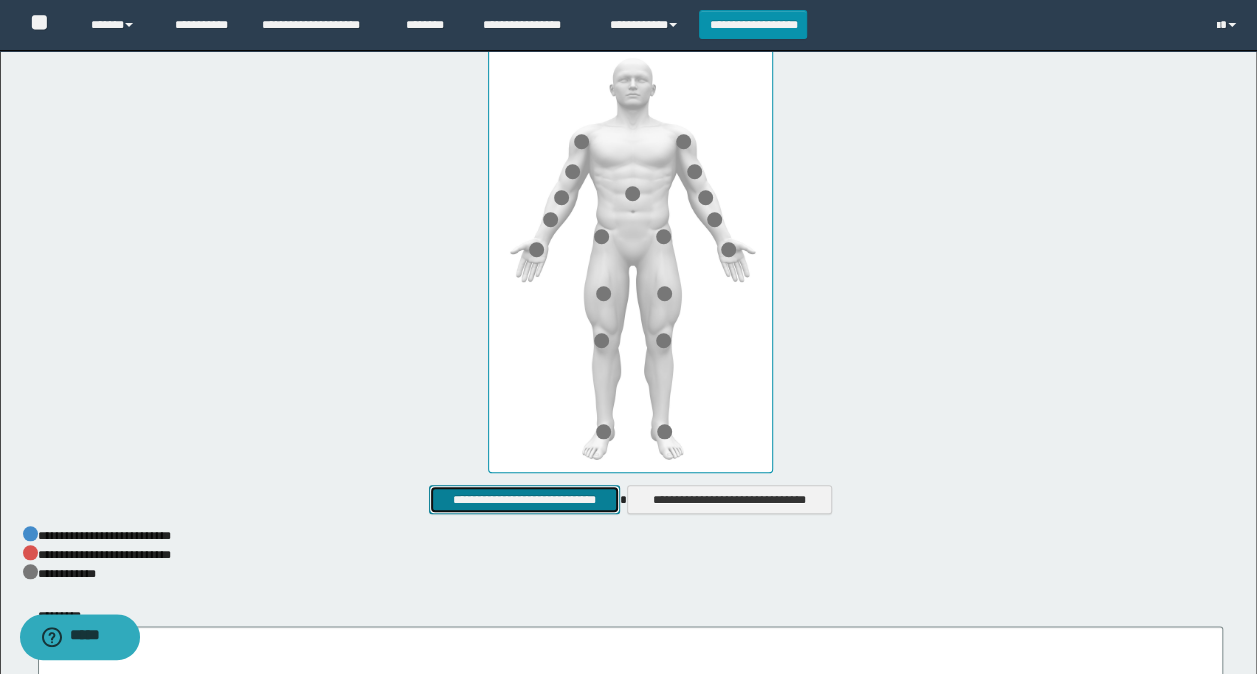 click on "**********" at bounding box center [524, 499] 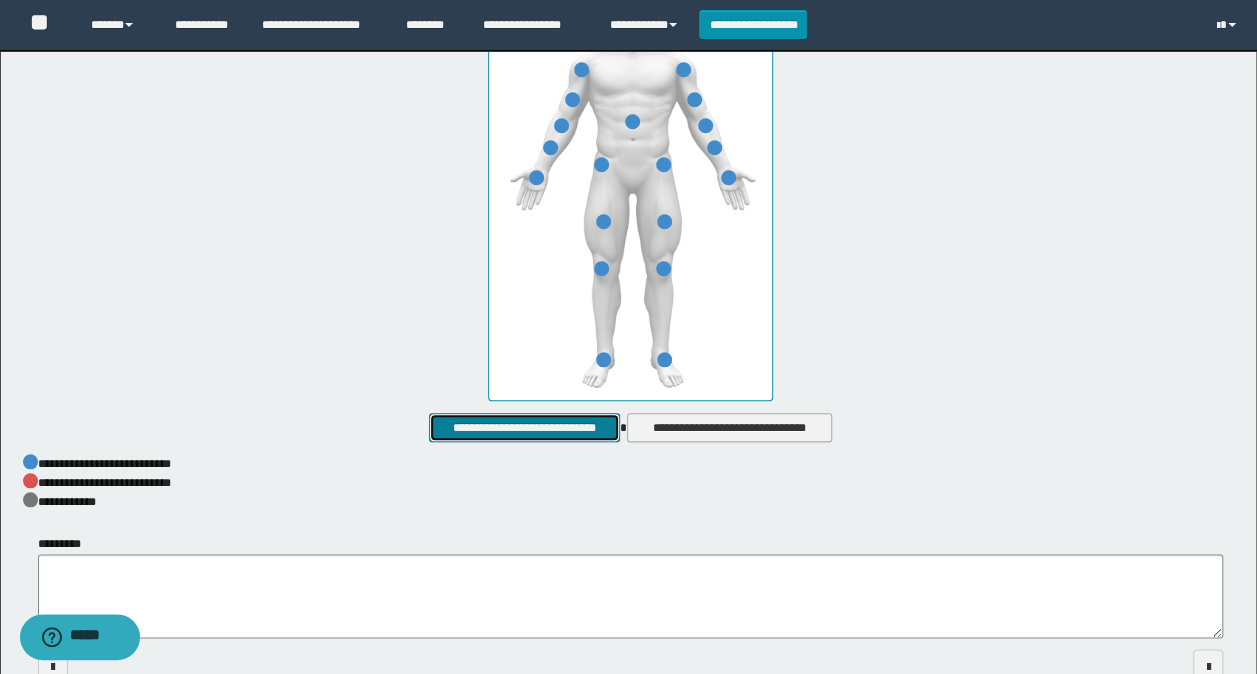 scroll, scrollTop: 988, scrollLeft: 0, axis: vertical 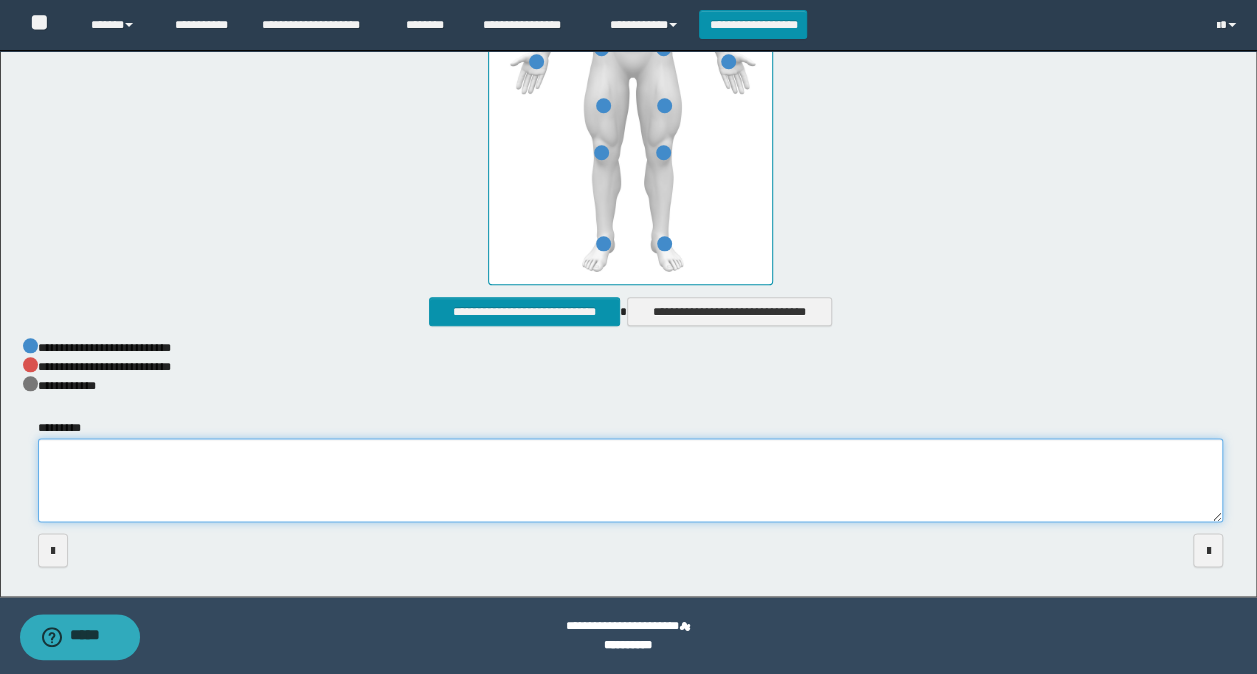 drag, startPoint x: 90, startPoint y: 461, endPoint x: 71, endPoint y: 464, distance: 19.235384 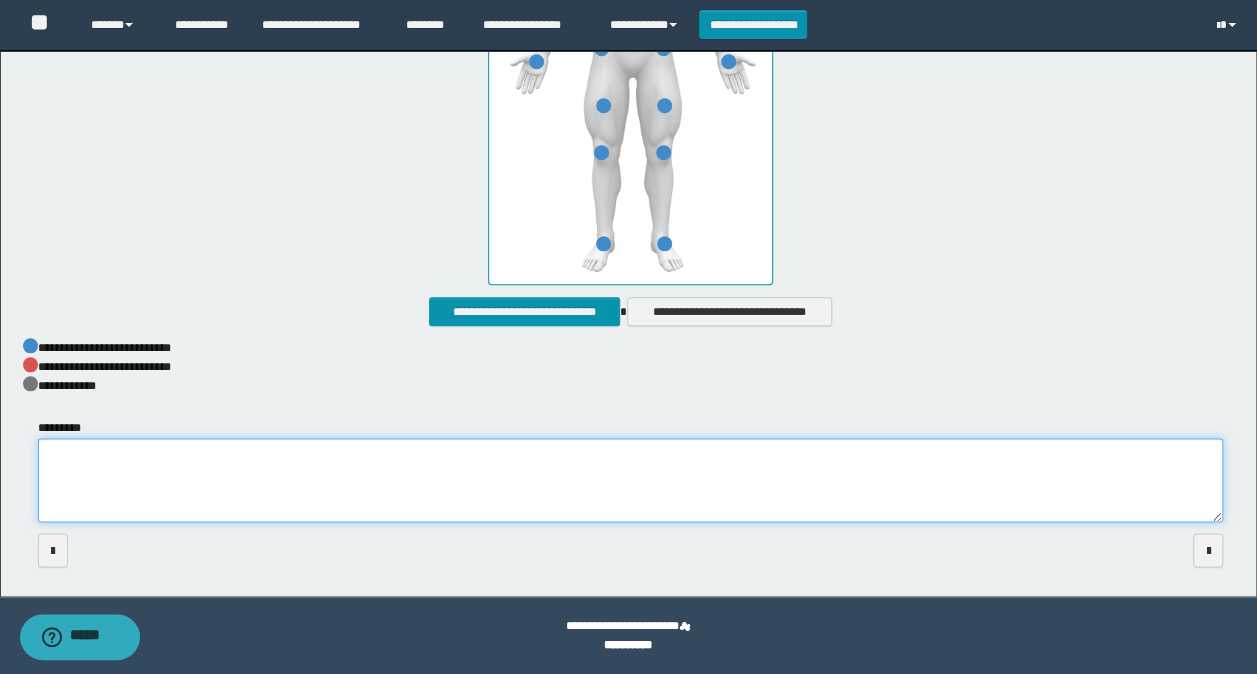 click at bounding box center (631, 480) 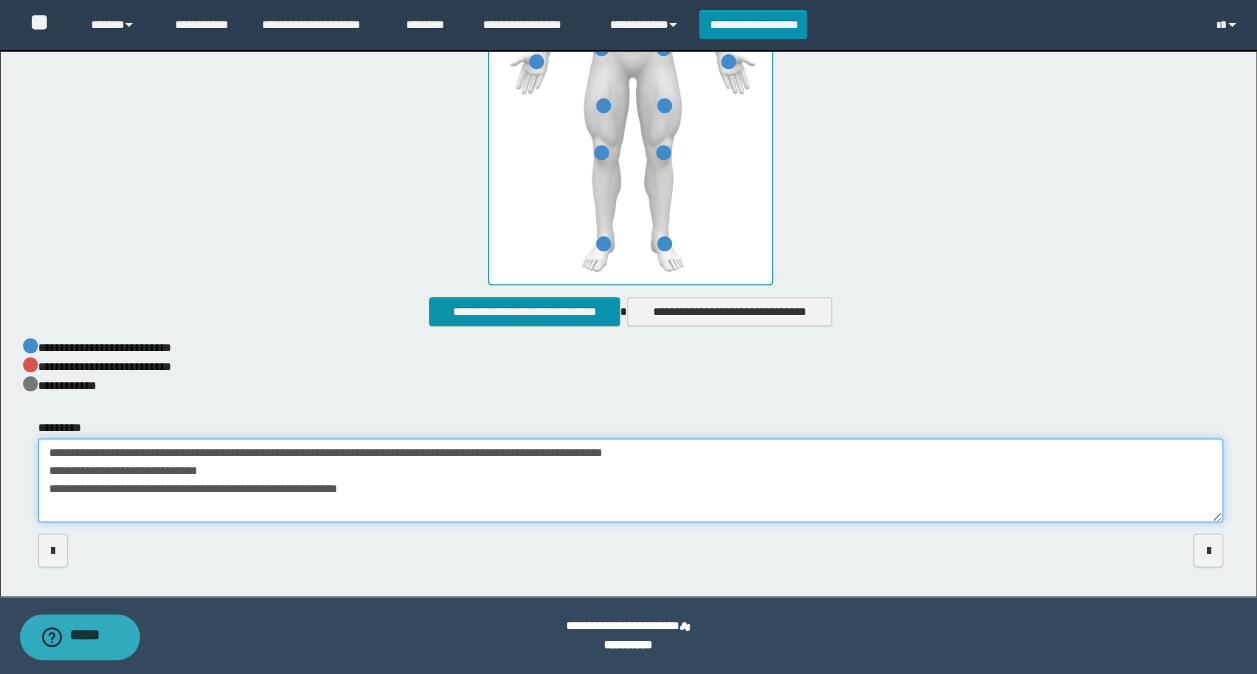 drag, startPoint x: 240, startPoint y: 488, endPoint x: 6, endPoint y: 446, distance: 237.73935 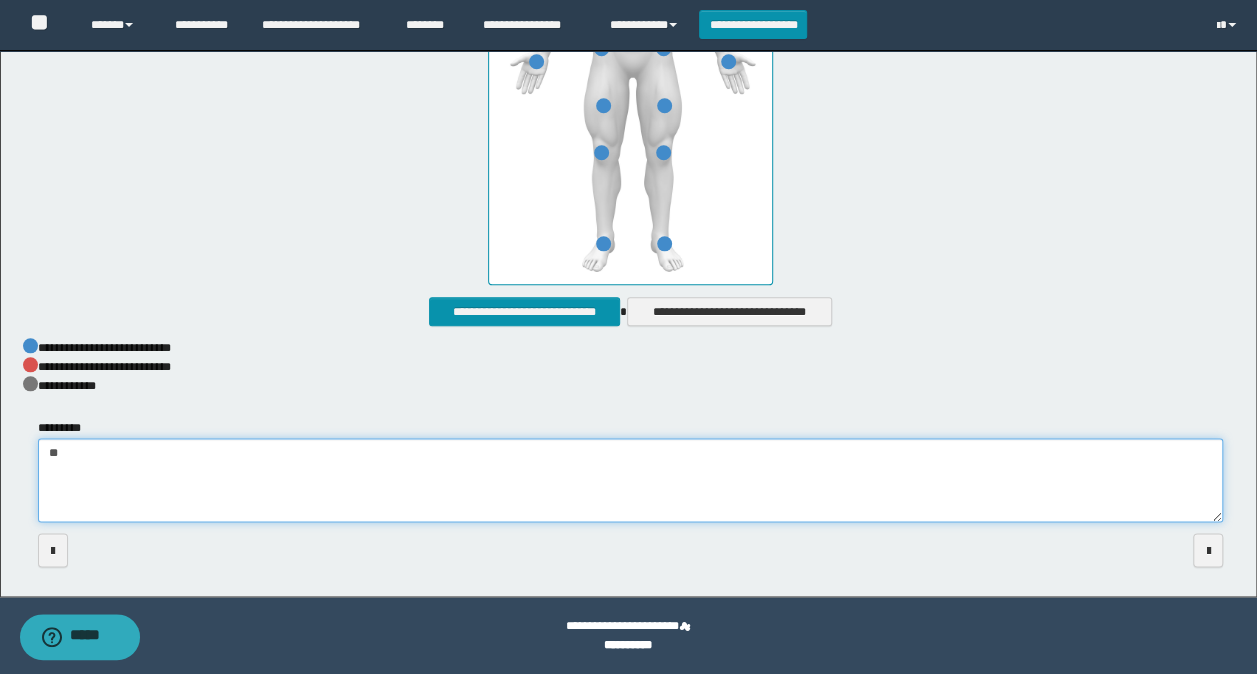 type on "*" 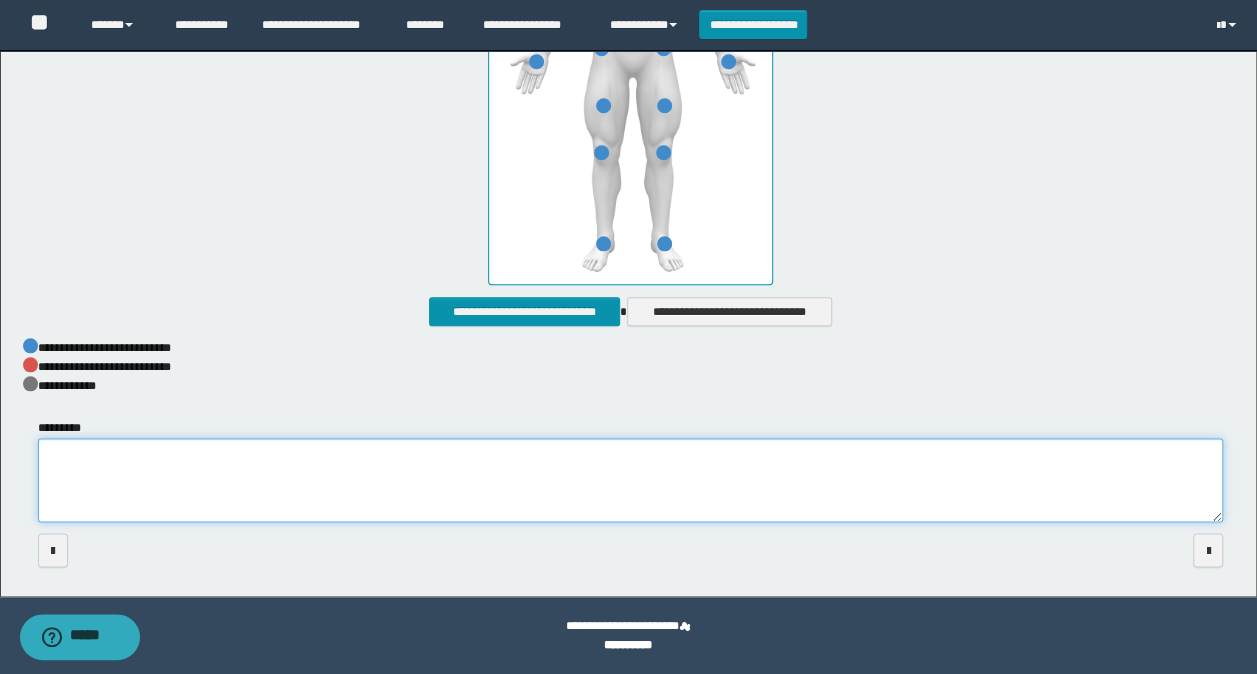 type on "*" 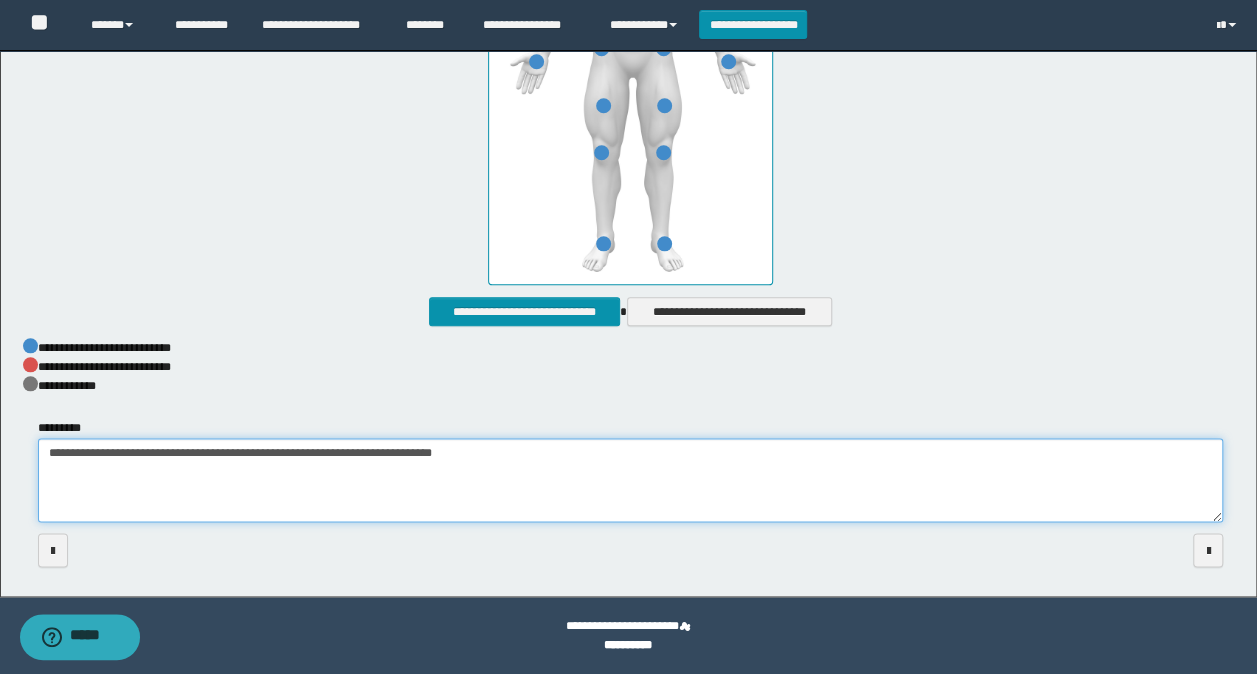click on "**********" at bounding box center (631, 480) 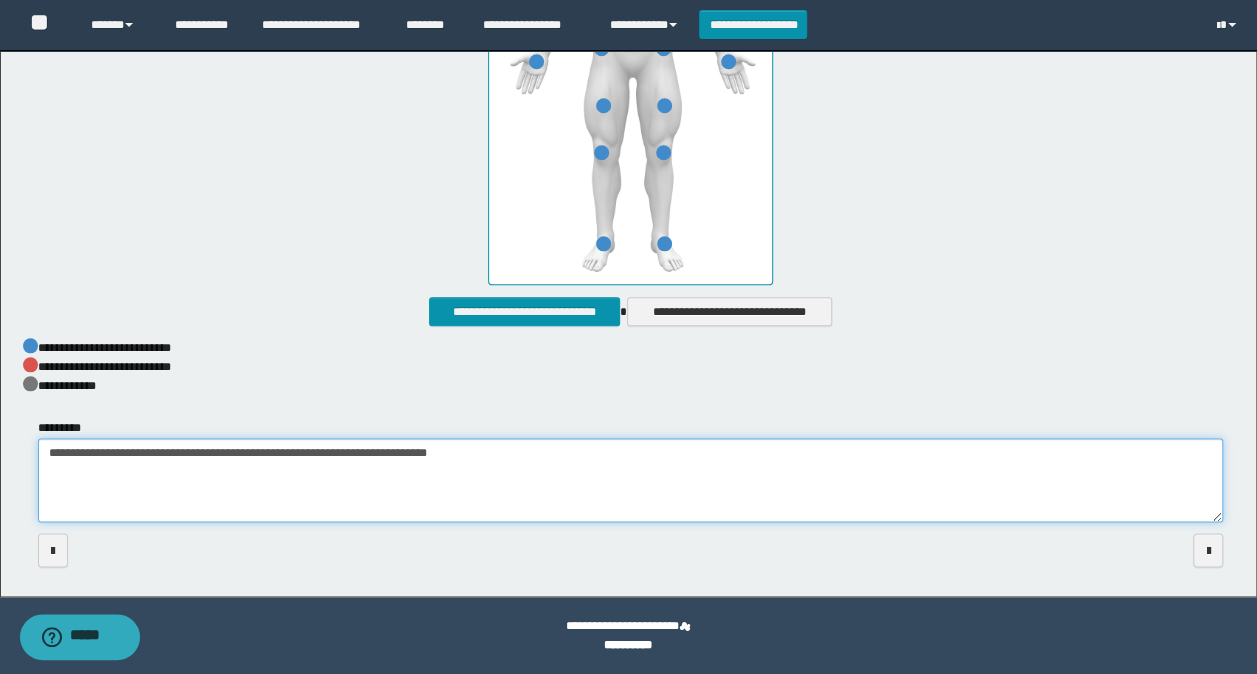 type on "**********" 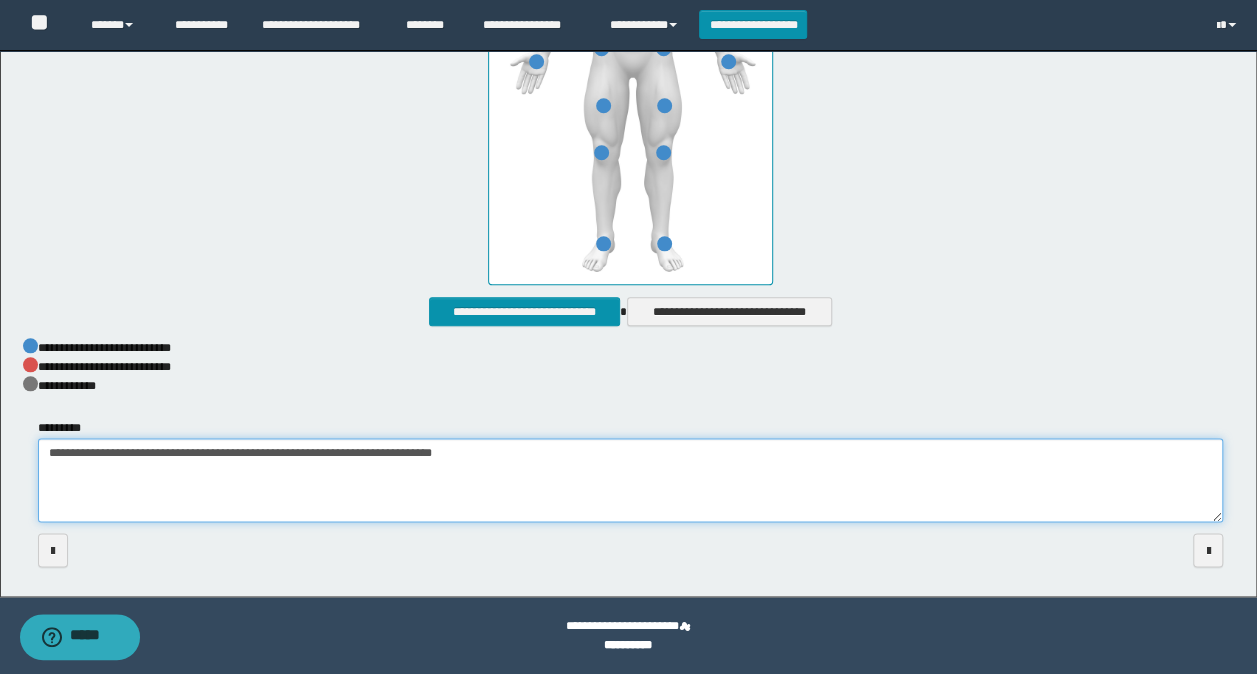 click on "**********" at bounding box center (631, 480) 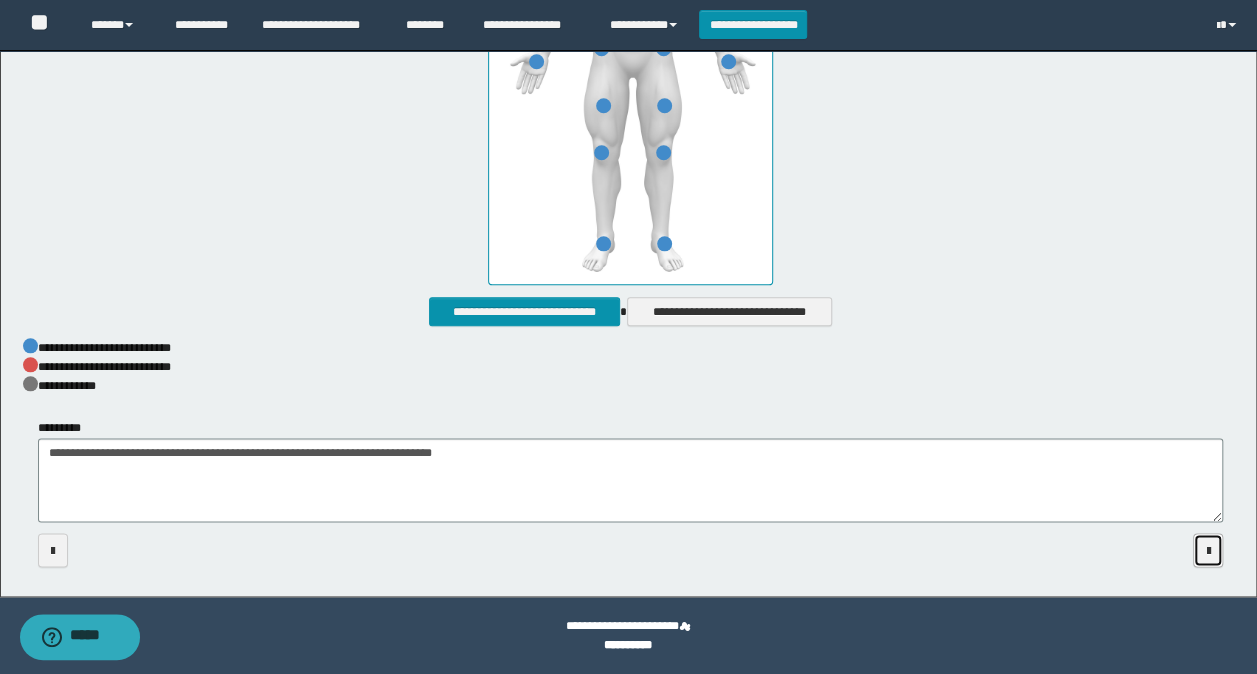click at bounding box center [1208, 551] 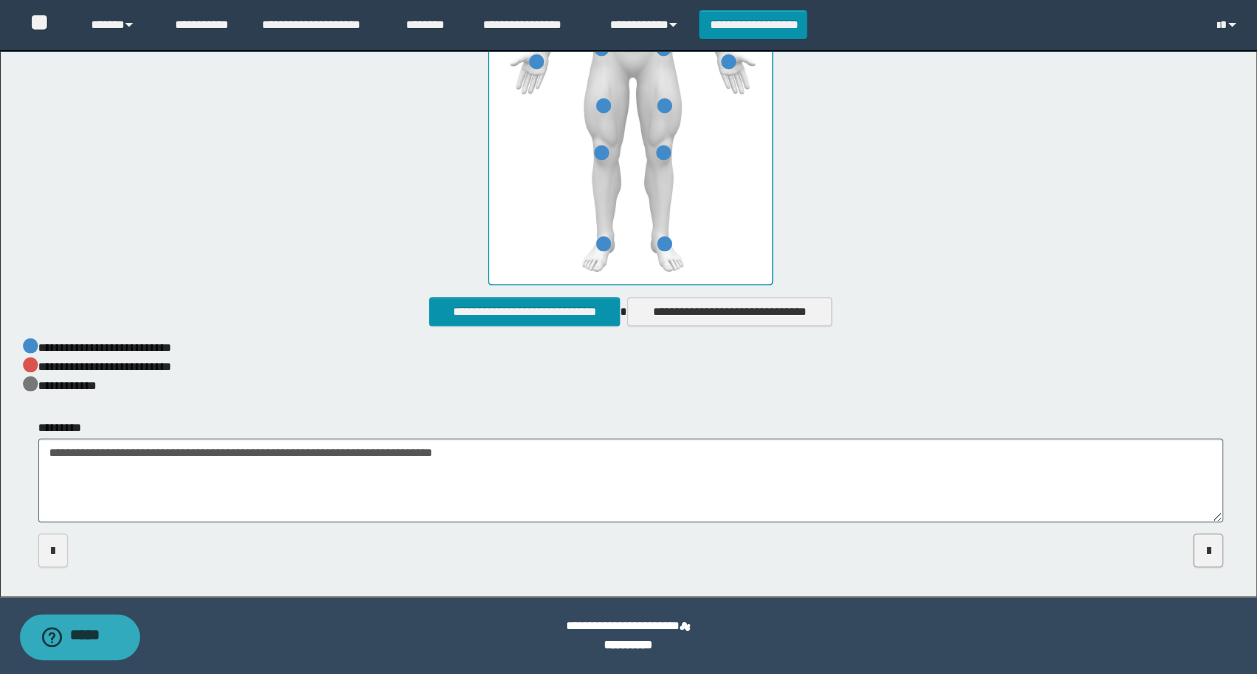 scroll, scrollTop: 0, scrollLeft: 0, axis: both 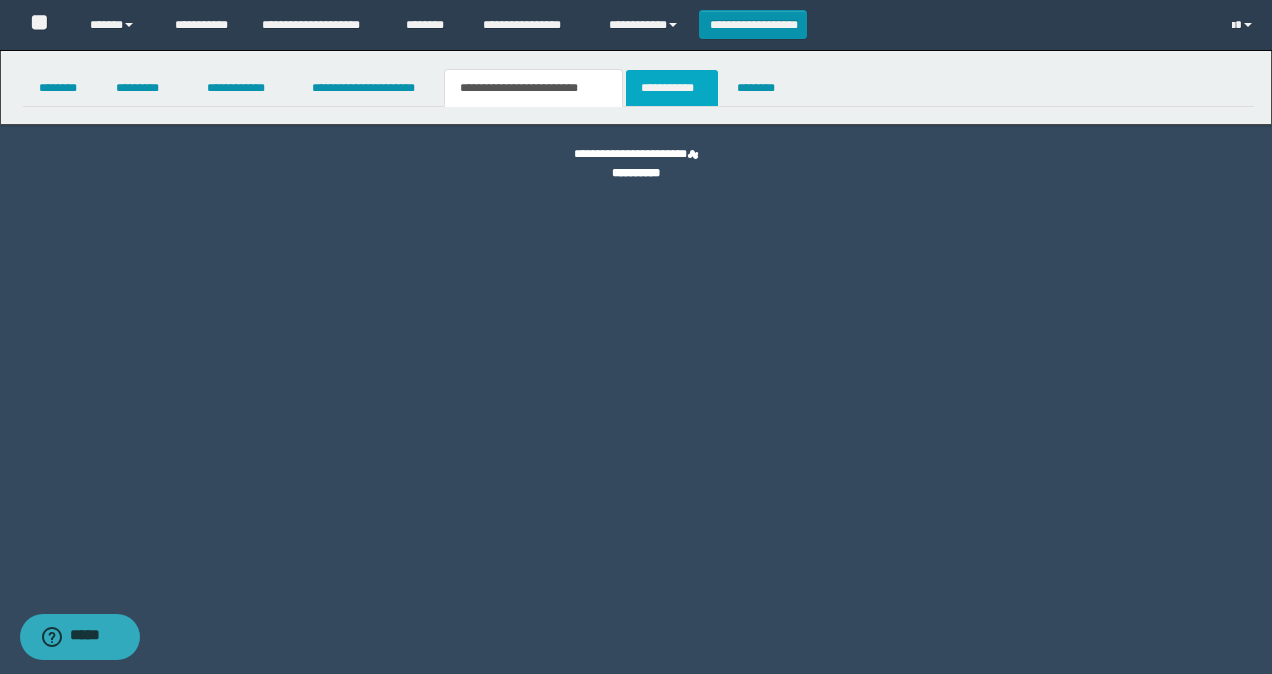 click on "**********" at bounding box center (672, 88) 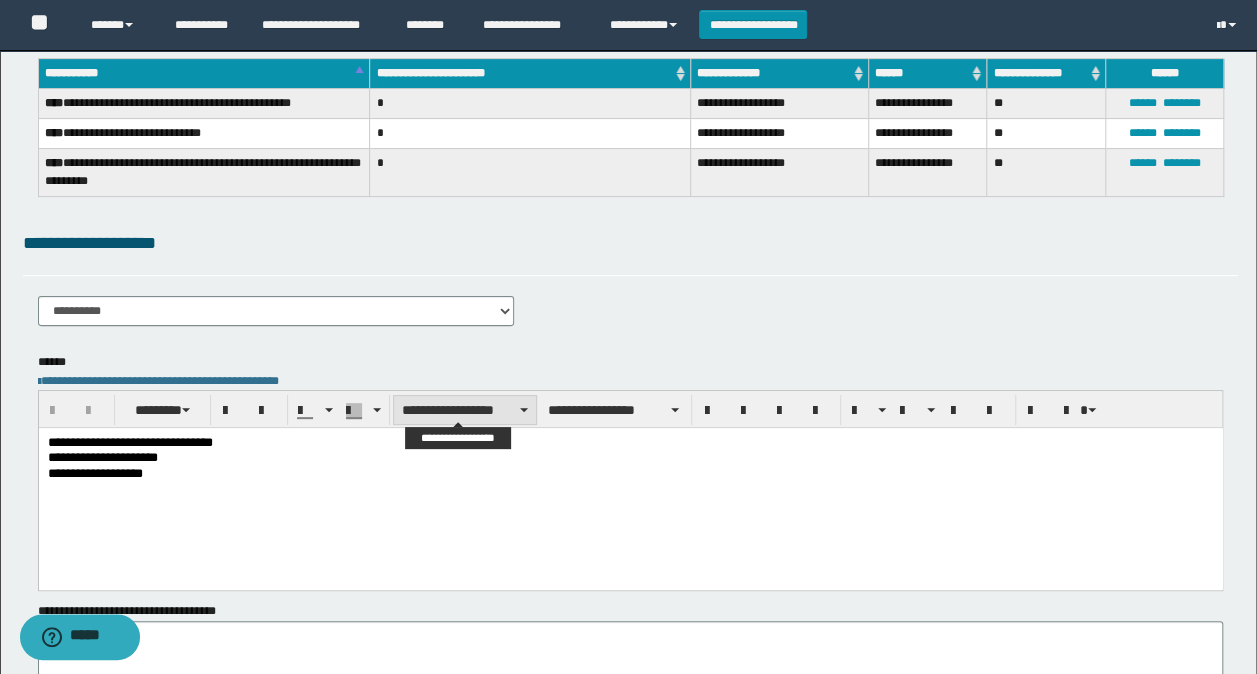 scroll, scrollTop: 200, scrollLeft: 0, axis: vertical 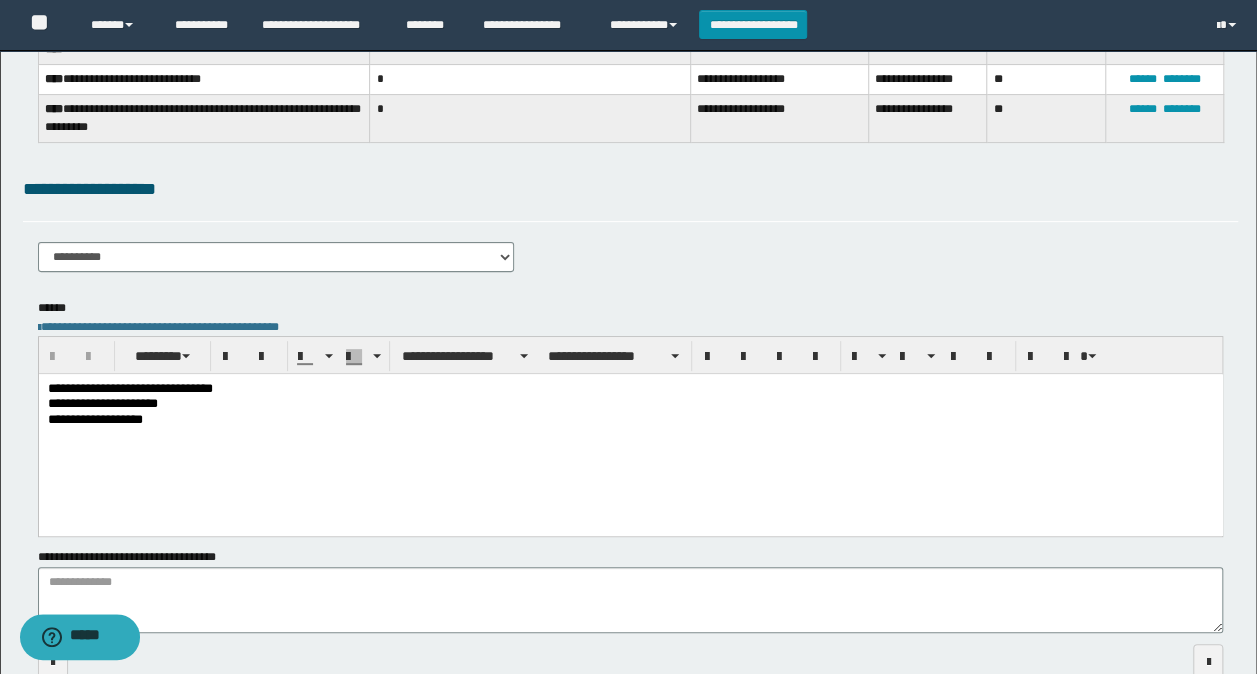 click on "**********" at bounding box center [630, 430] 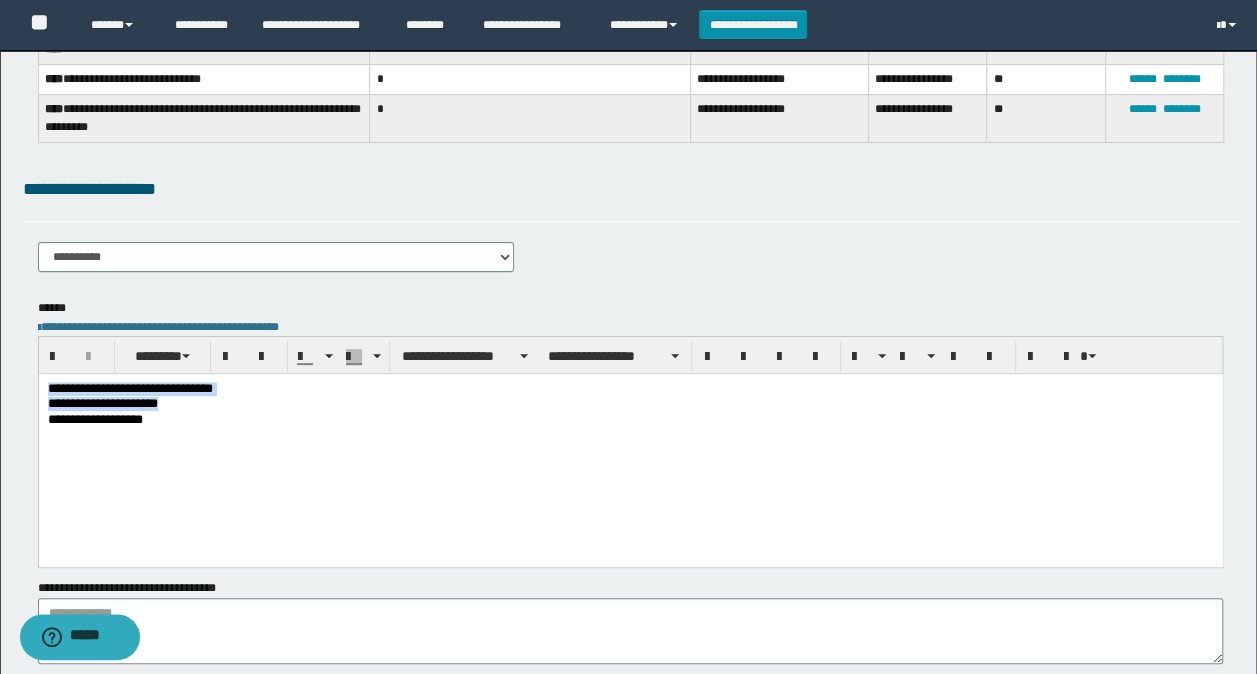 drag, startPoint x: 236, startPoint y: 402, endPoint x: 38, endPoint y: 732, distance: 384.84283 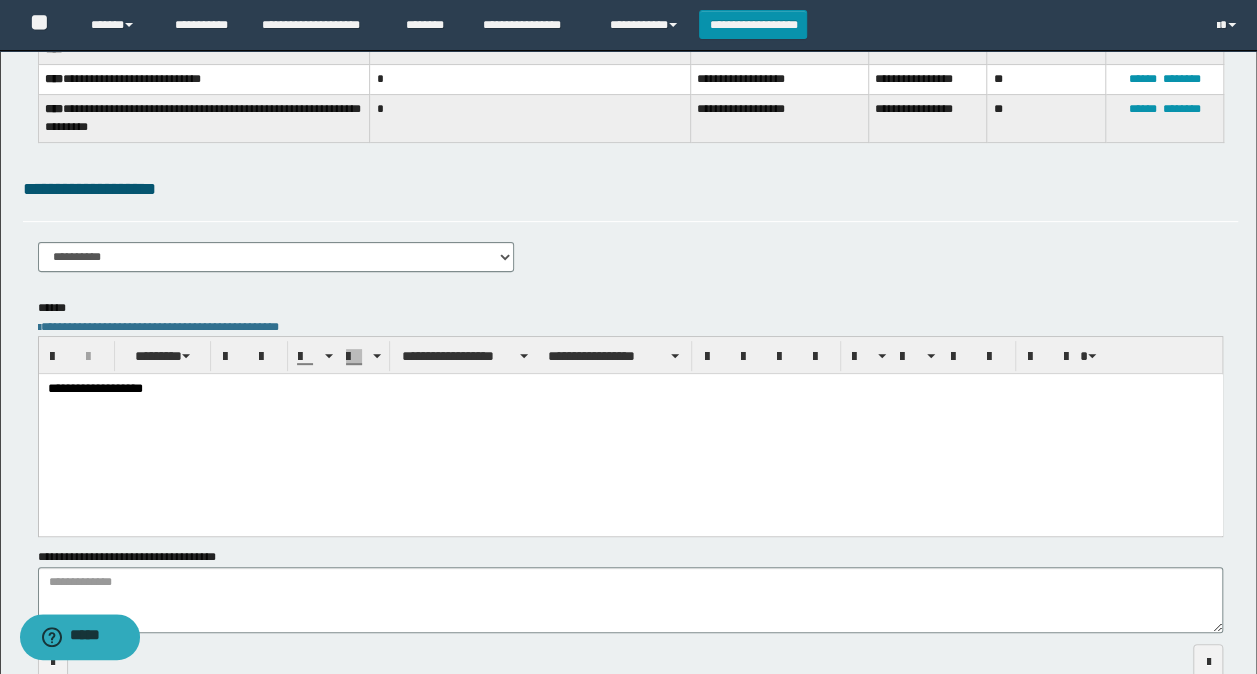 type 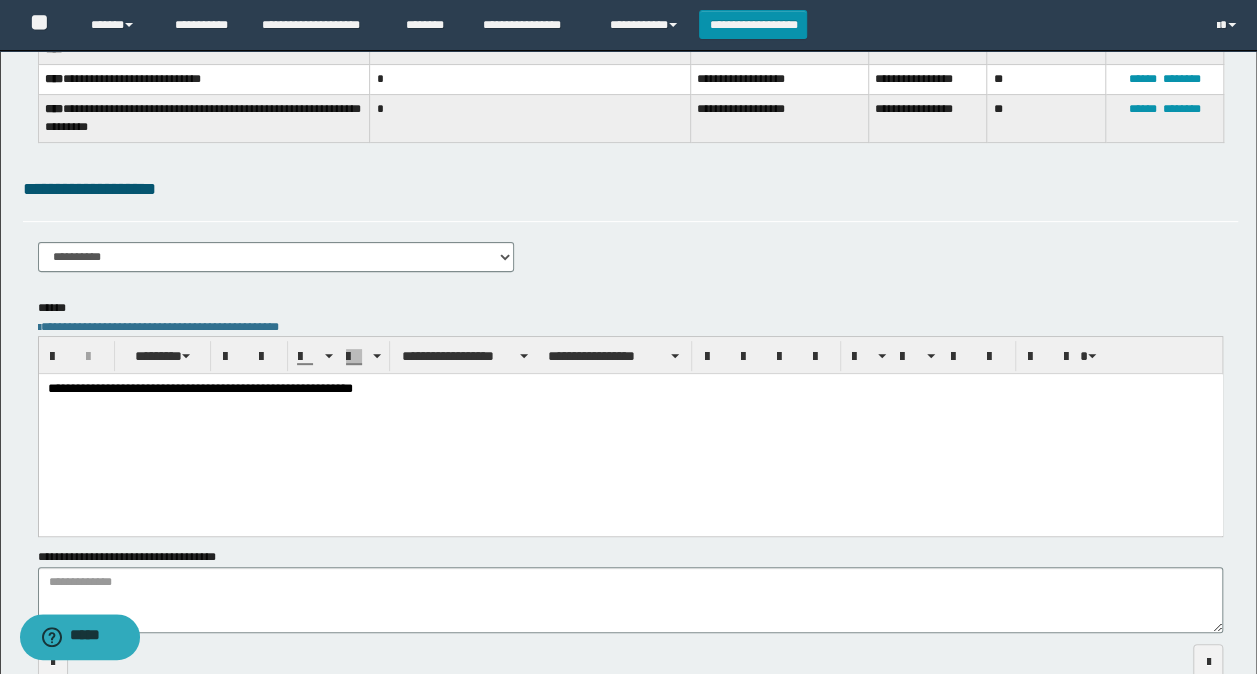 click on "**********" at bounding box center (630, 389) 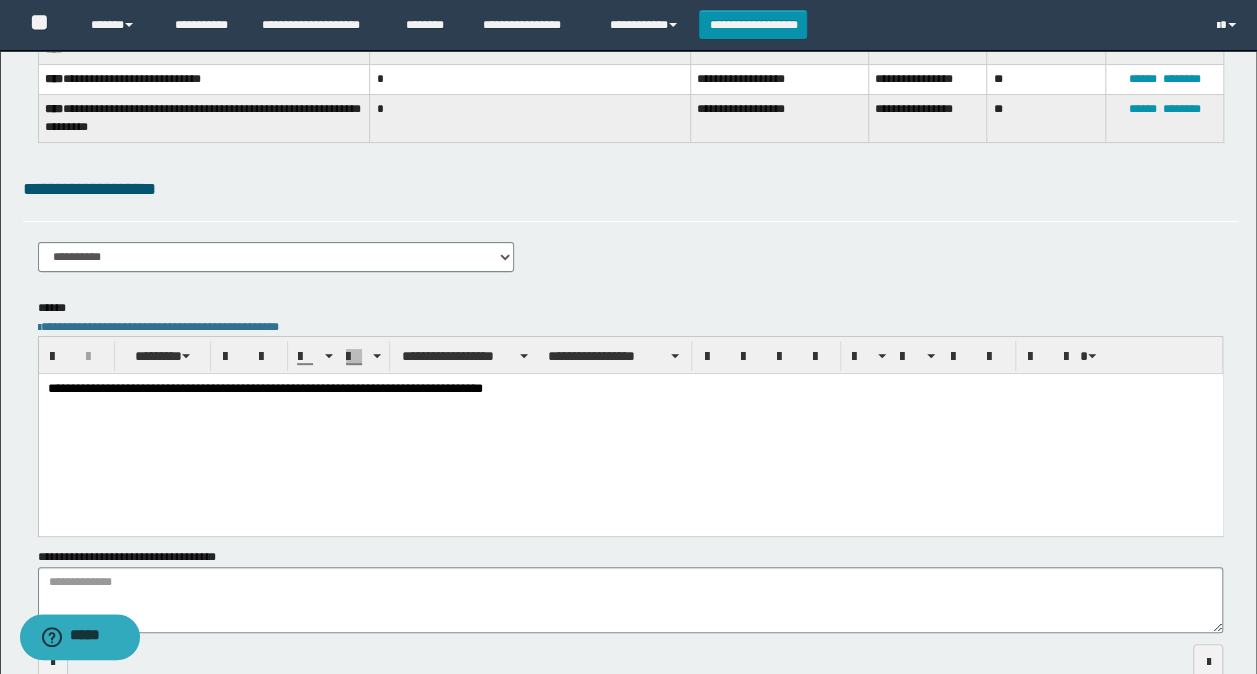 click on "**********" at bounding box center (630, 428) 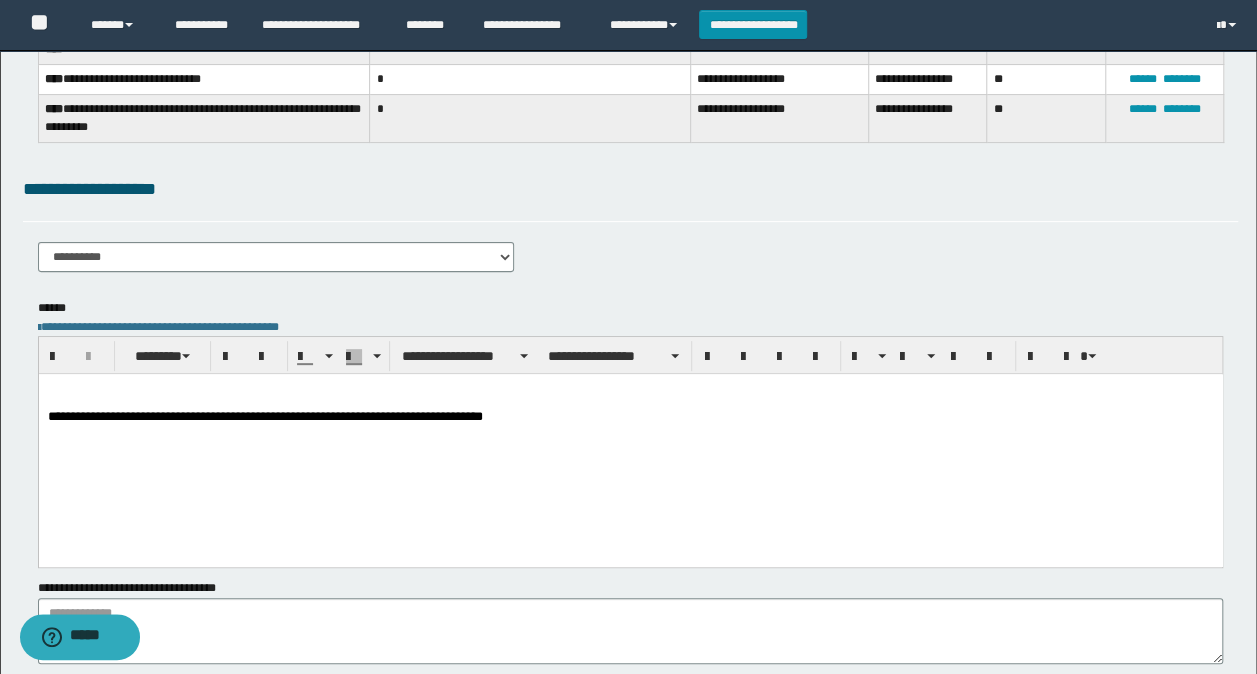 click on "**********" at bounding box center [630, 442] 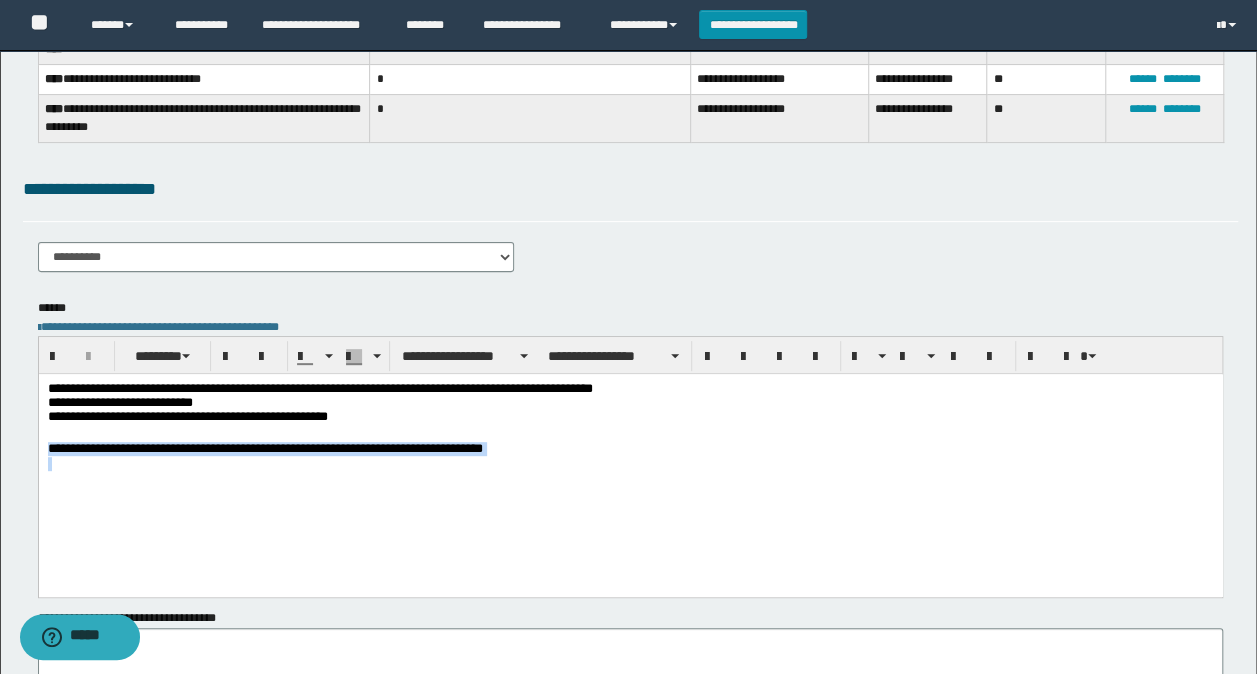 drag, startPoint x: 738, startPoint y: 459, endPoint x: 42, endPoint y: 450, distance: 696.05817 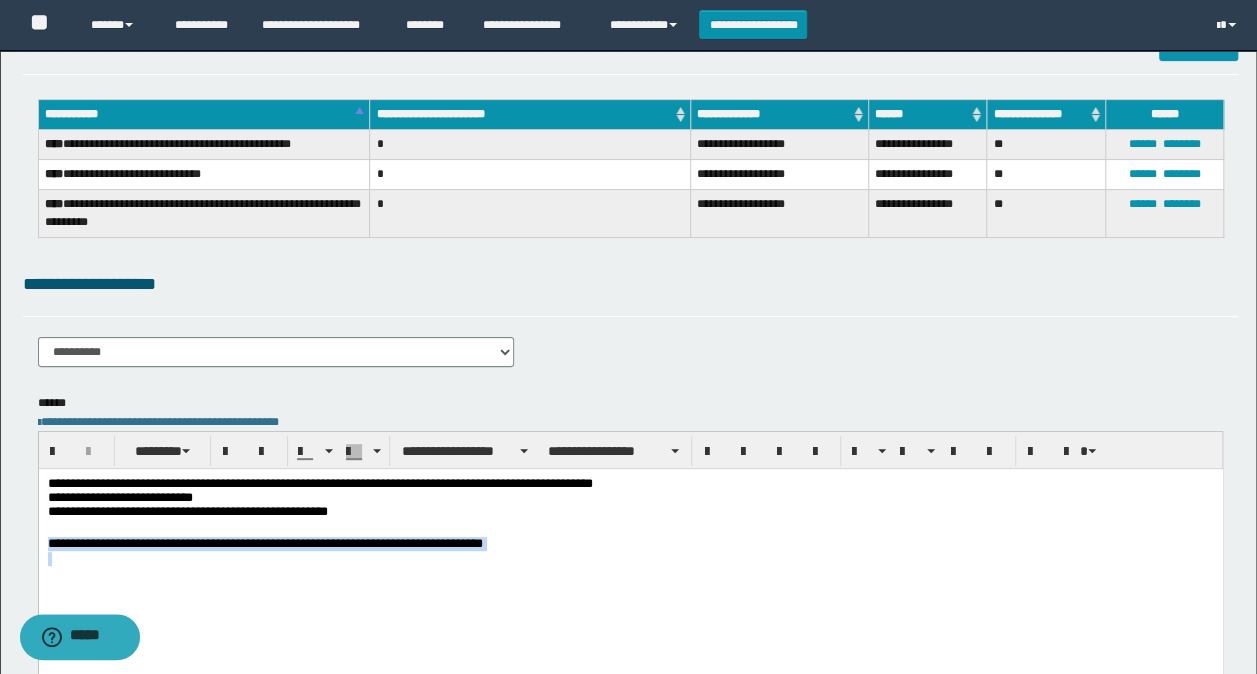 scroll, scrollTop: 0, scrollLeft: 0, axis: both 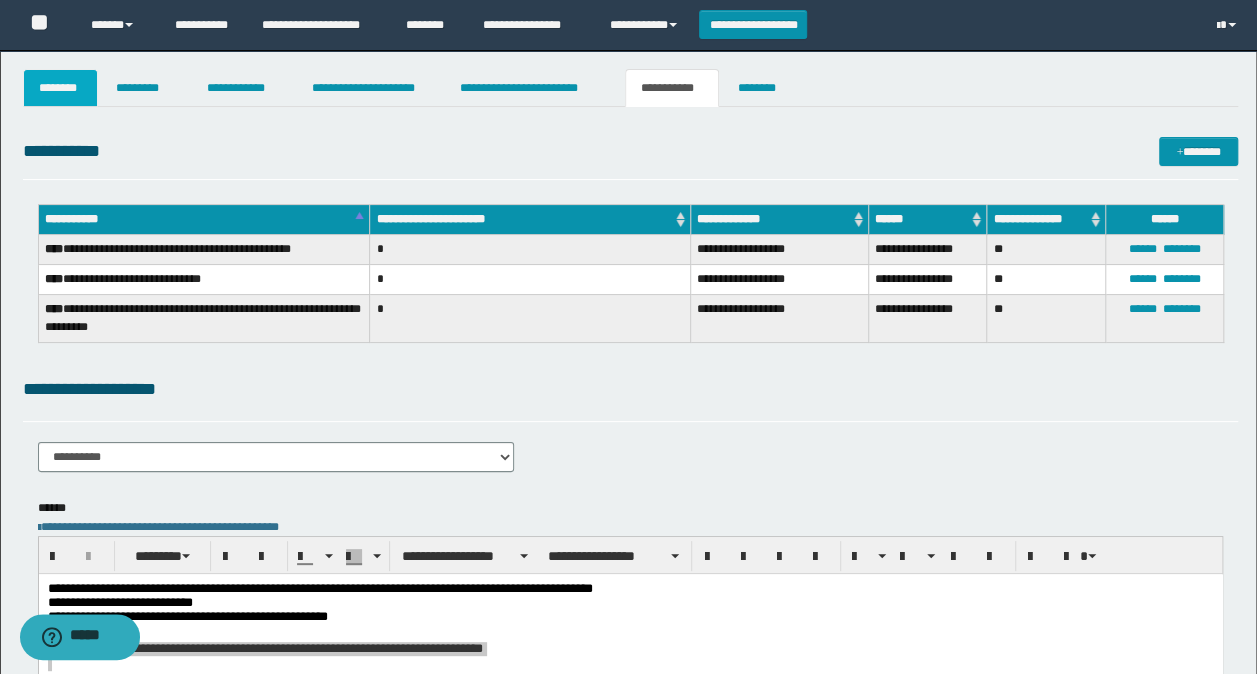 click on "********" at bounding box center [61, 88] 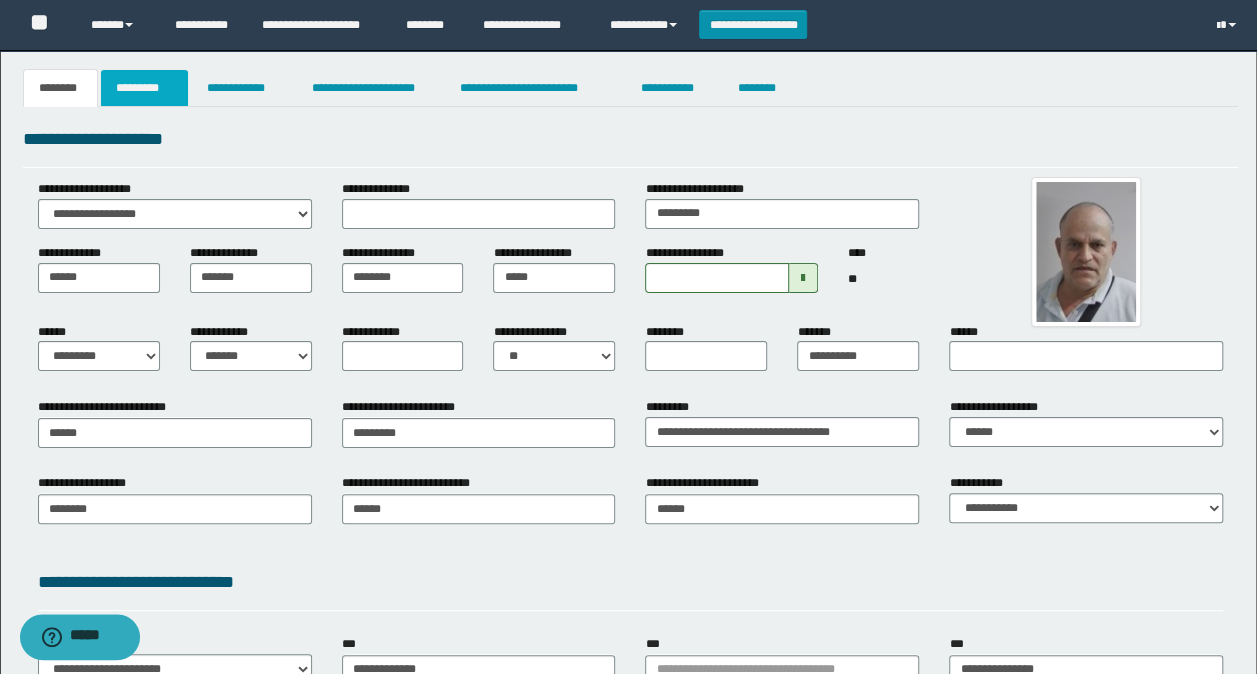 click on "*********" at bounding box center (144, 88) 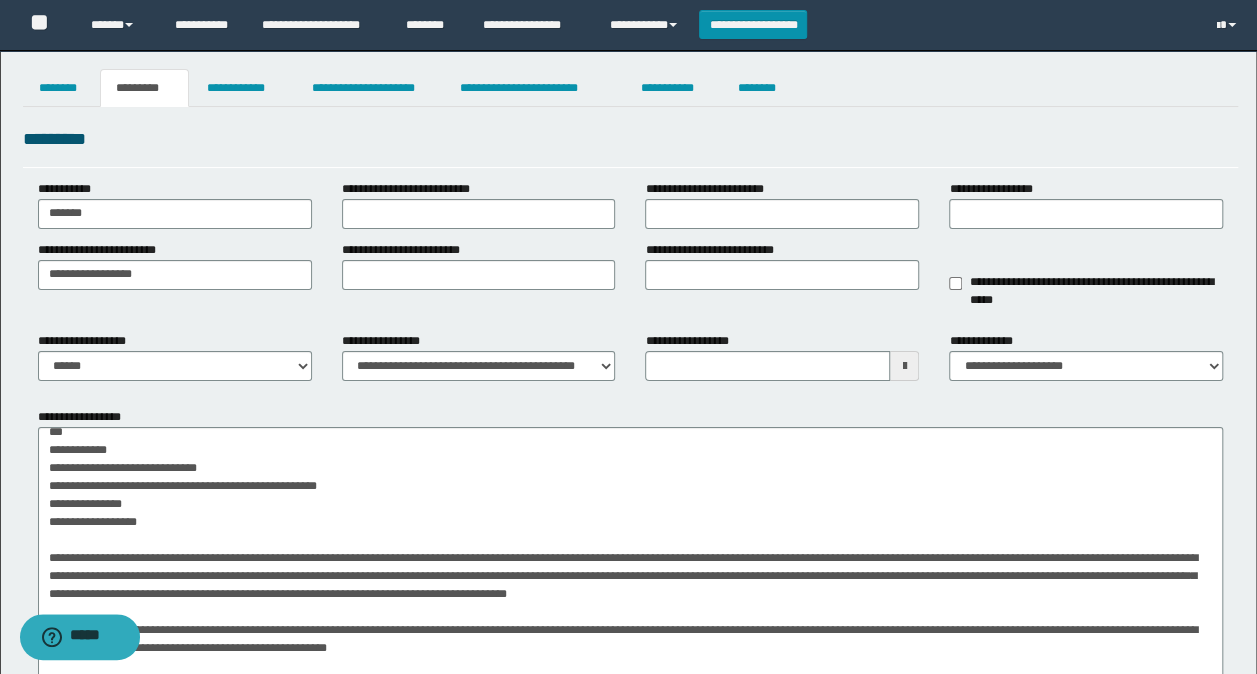 scroll, scrollTop: 0, scrollLeft: 0, axis: both 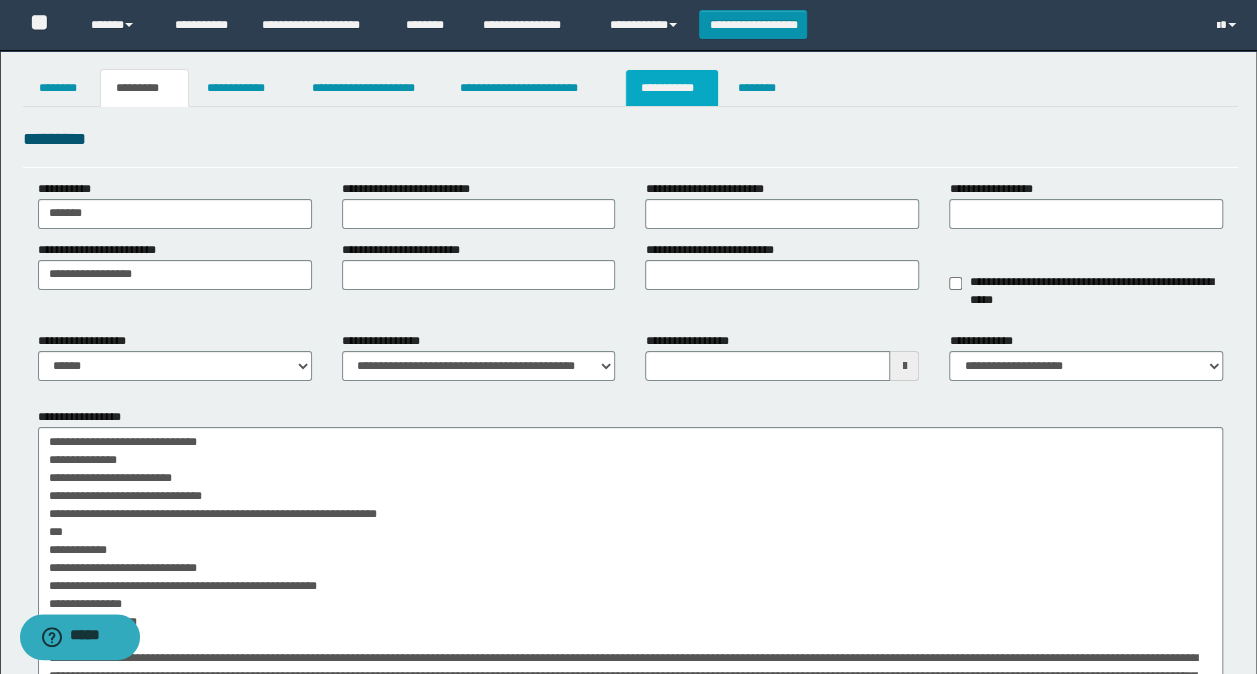 click on "**********" at bounding box center [672, 88] 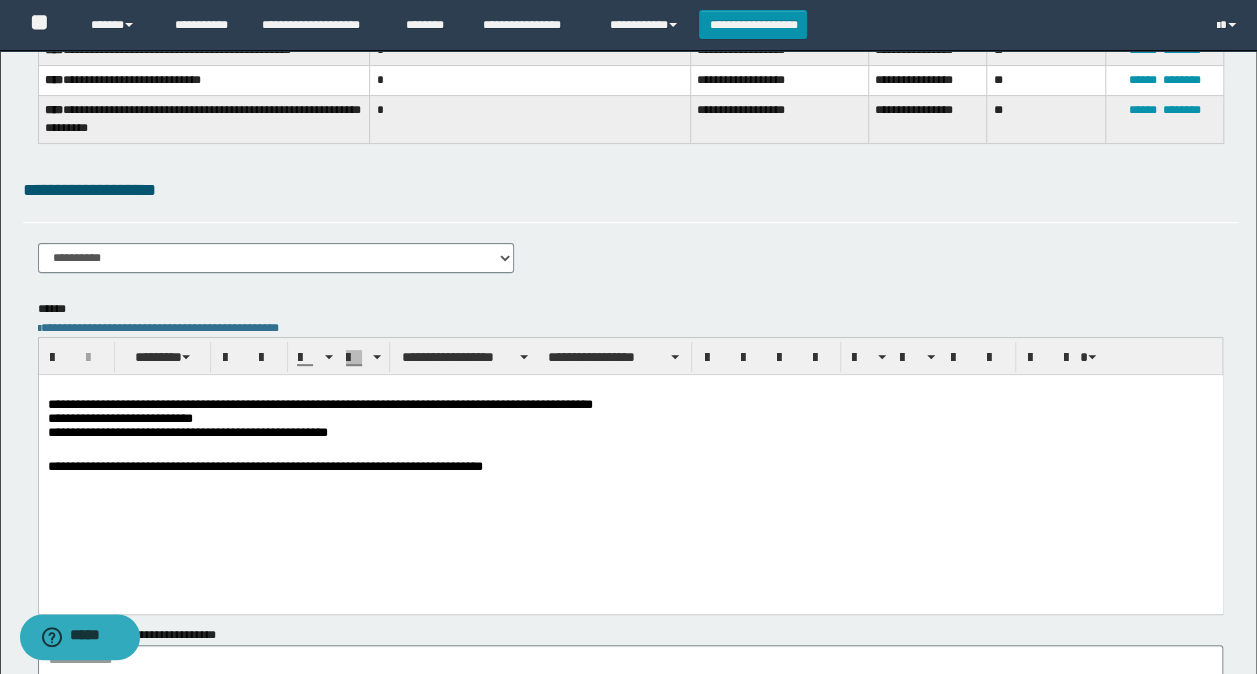 scroll, scrollTop: 200, scrollLeft: 0, axis: vertical 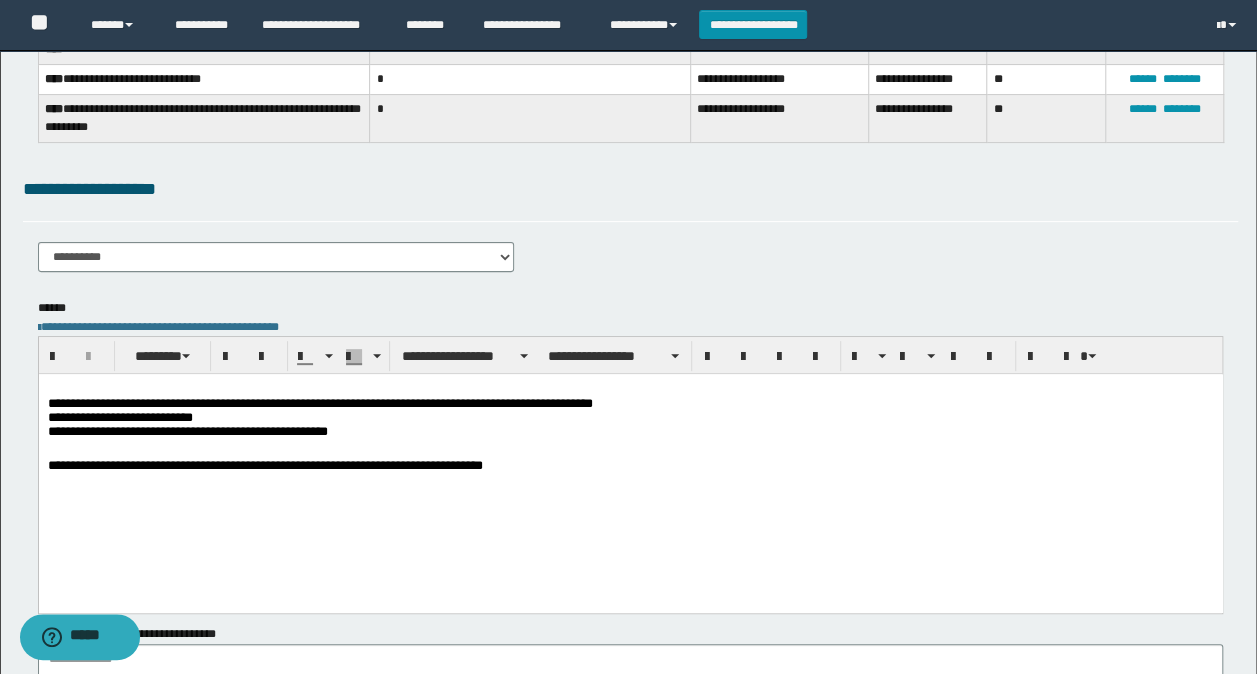 click on "**********" at bounding box center [630, 468] 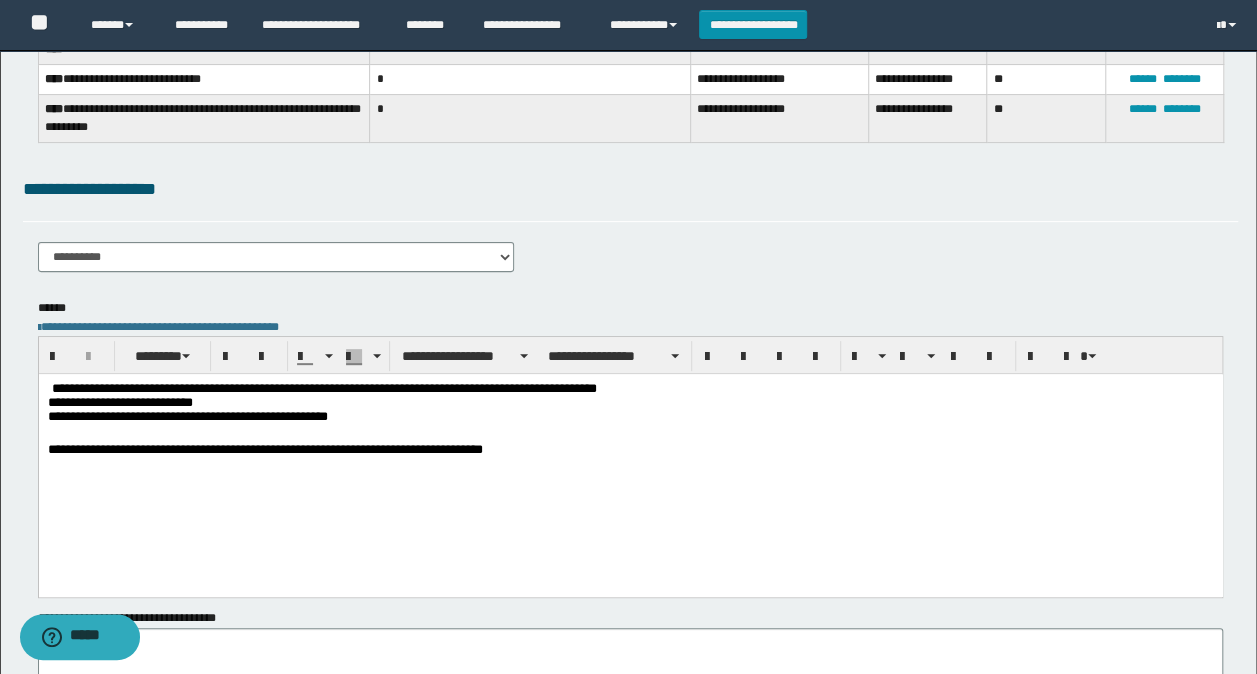click on "**********" at bounding box center [630, 405] 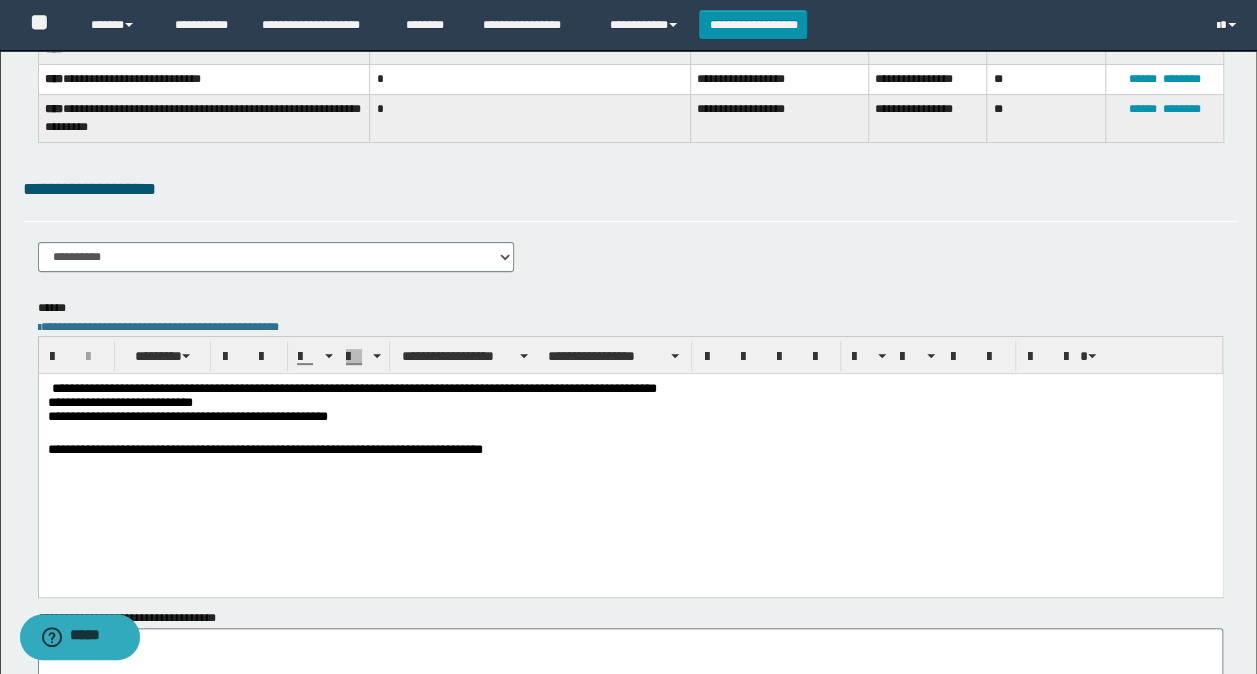 click on "**********" at bounding box center (630, 405) 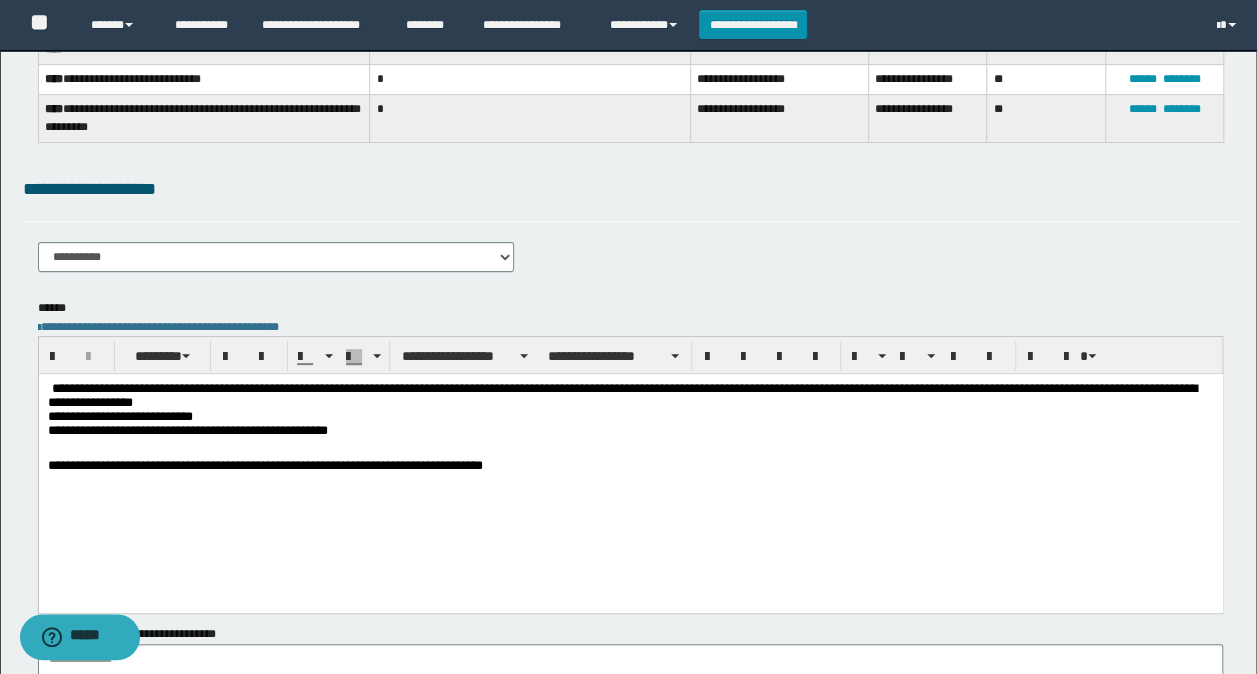 click on "**********" at bounding box center (630, 412) 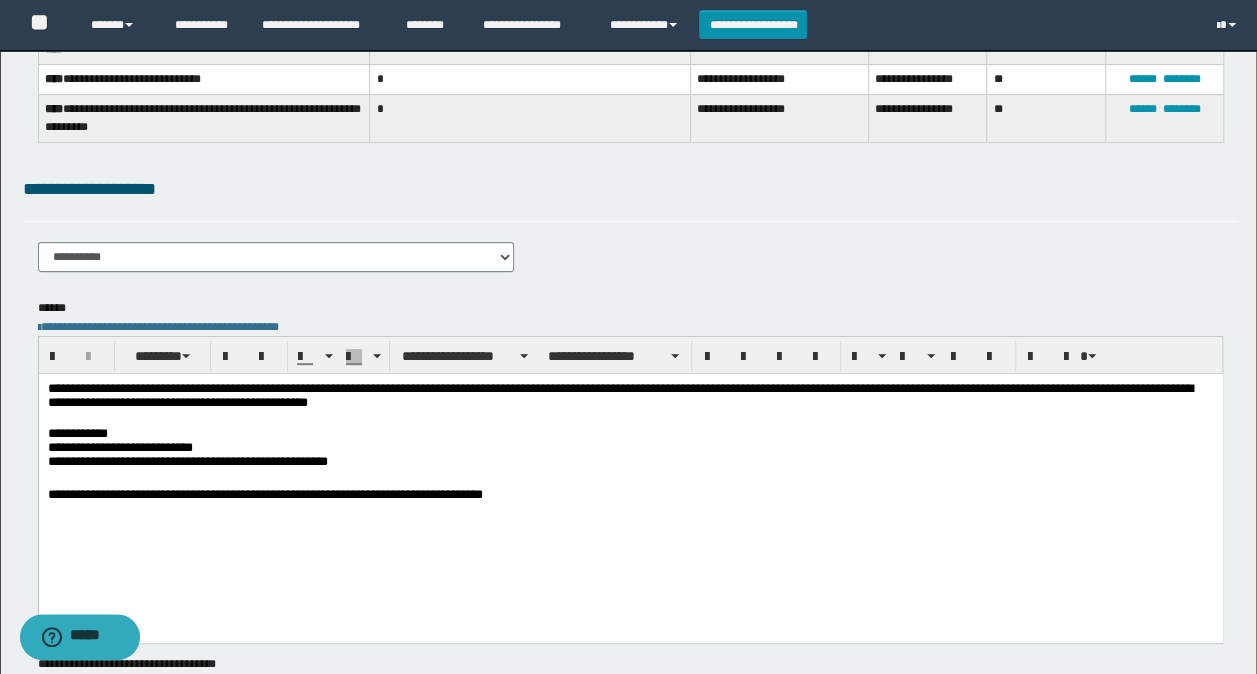 click on "**********" at bounding box center [630, 397] 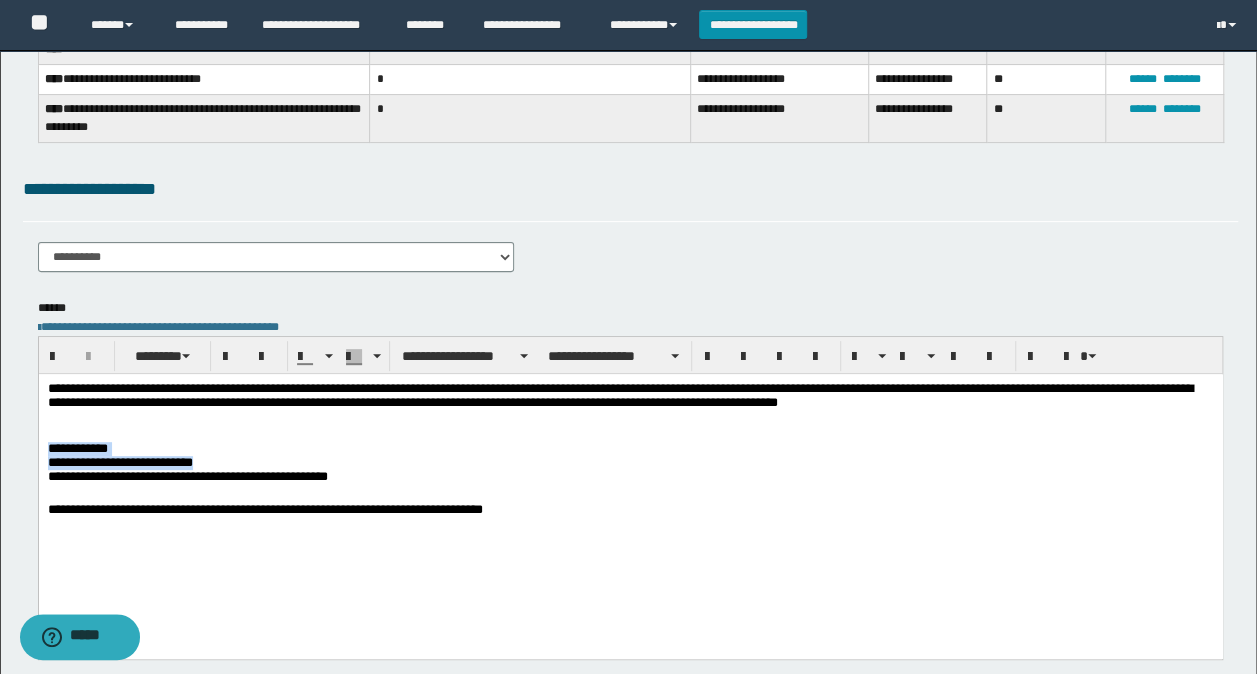 drag, startPoint x: 306, startPoint y: 468, endPoint x: 46, endPoint y: 452, distance: 260.49185 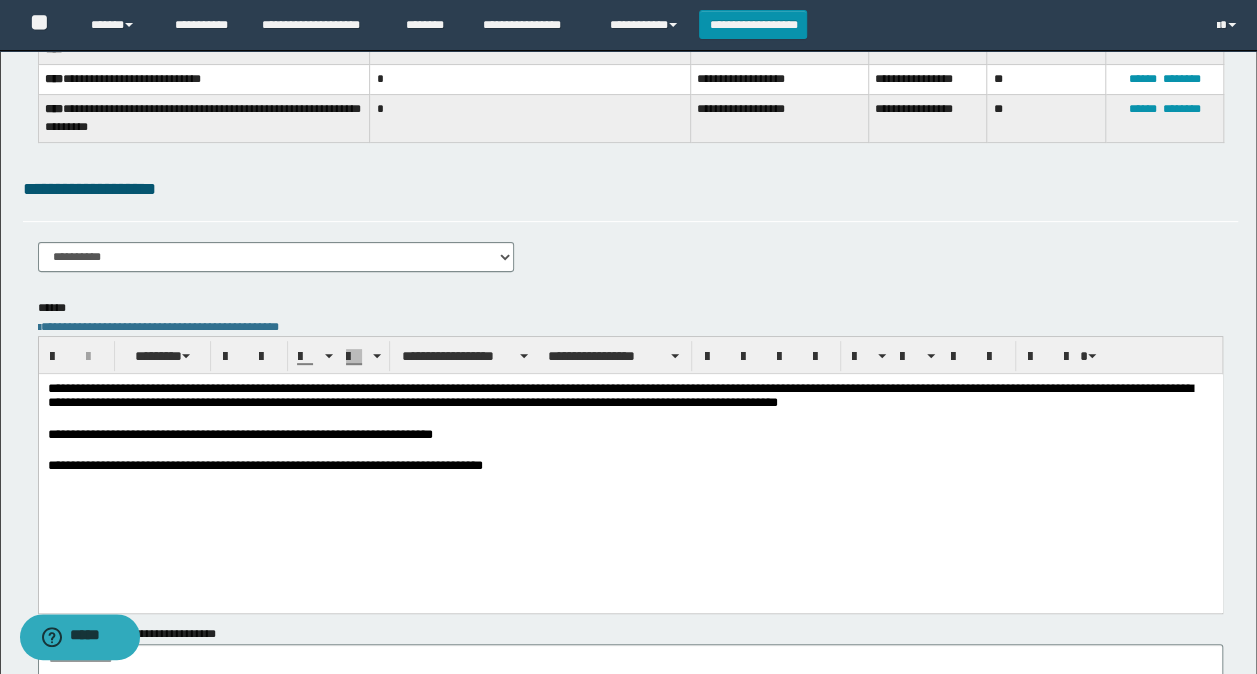 click on "**********" at bounding box center (630, 435) 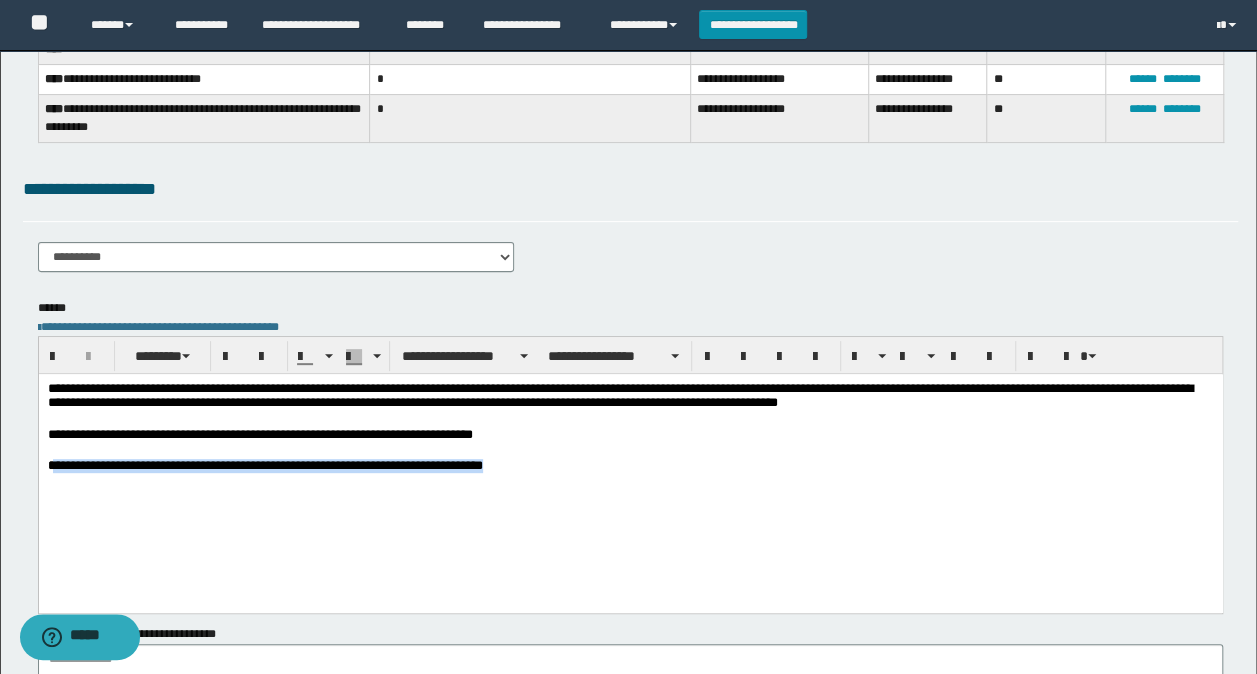 drag, startPoint x: 680, startPoint y: 472, endPoint x: 50, endPoint y: 460, distance: 630.11426 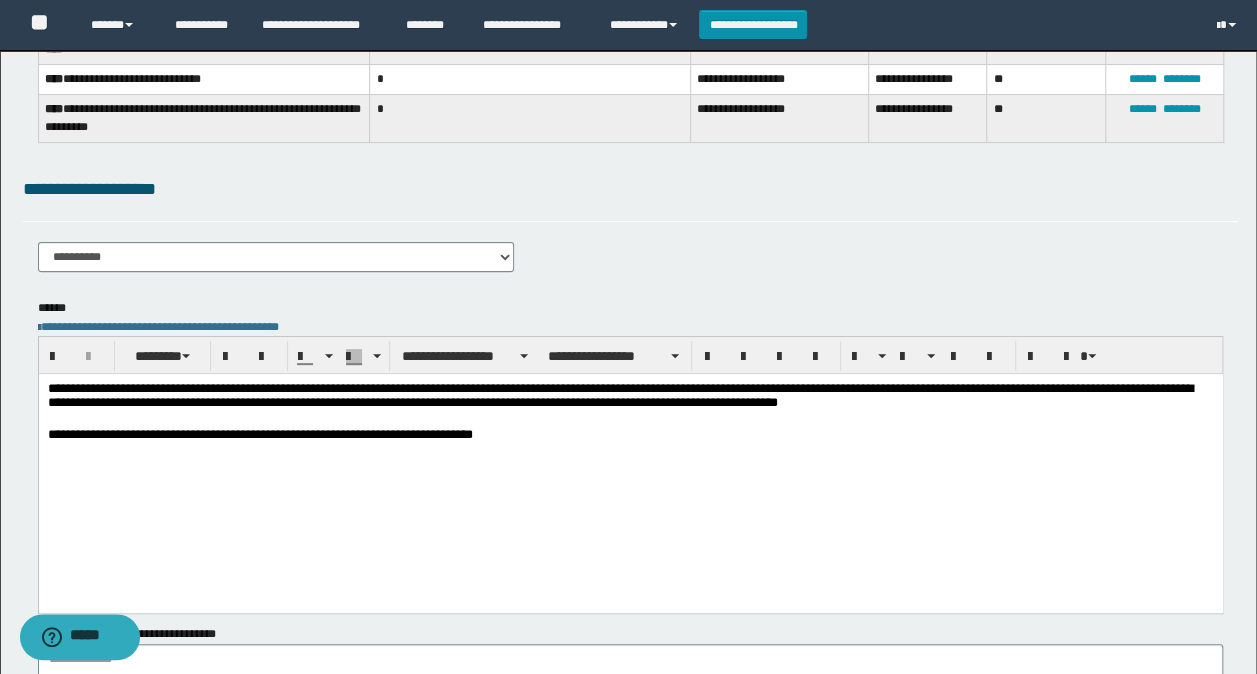 click on "**********" at bounding box center (630, 435) 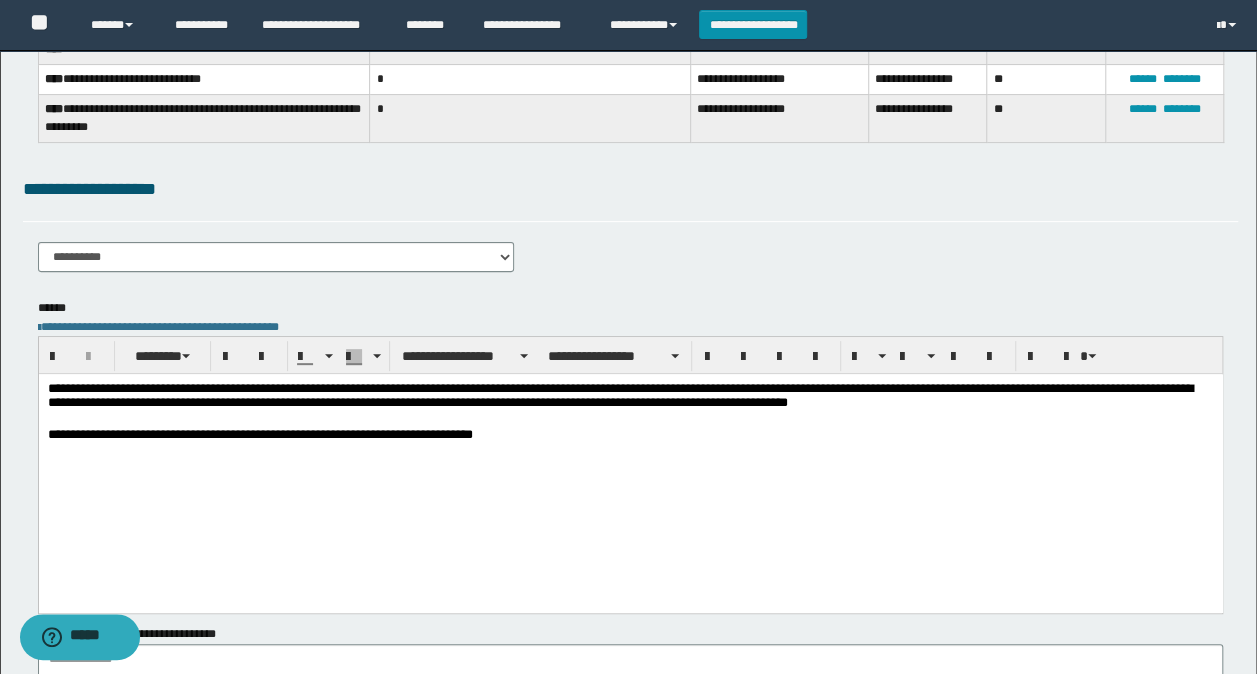 click on "**********" at bounding box center (630, 435) 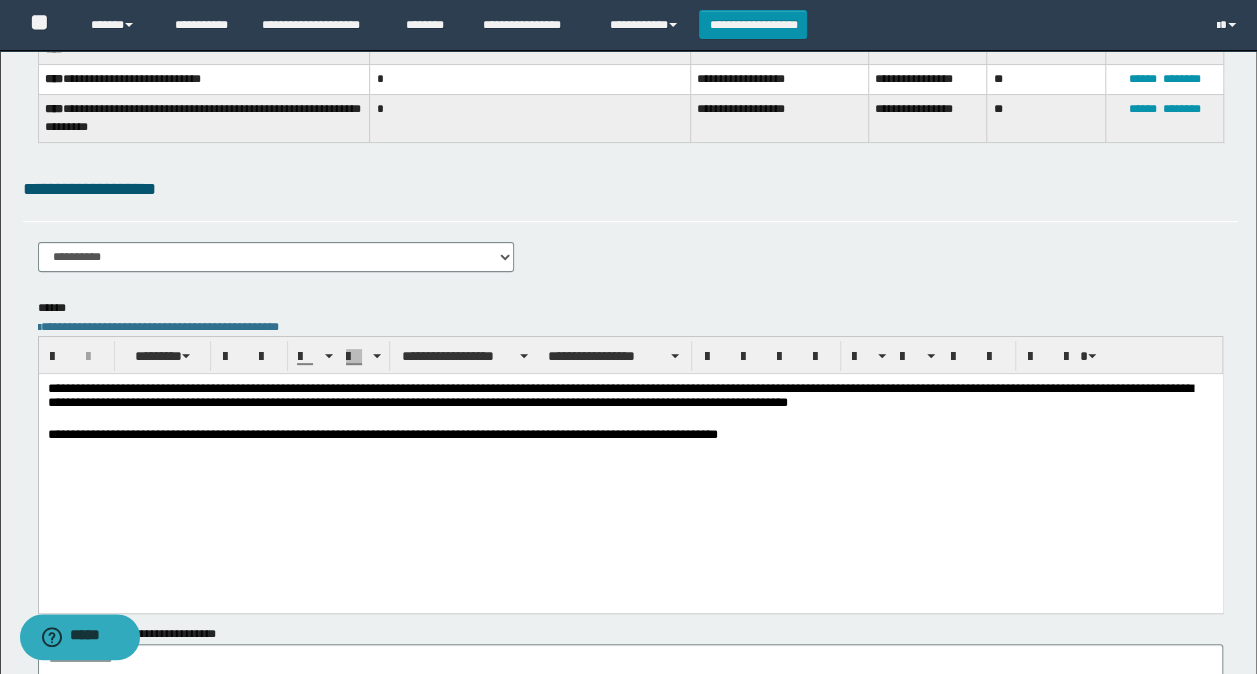 click on "**********" at bounding box center (630, 405) 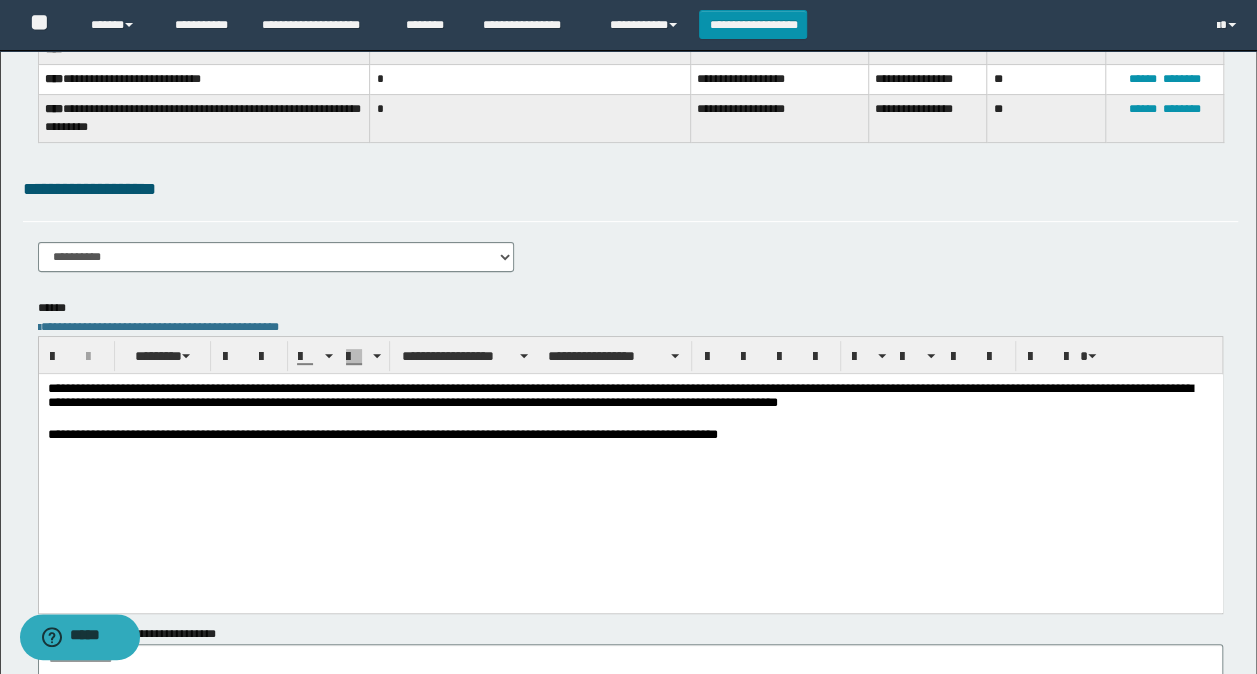click on "**********" at bounding box center [630, 435] 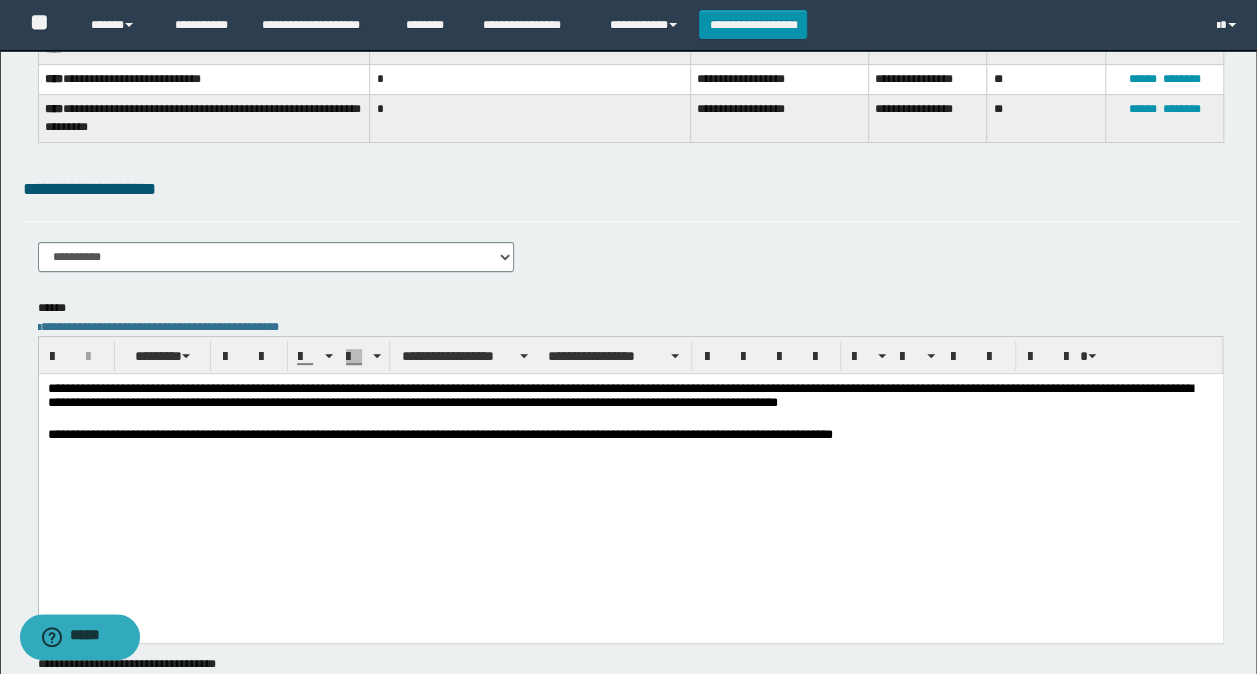 click at bounding box center [630, 480] 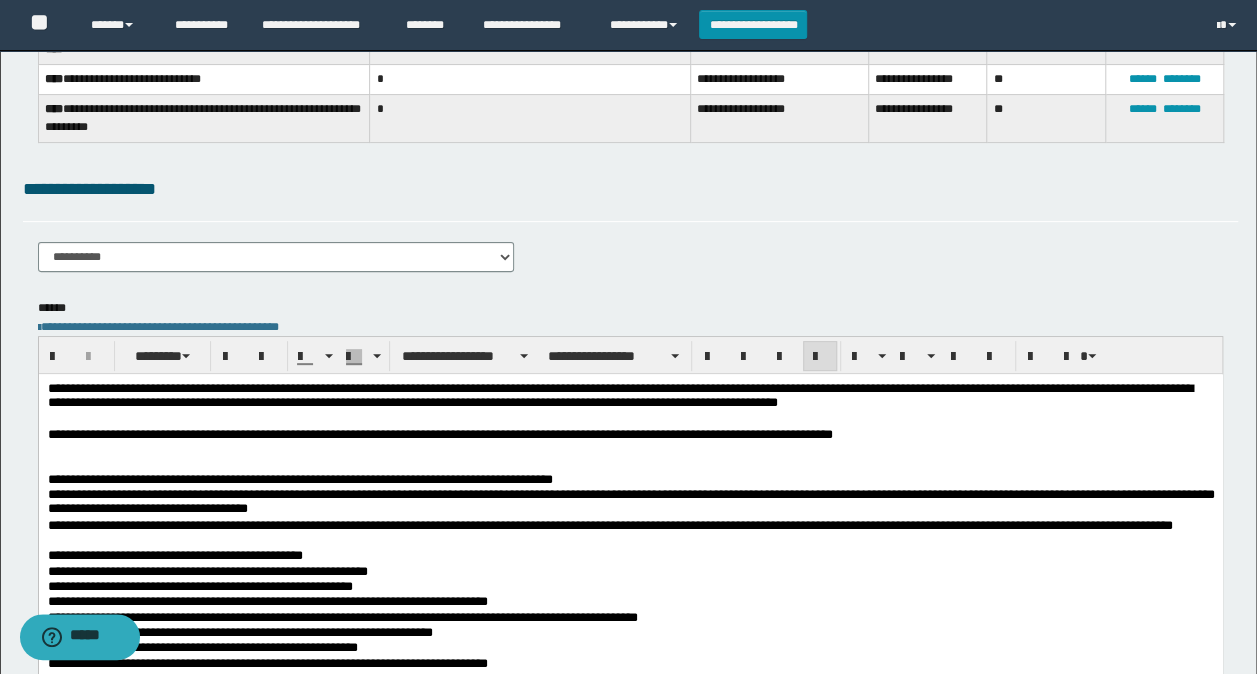 click on "**********" at bounding box center (630, 534) 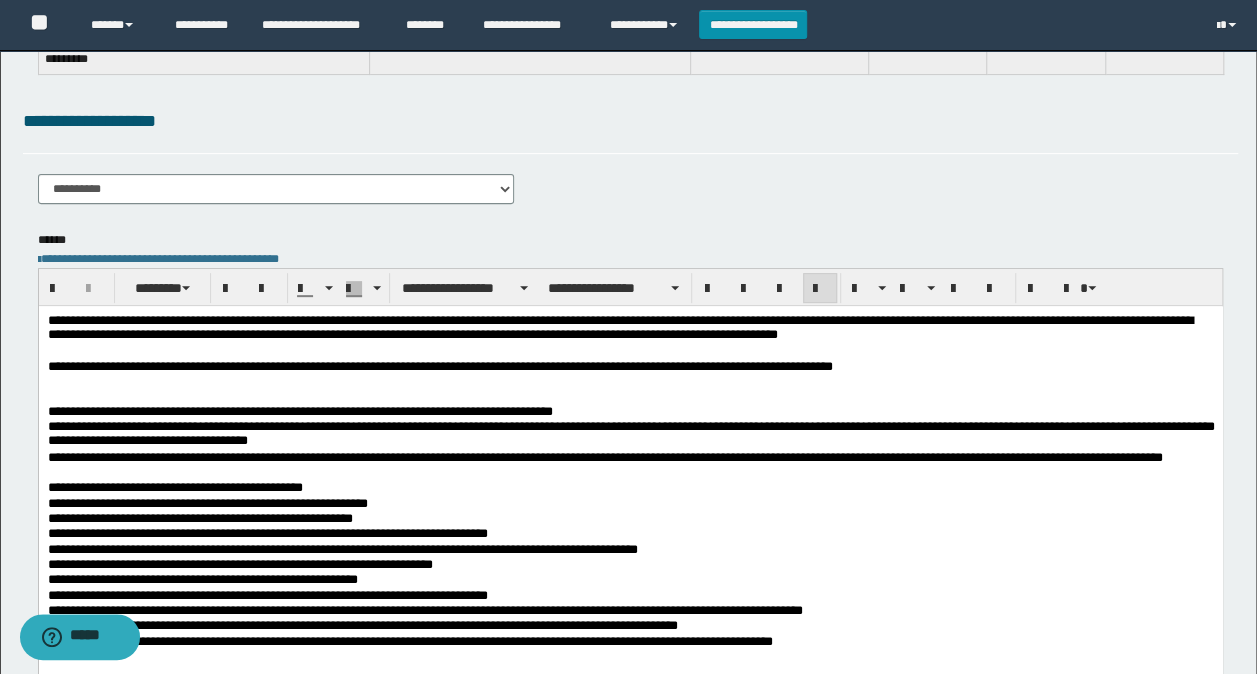 scroll, scrollTop: 300, scrollLeft: 0, axis: vertical 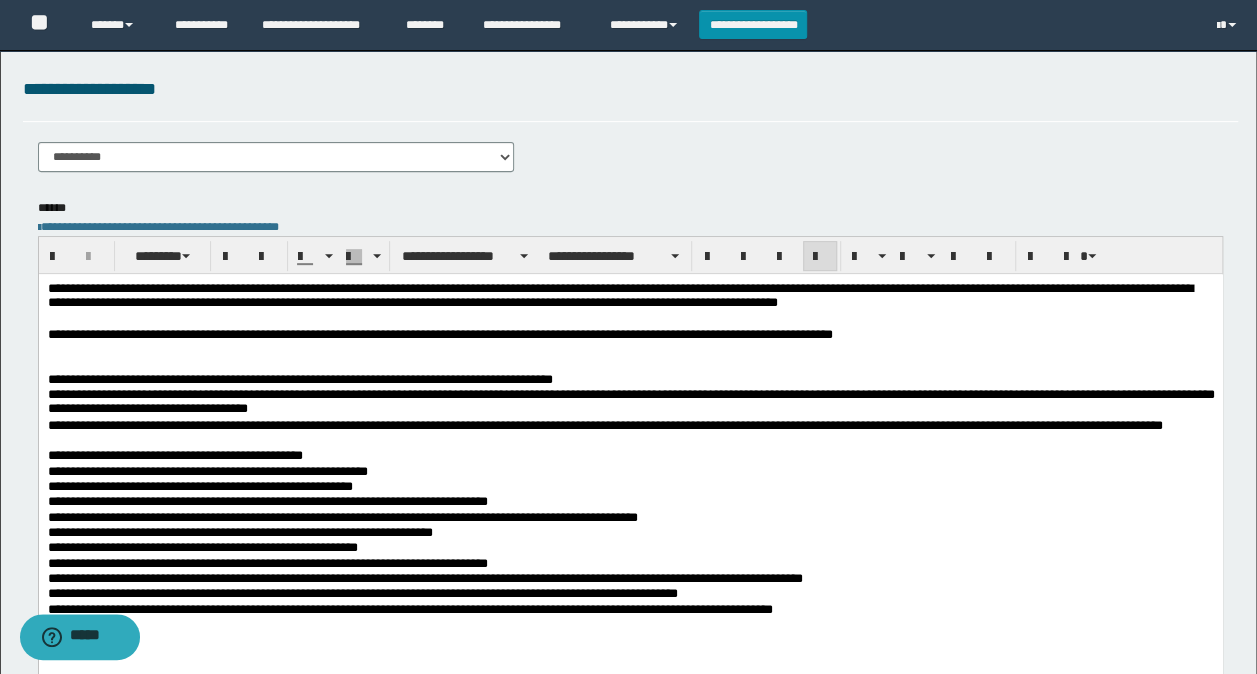 click on "**********" at bounding box center [630, 456] 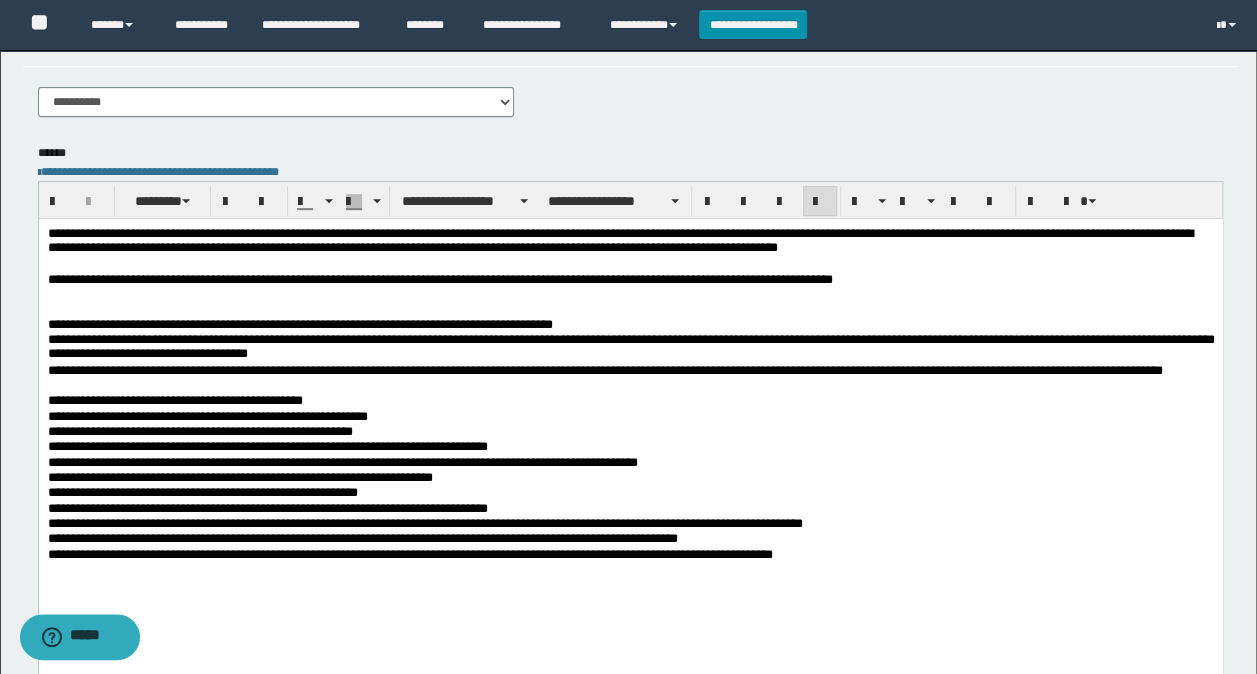 scroll, scrollTop: 400, scrollLeft: 0, axis: vertical 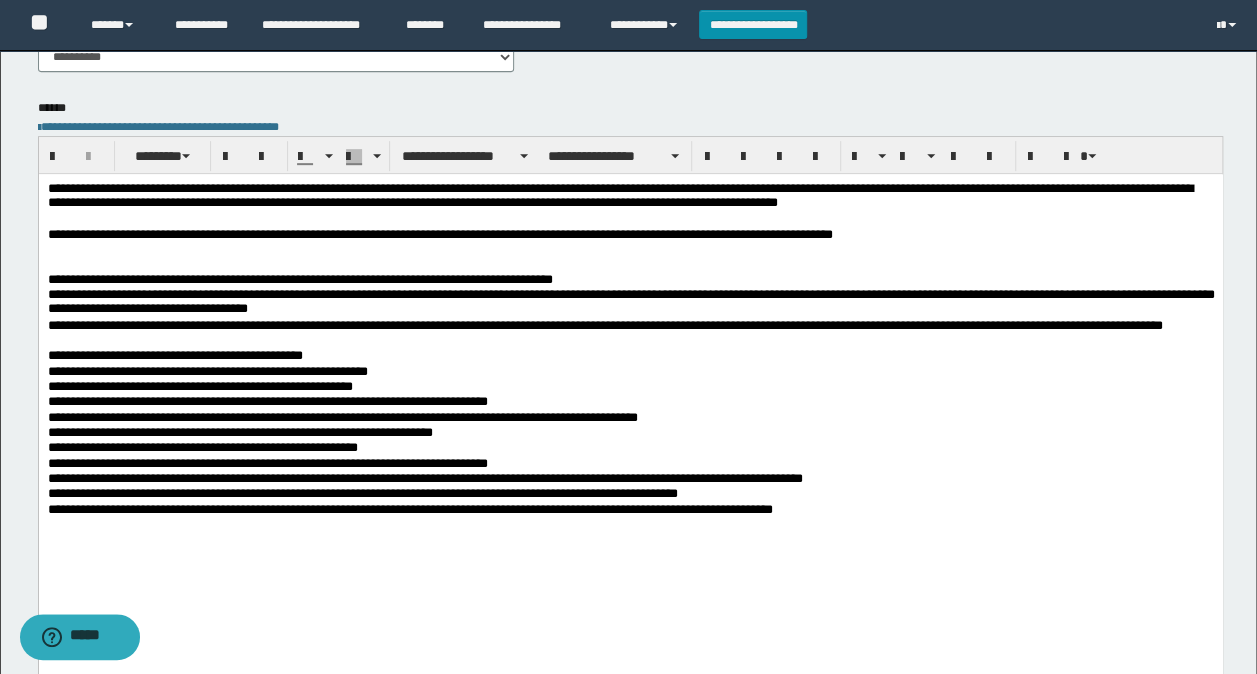 click at bounding box center [630, 571] 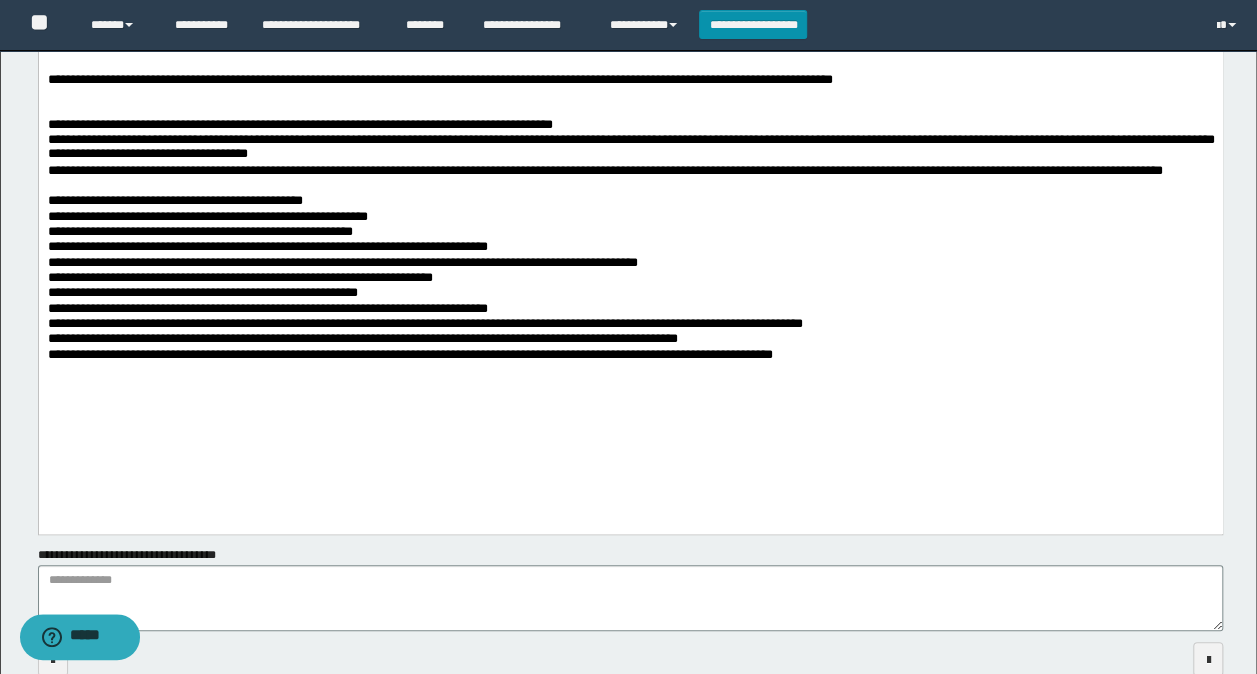scroll, scrollTop: 662, scrollLeft: 0, axis: vertical 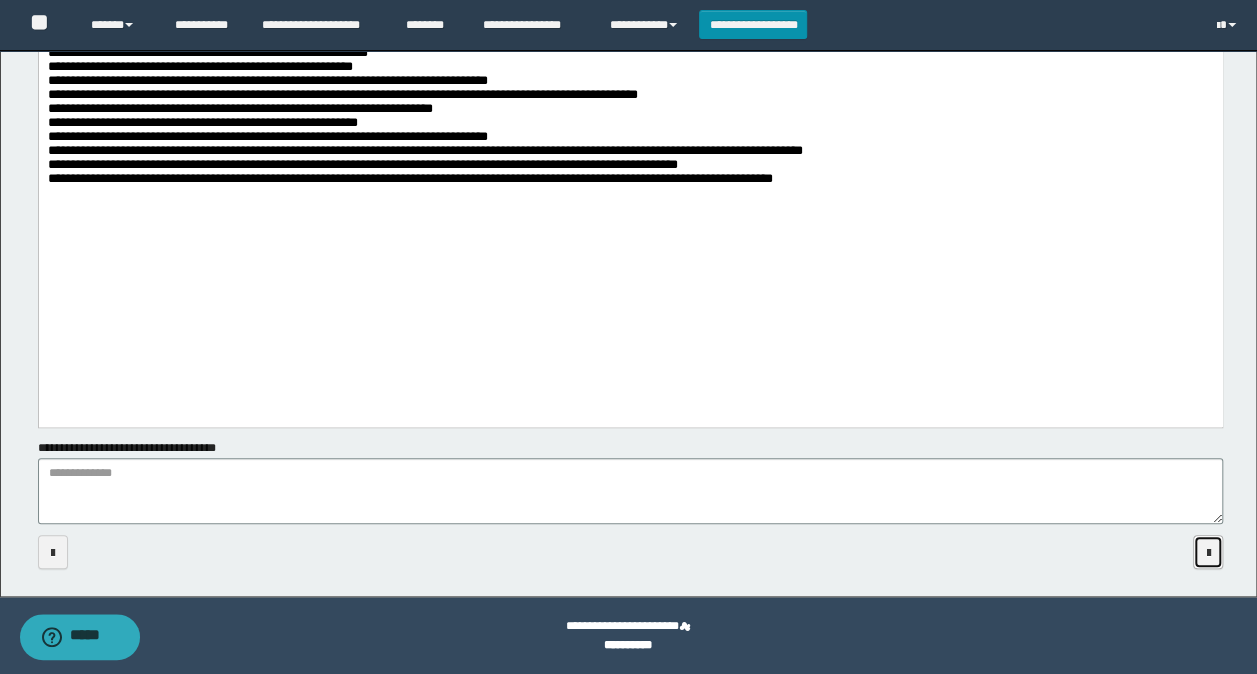 click at bounding box center (1208, 553) 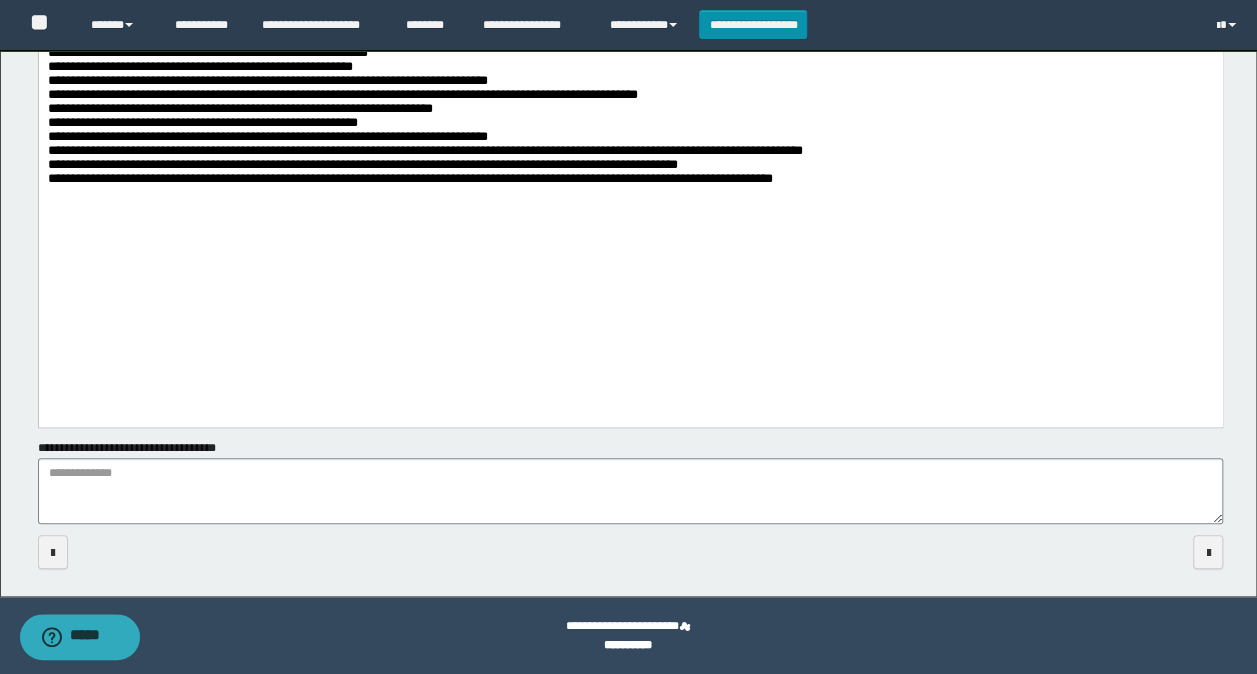 scroll, scrollTop: 0, scrollLeft: 0, axis: both 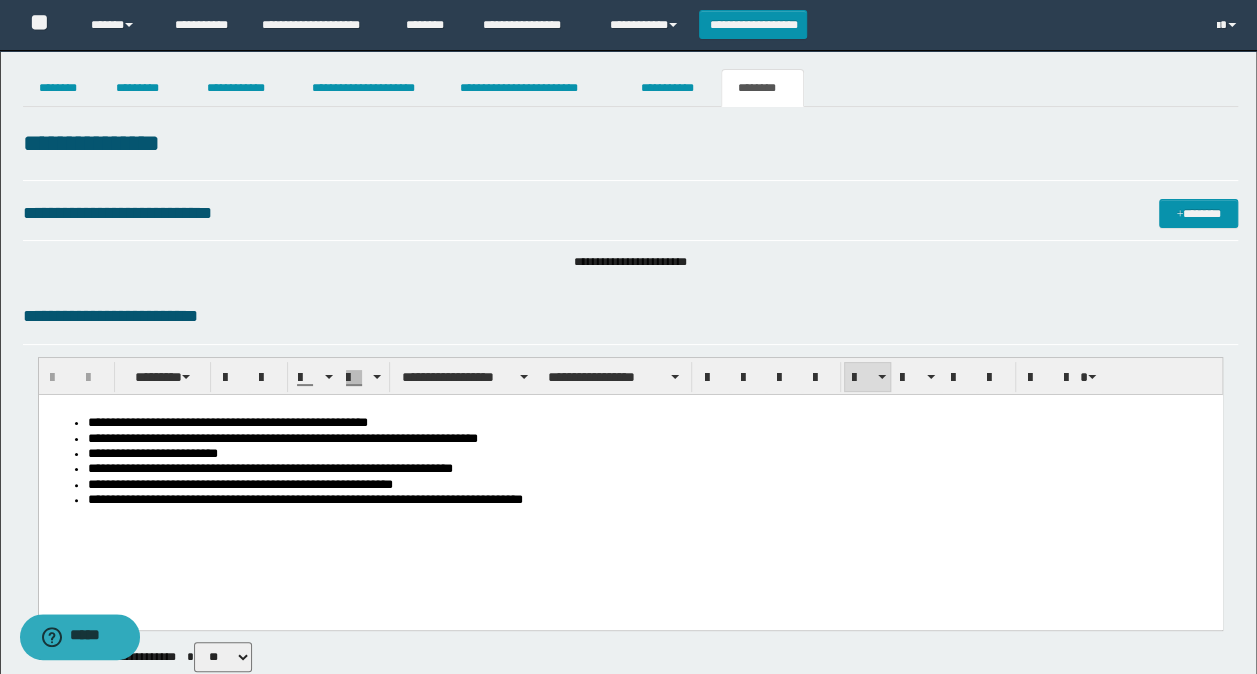 click on "**********" at bounding box center (650, 485) 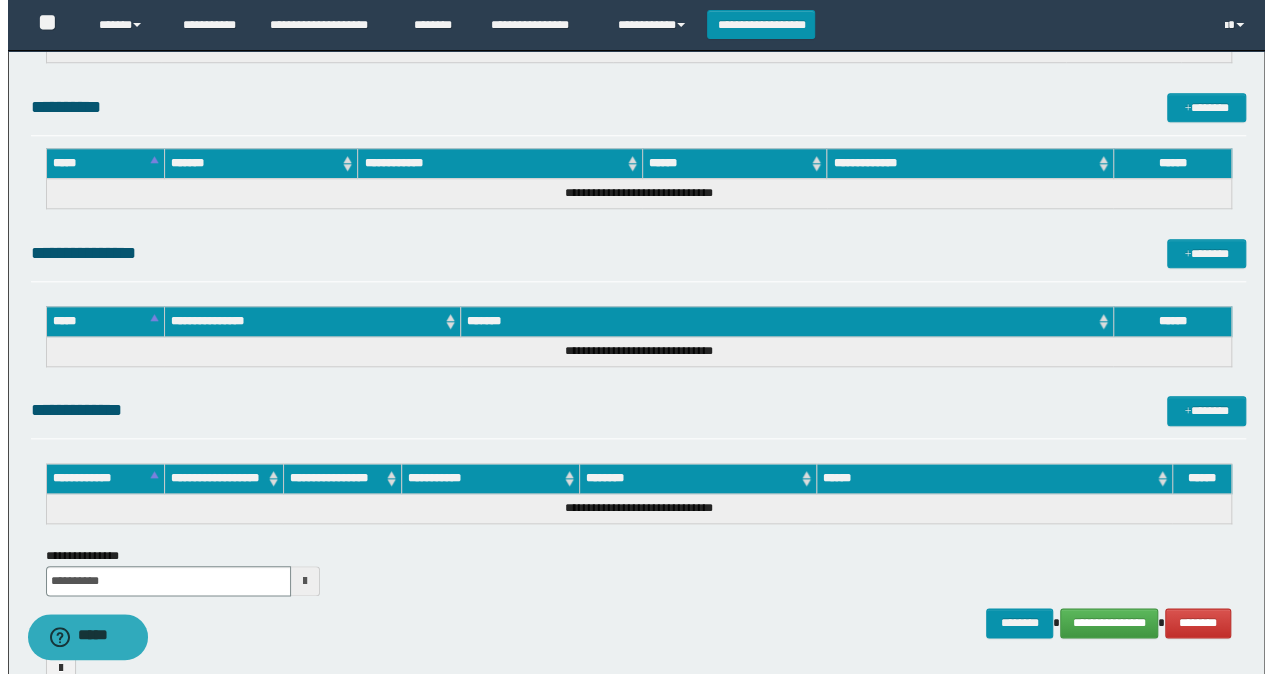 scroll, scrollTop: 900, scrollLeft: 0, axis: vertical 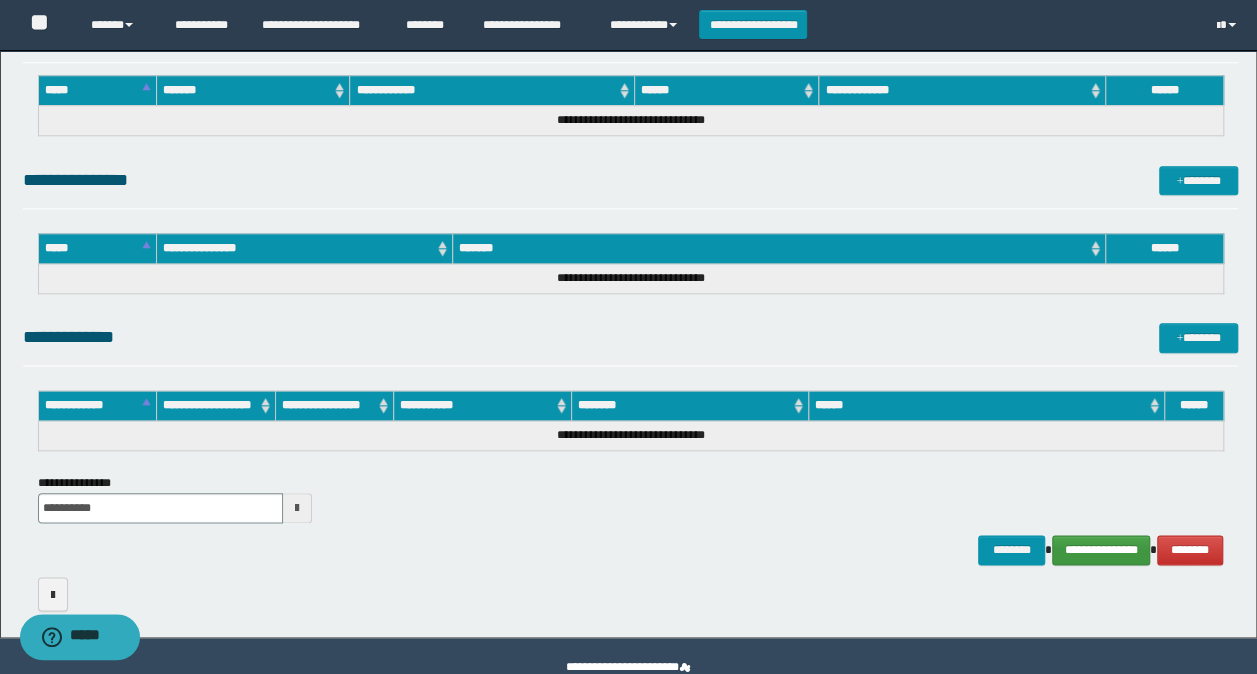 click on "**********" at bounding box center (1101, 549) 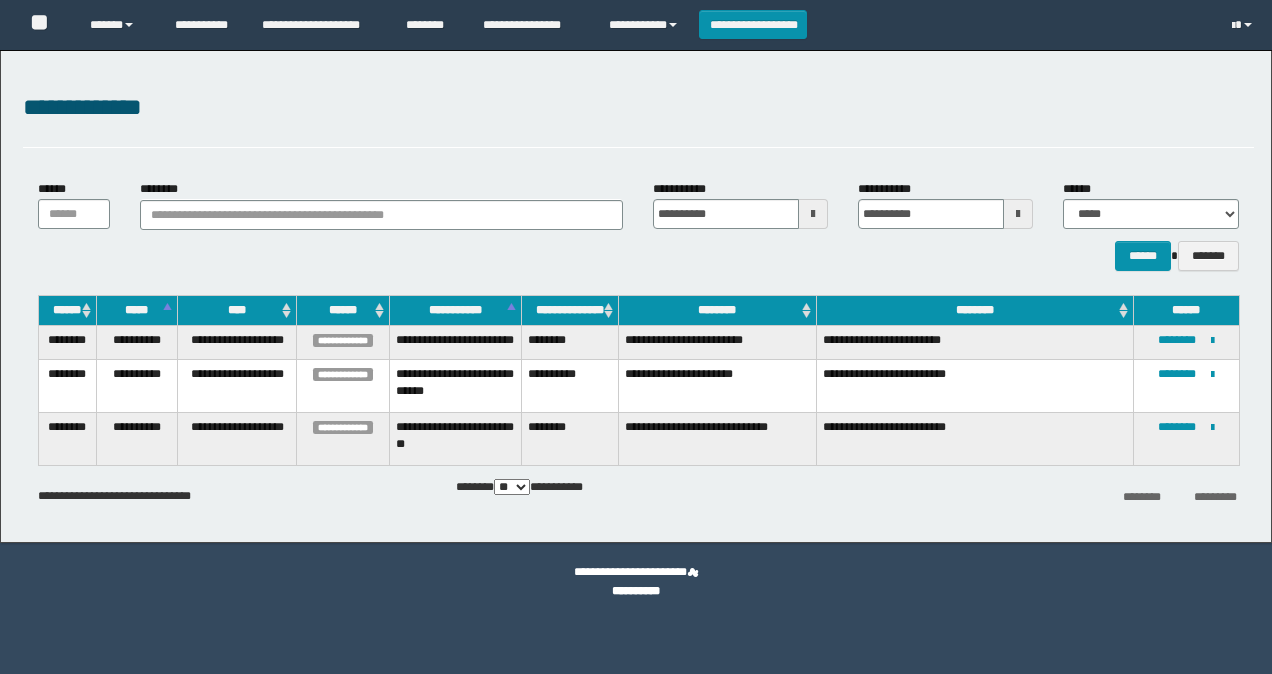 scroll, scrollTop: 0, scrollLeft: 0, axis: both 